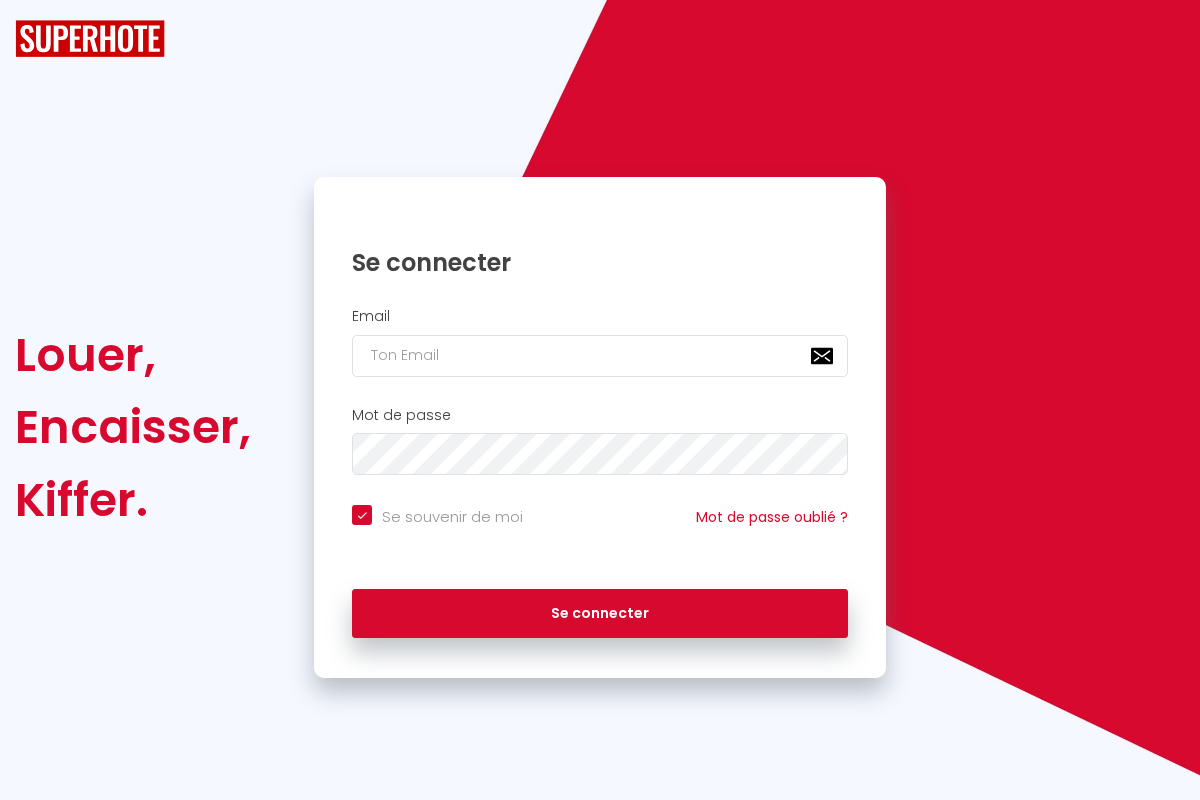scroll, scrollTop: 0, scrollLeft: 0, axis: both 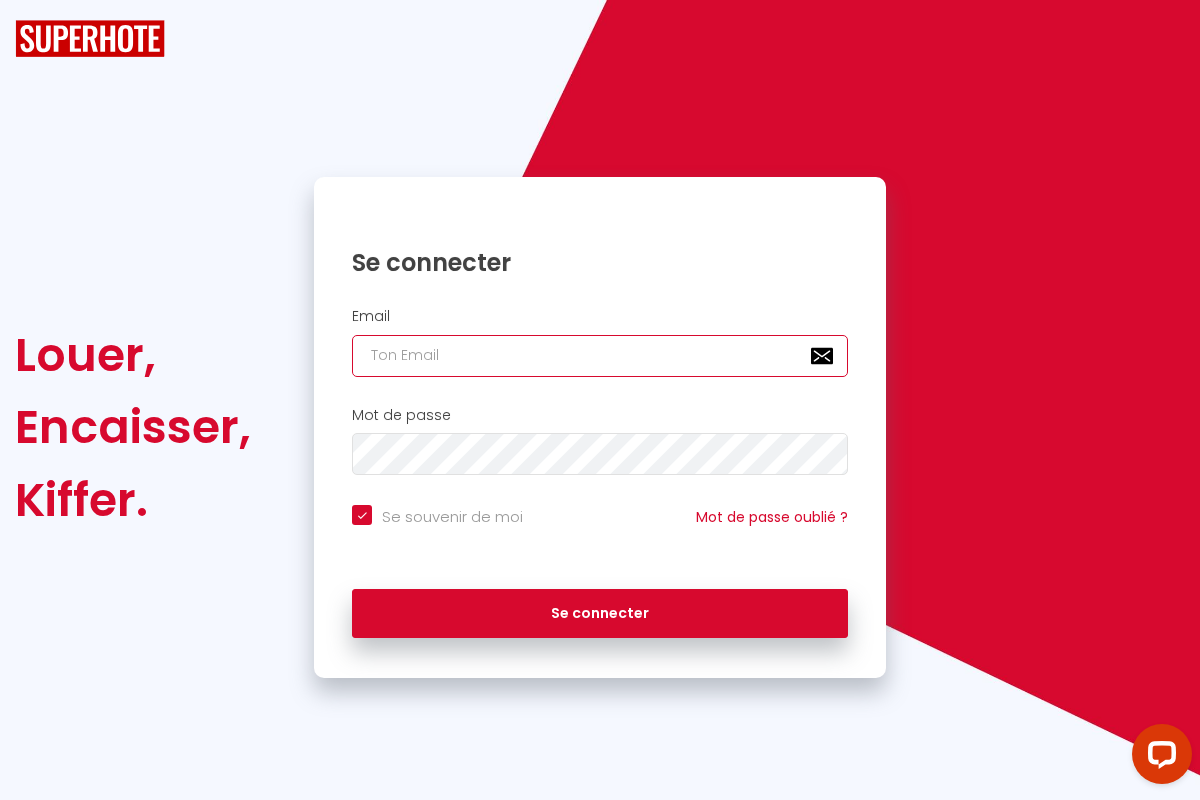 click at bounding box center (600, 356) 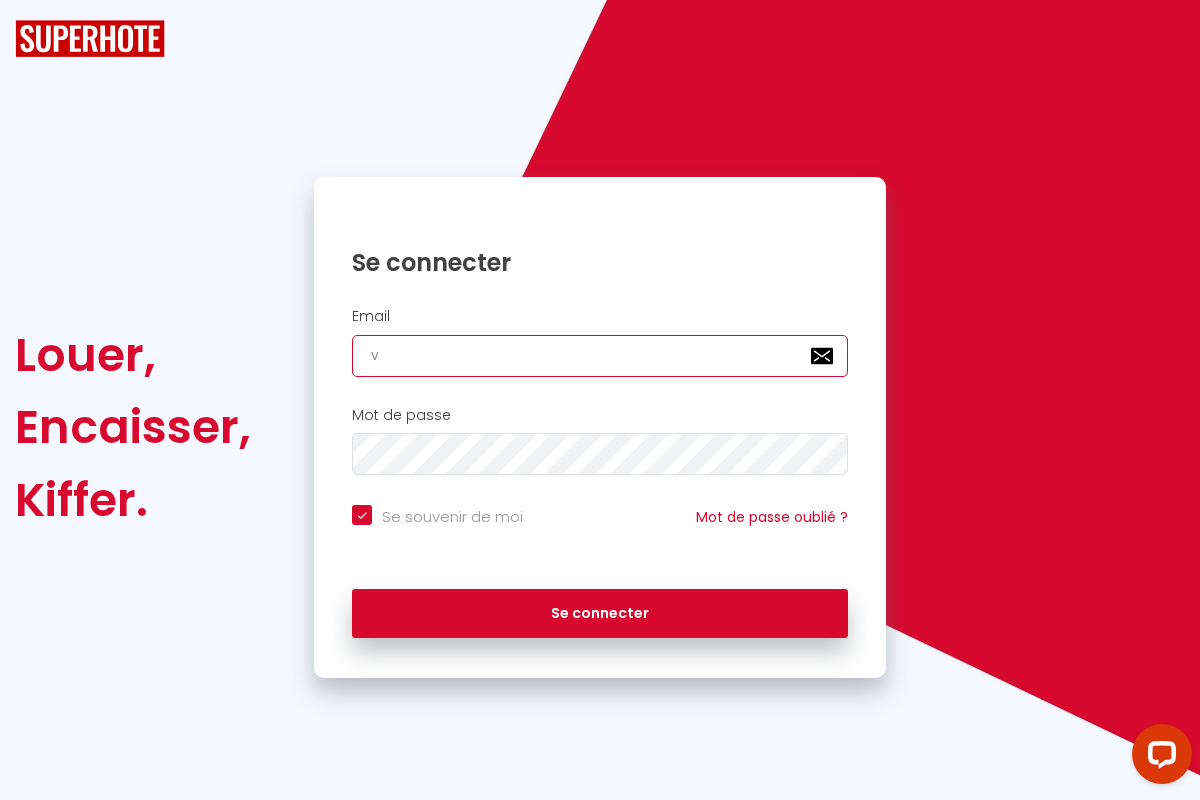 checkbox on "true" 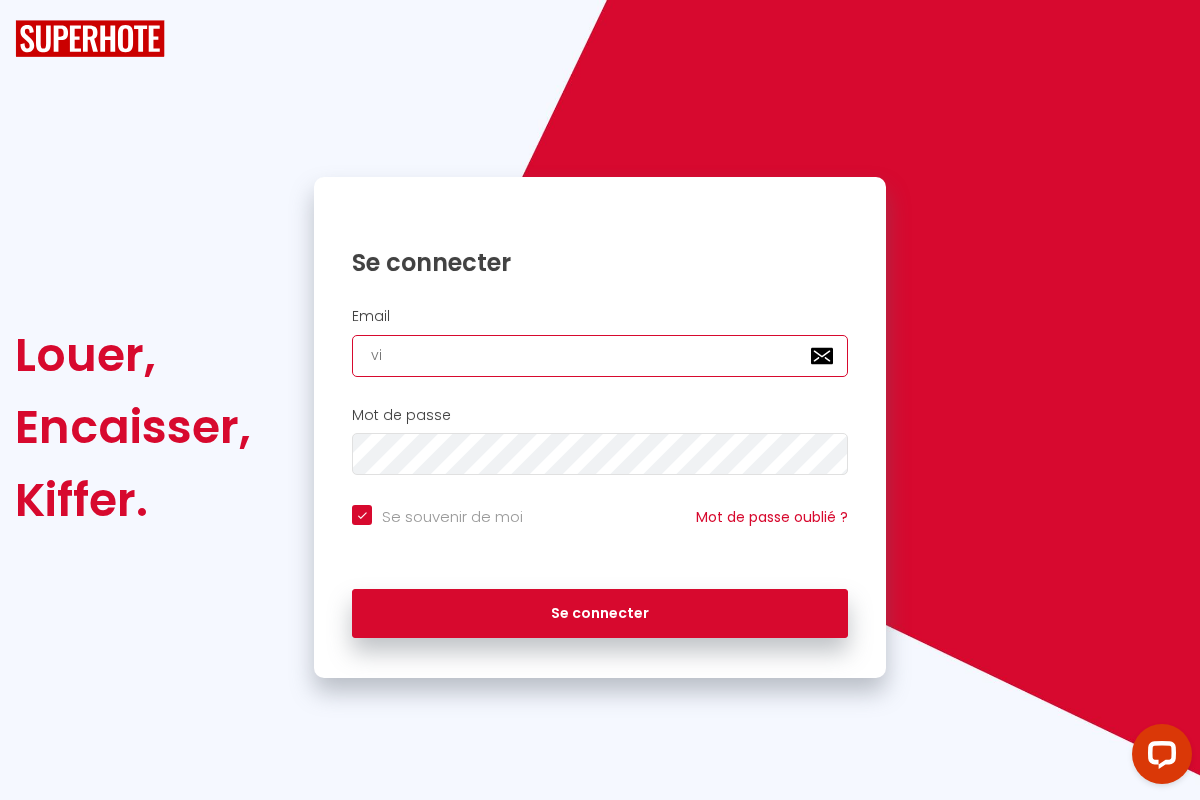 checkbox on "true" 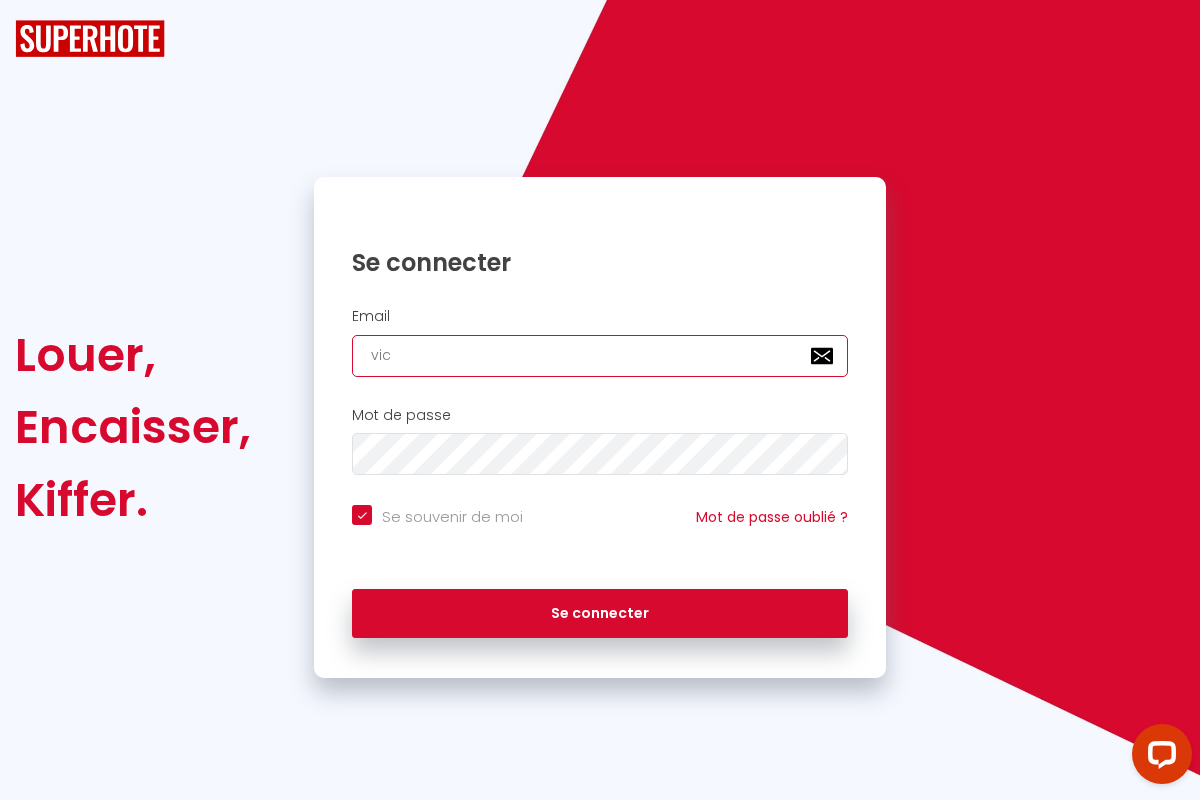 checkbox on "true" 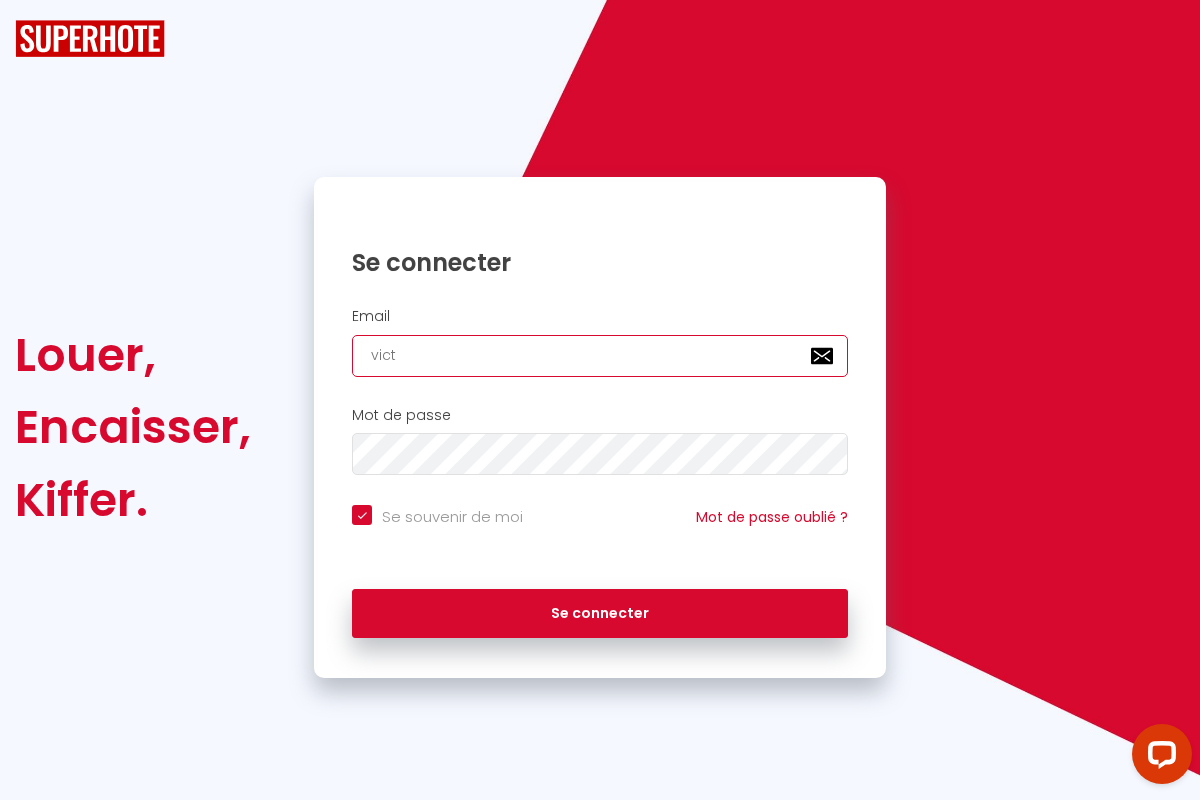 checkbox on "true" 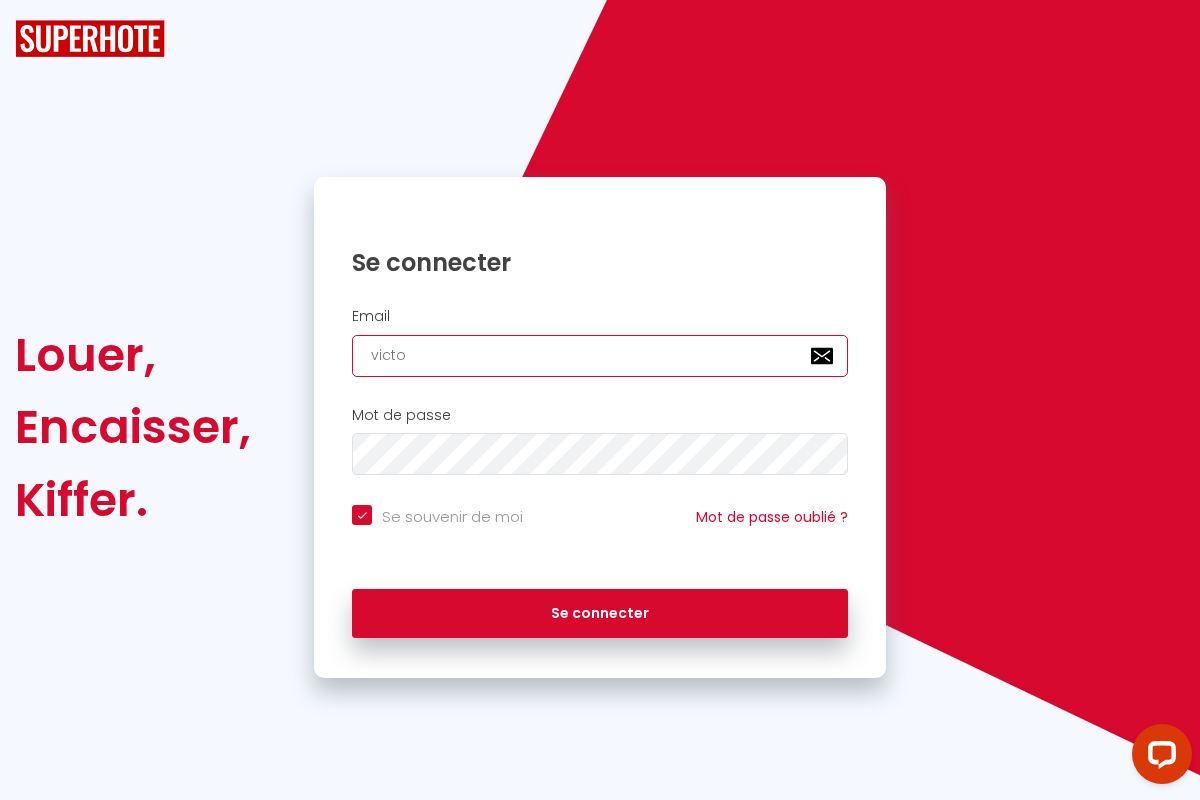 checkbox on "true" 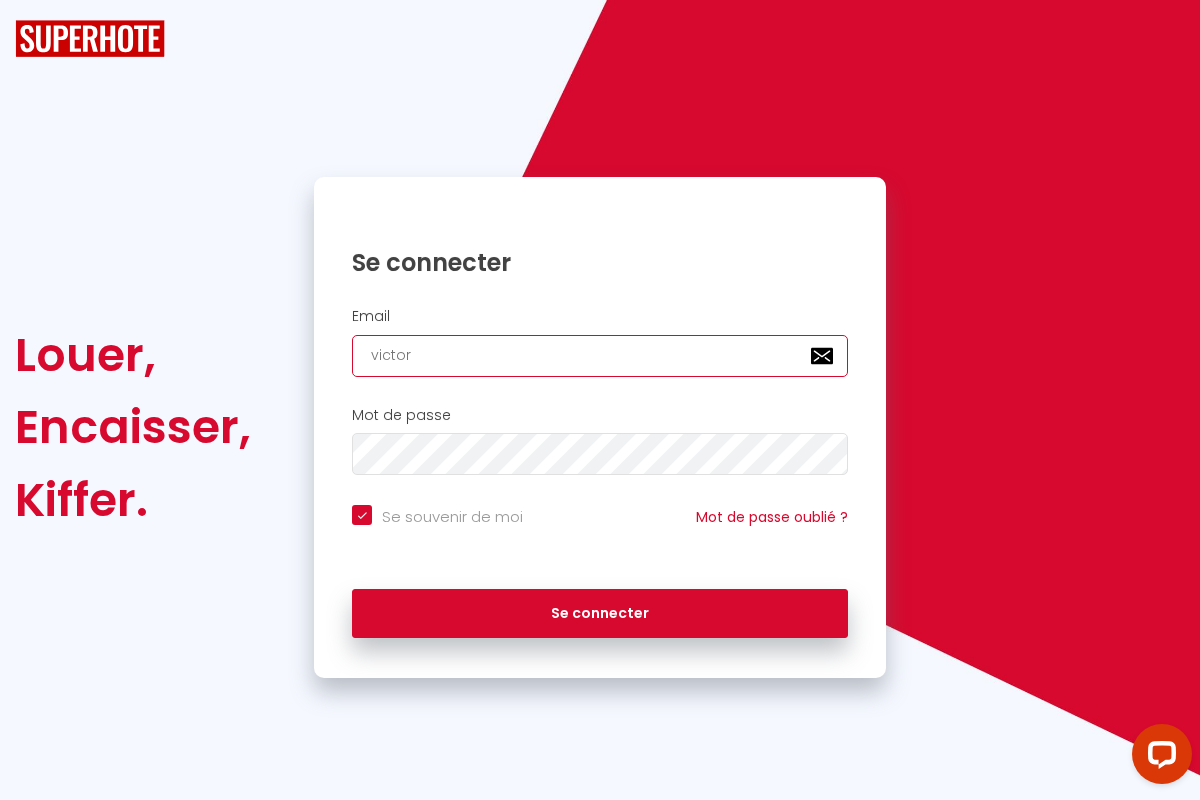 checkbox on "true" 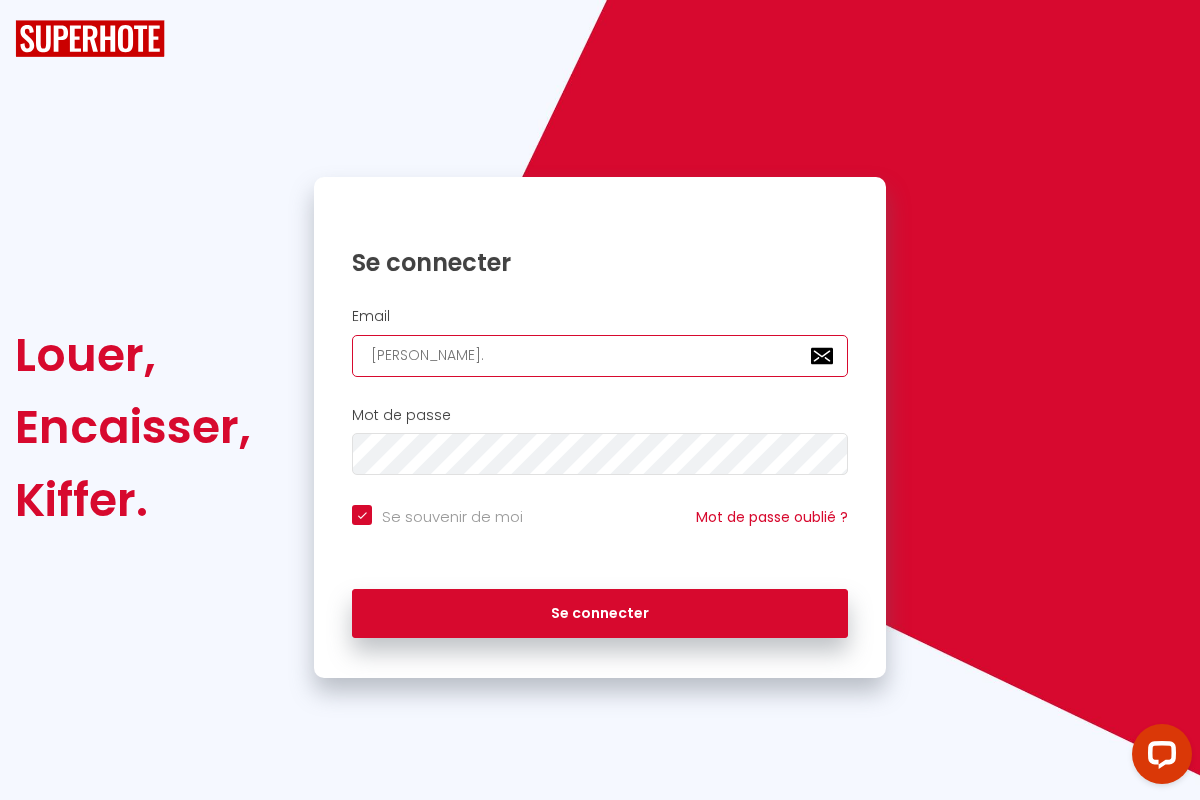 checkbox on "true" 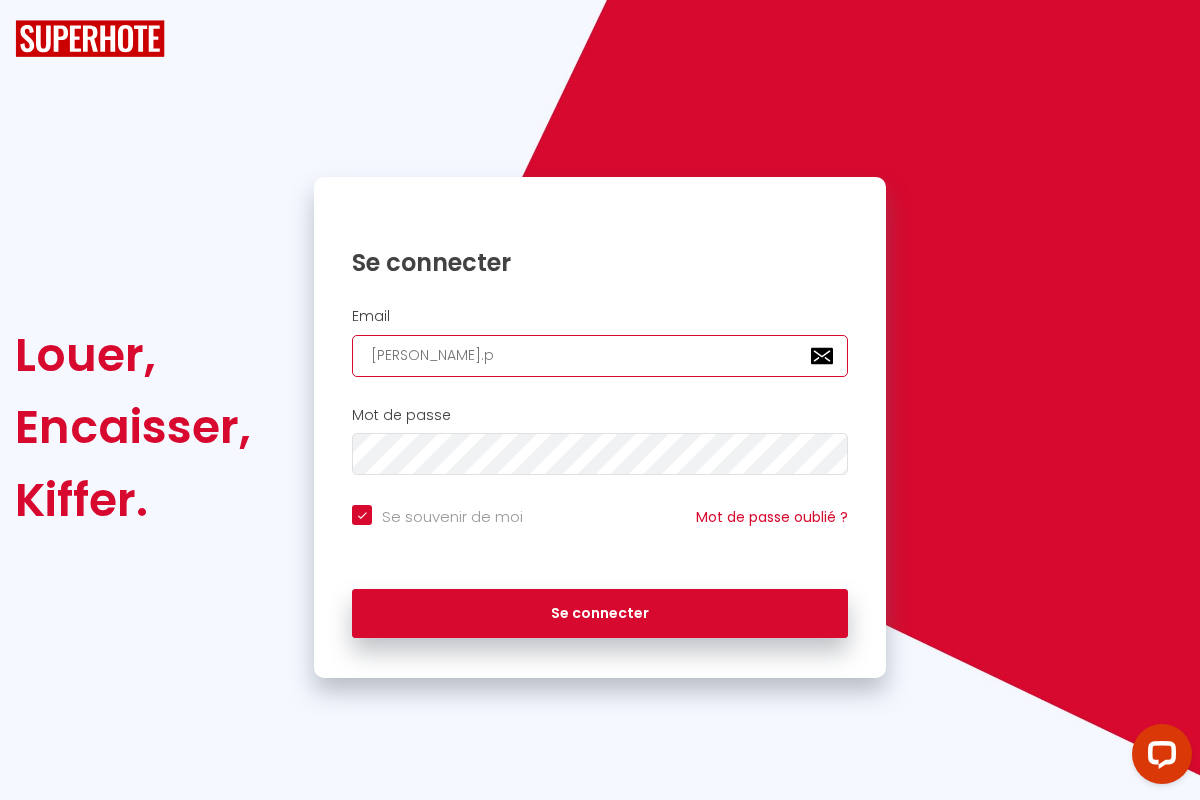 checkbox on "true" 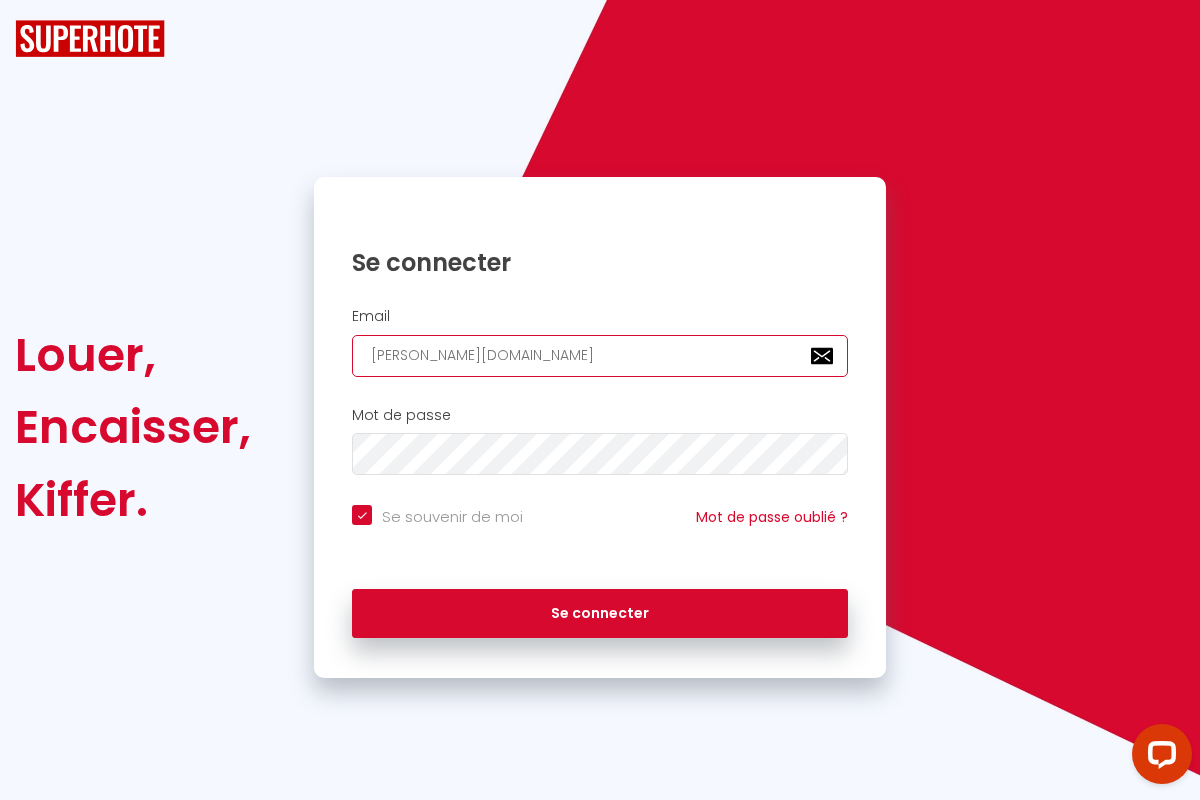 checkbox on "true" 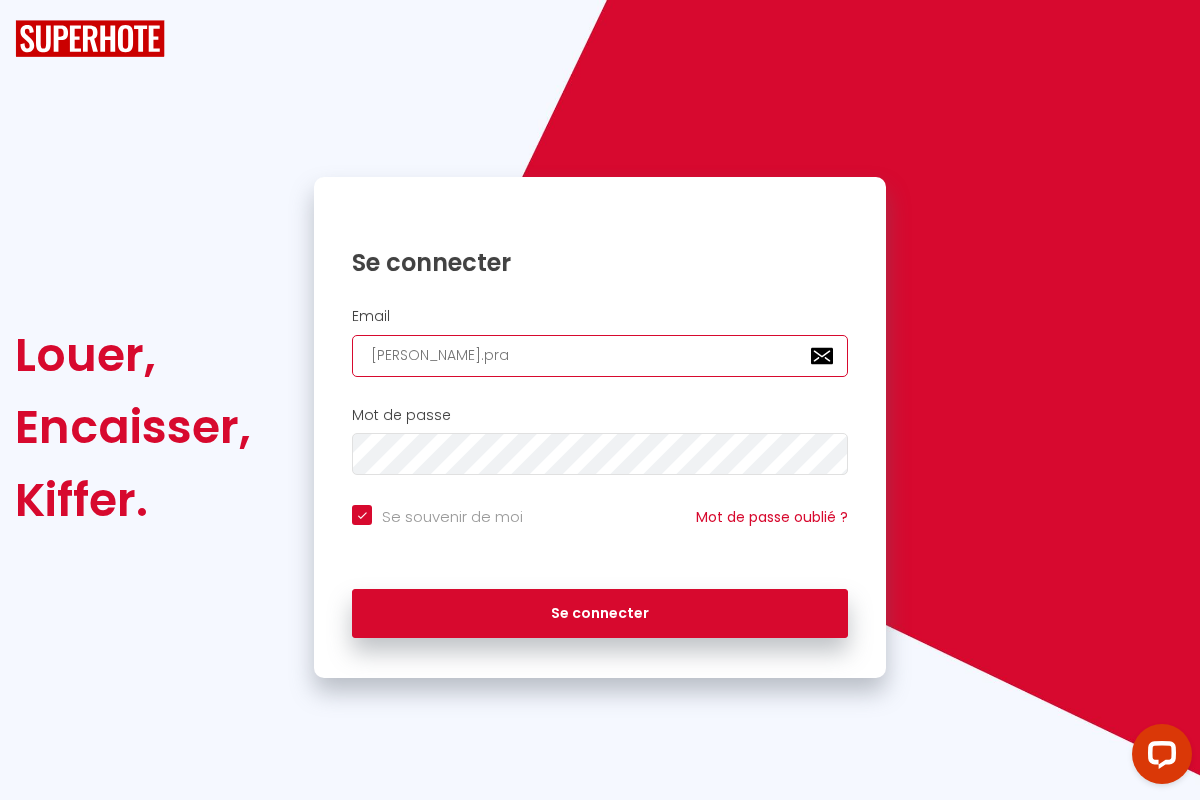 checkbox on "true" 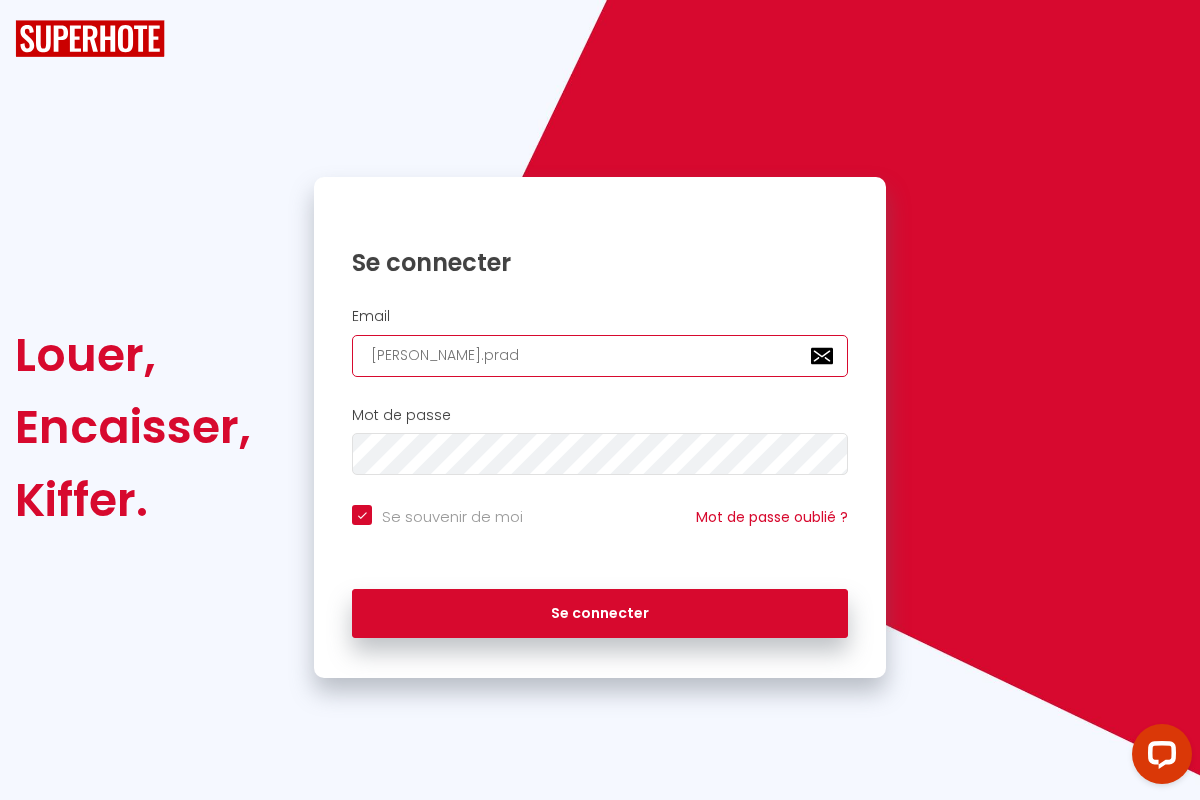 checkbox on "true" 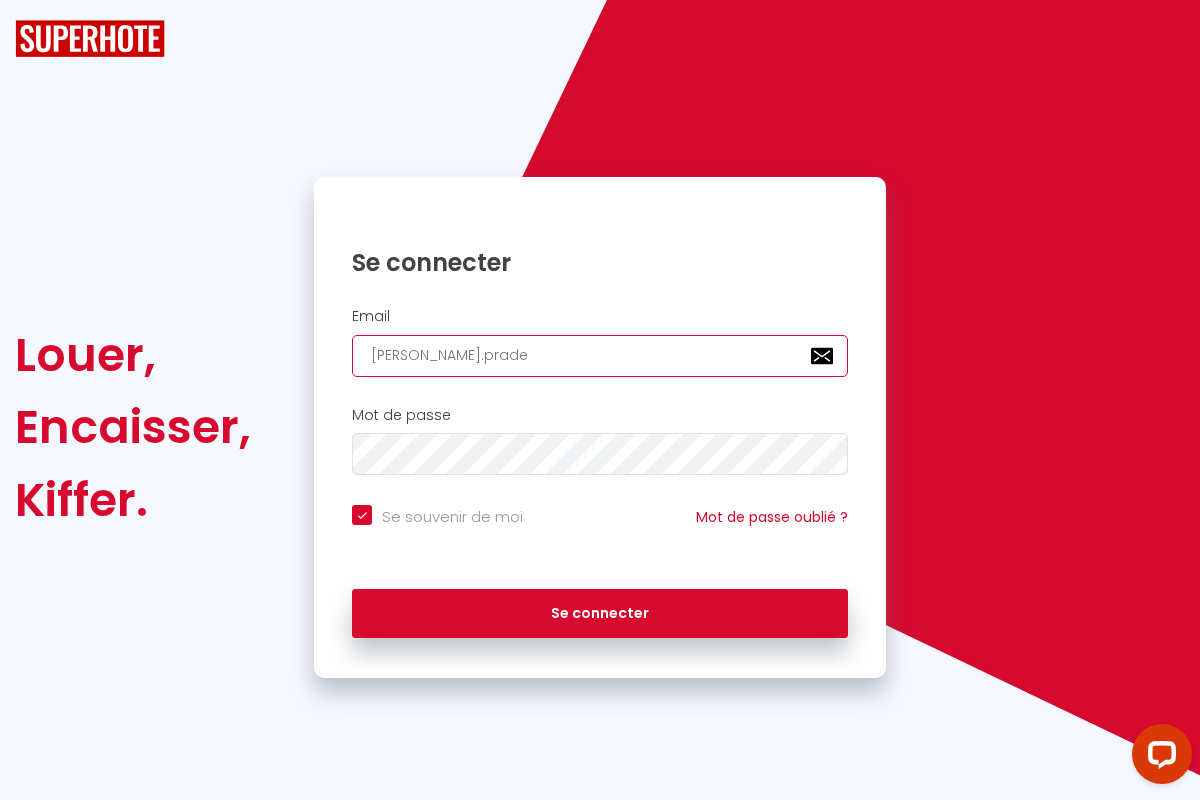 checkbox on "true" 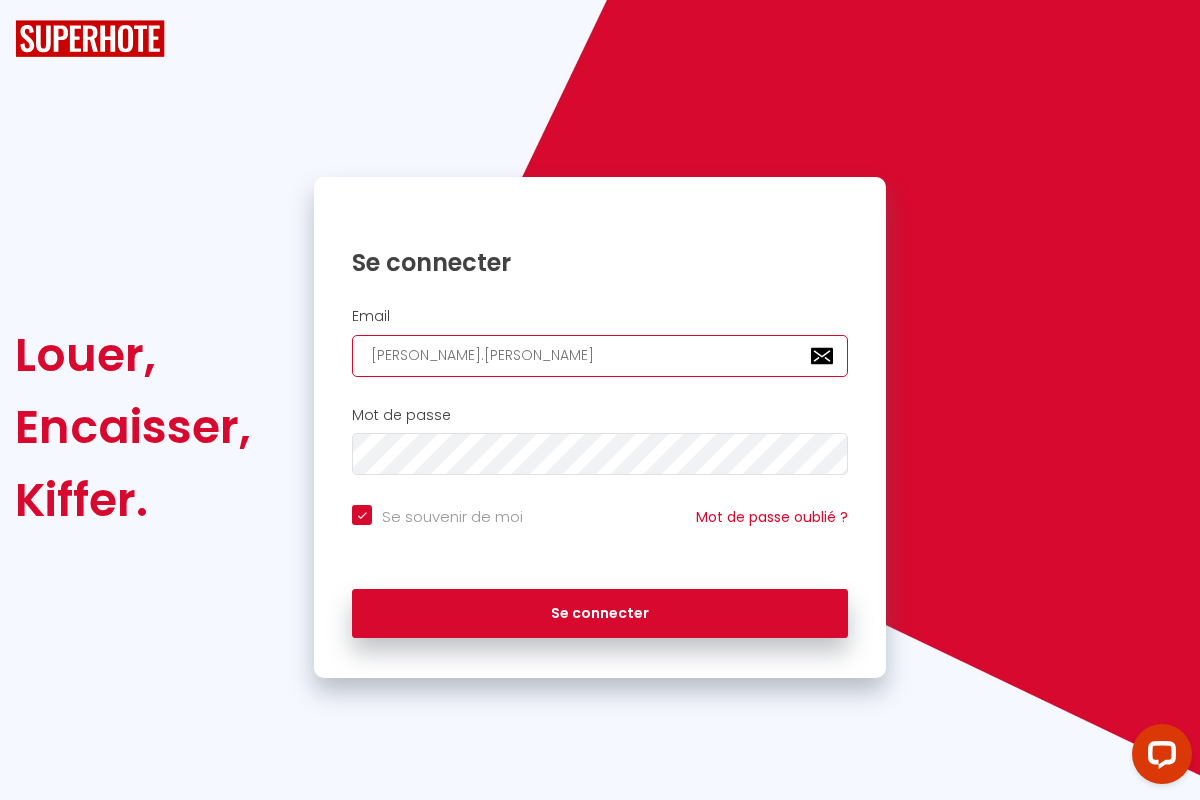 checkbox on "true" 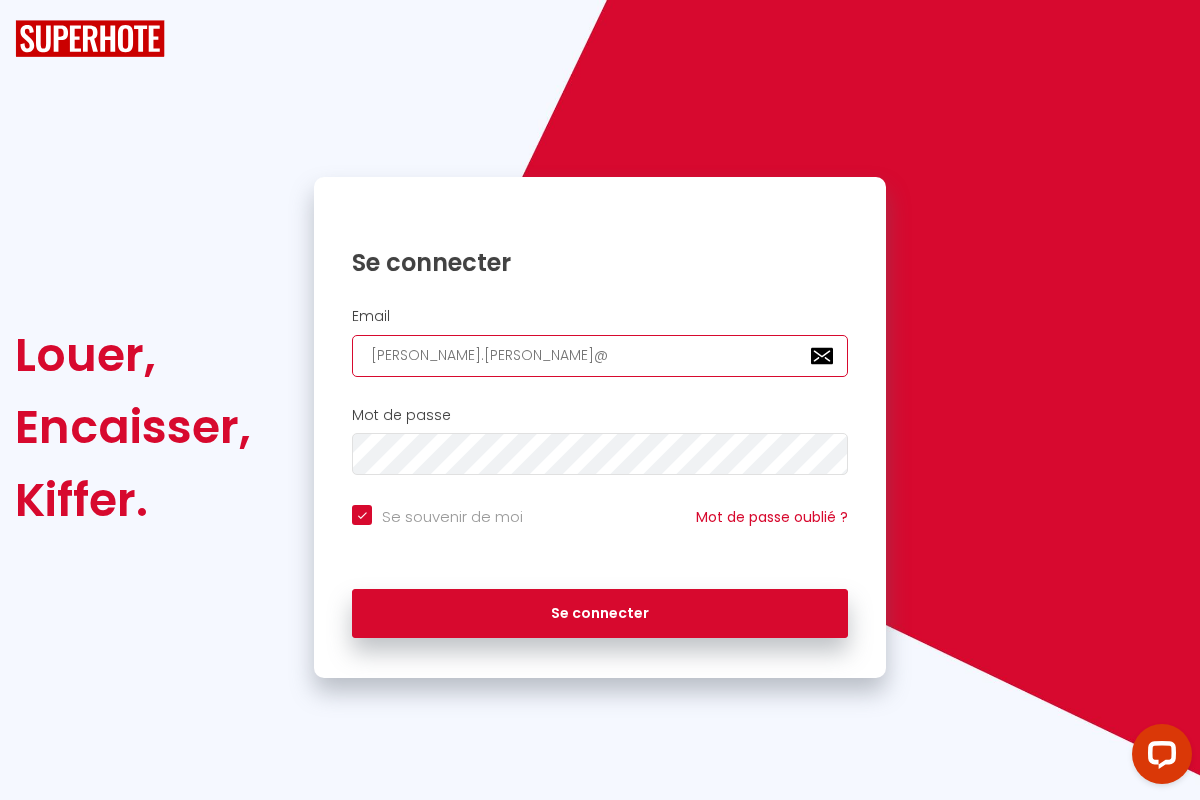 type on "victor.pradel@g" 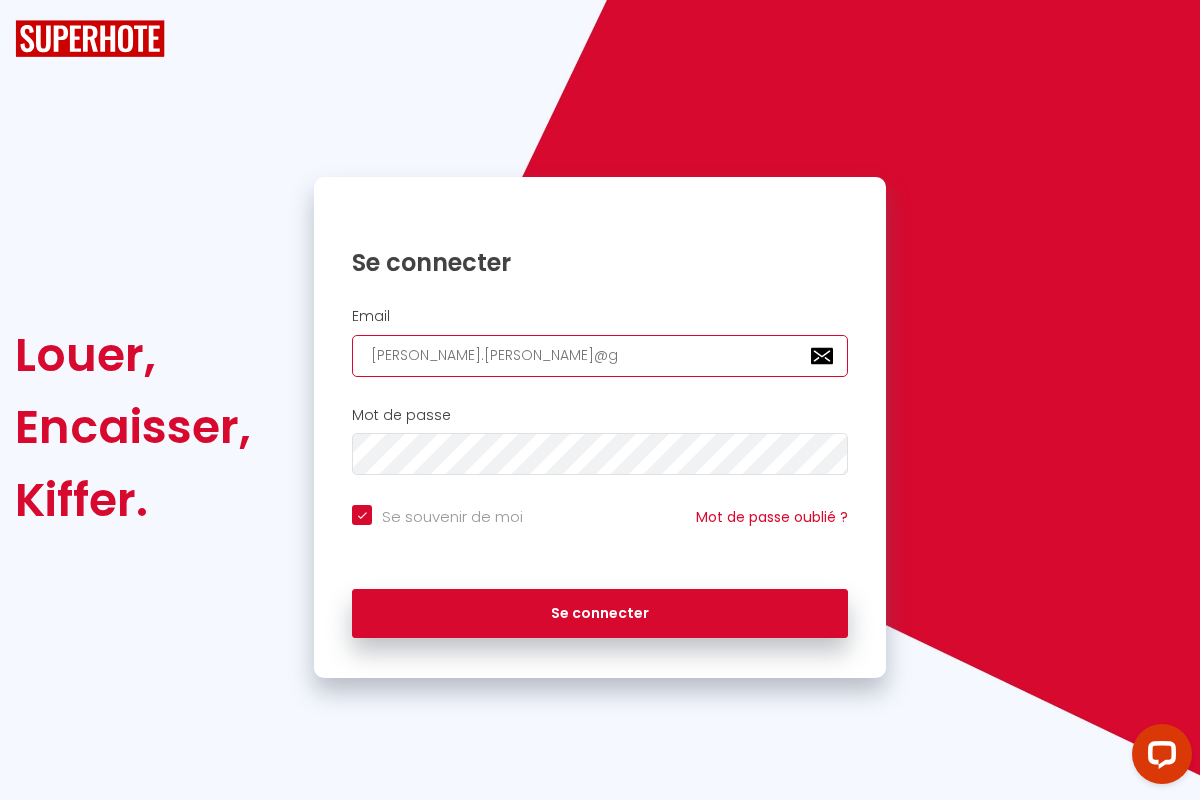 type on "victor.pradel@gm" 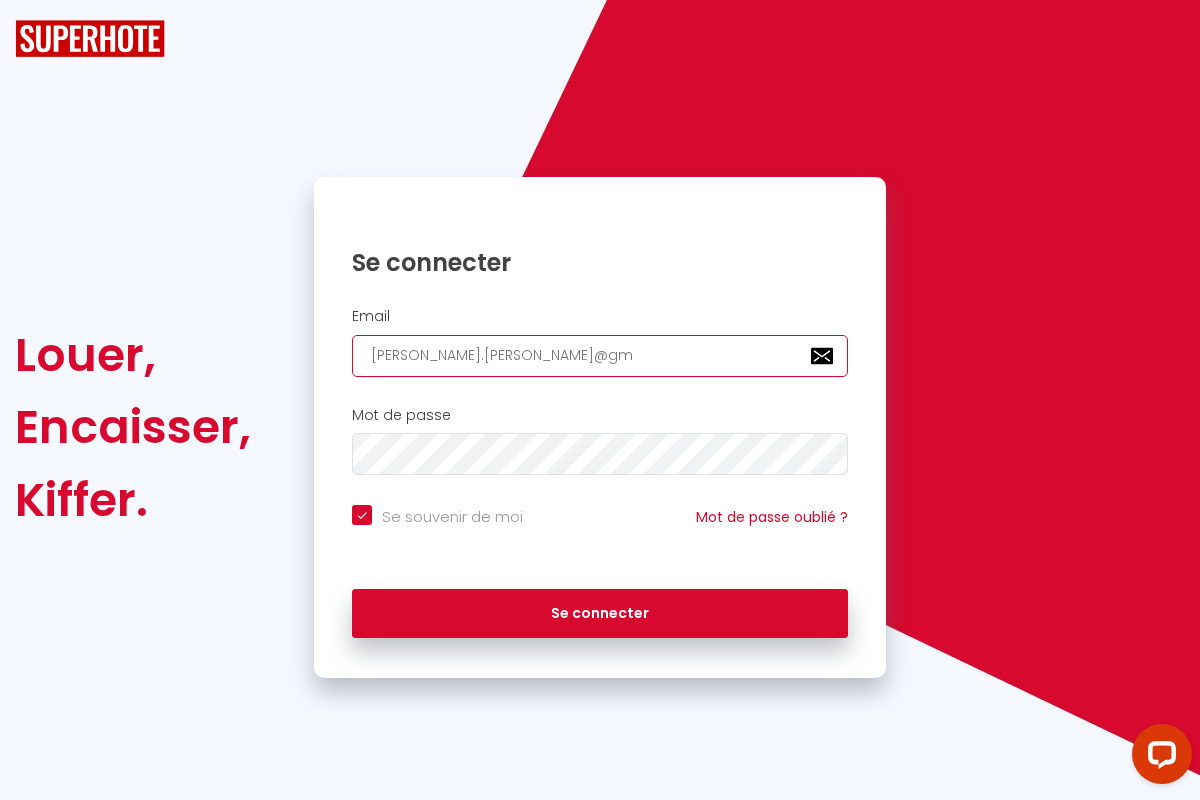 checkbox on "true" 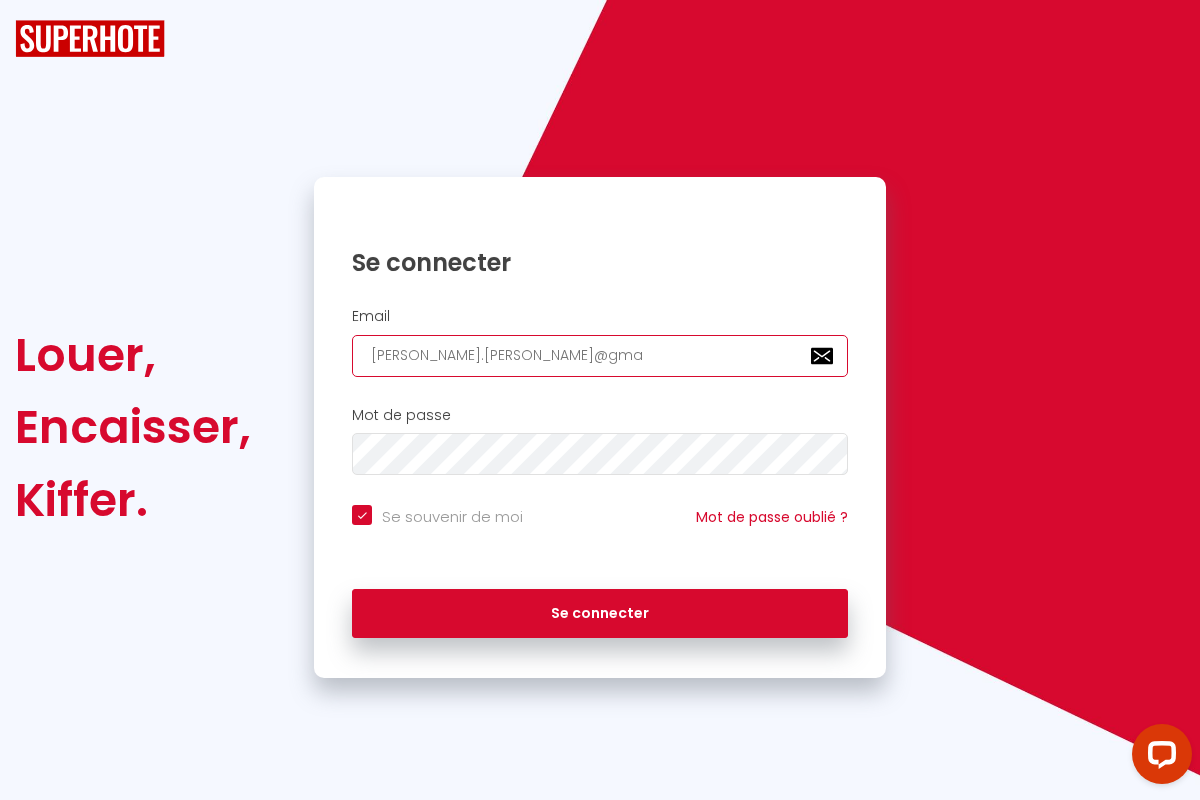checkbox on "true" 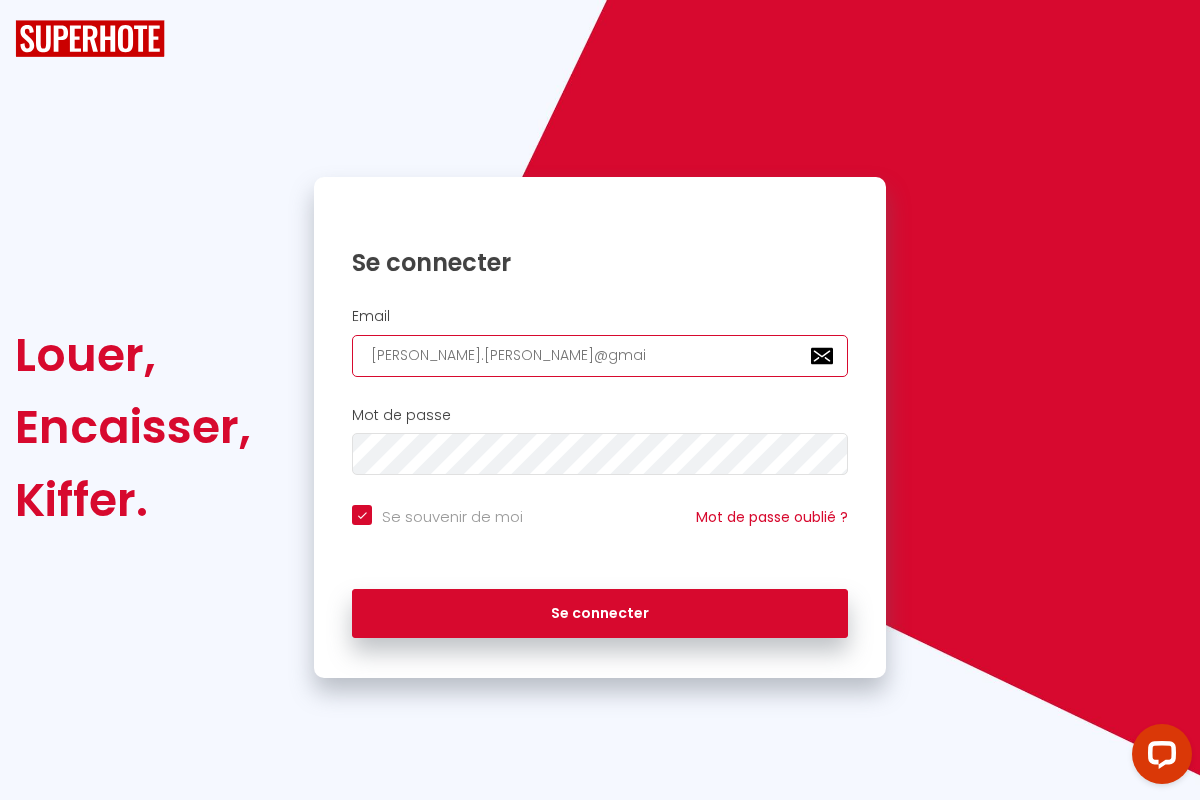 checkbox on "true" 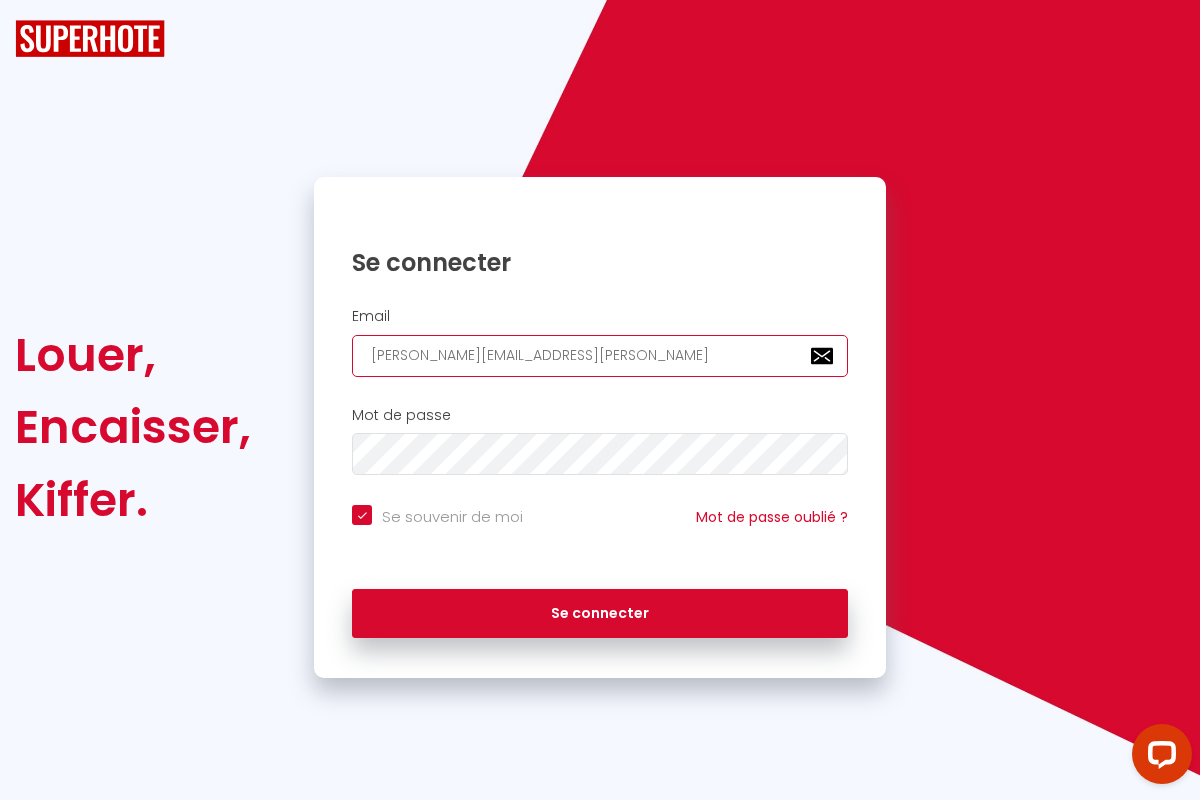 checkbox on "true" 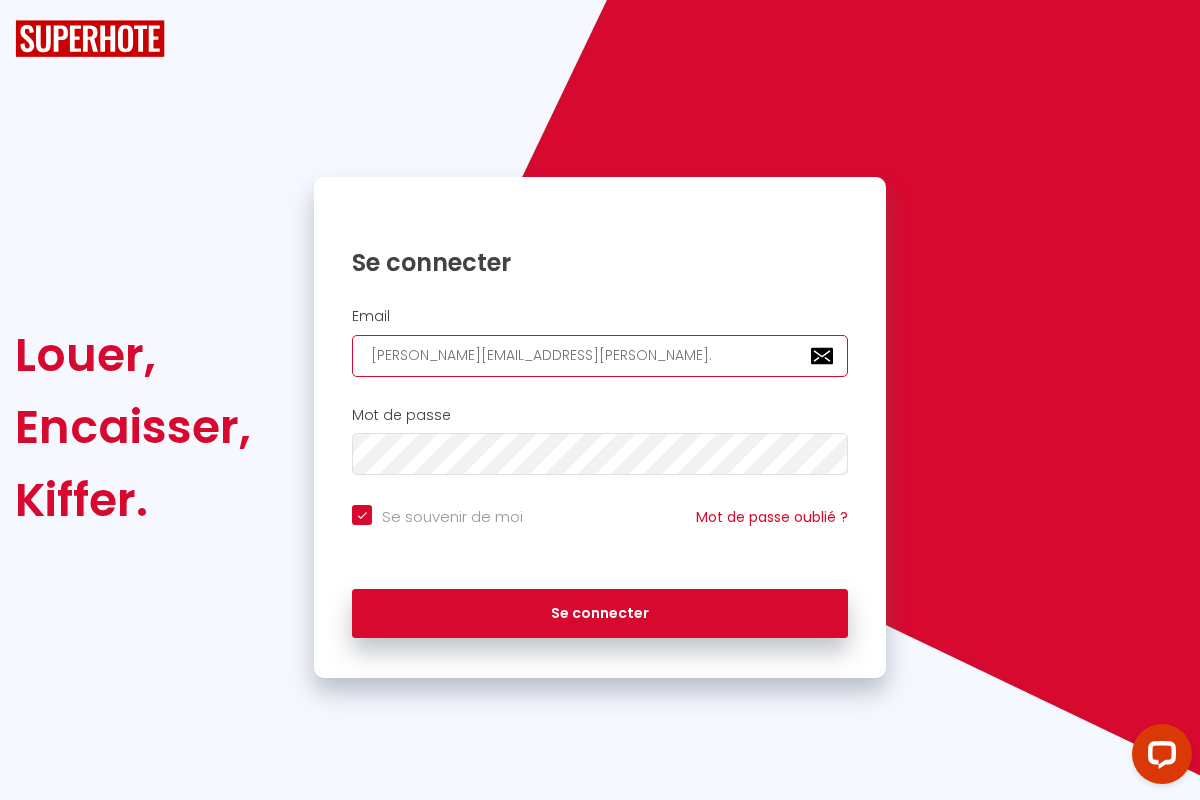 checkbox on "true" 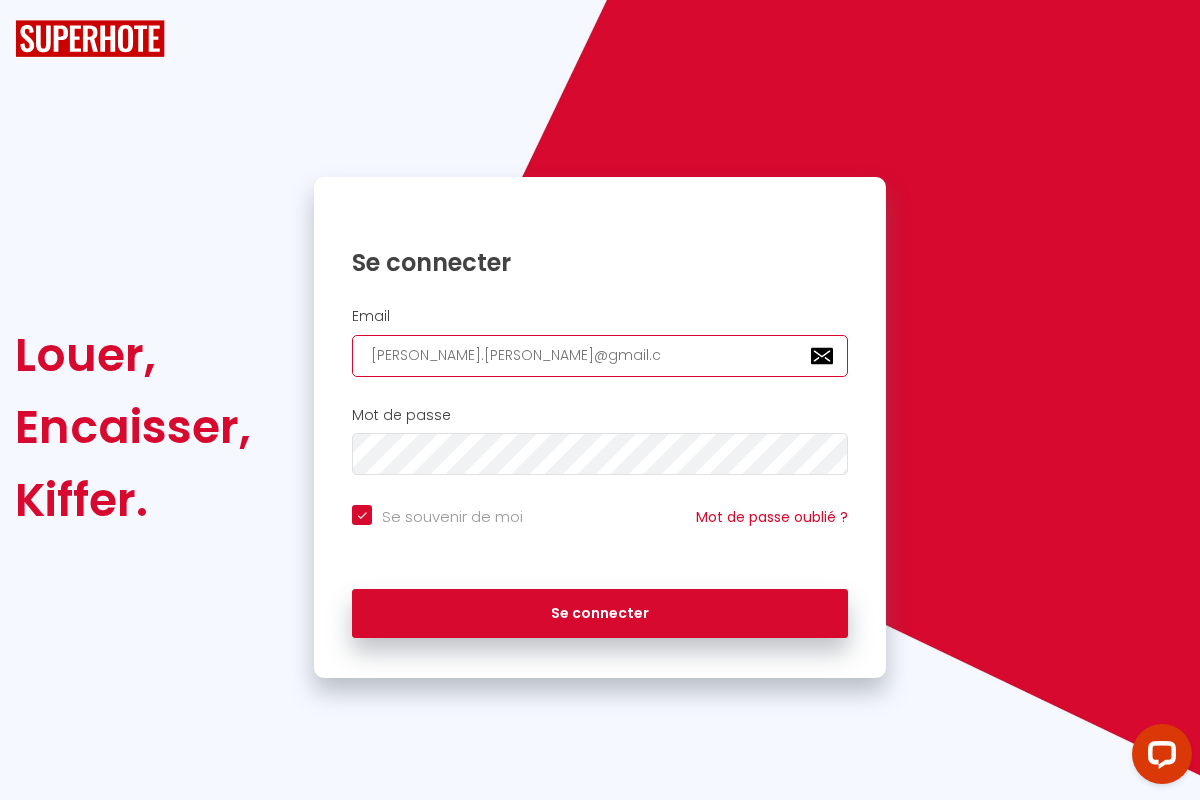 checkbox on "true" 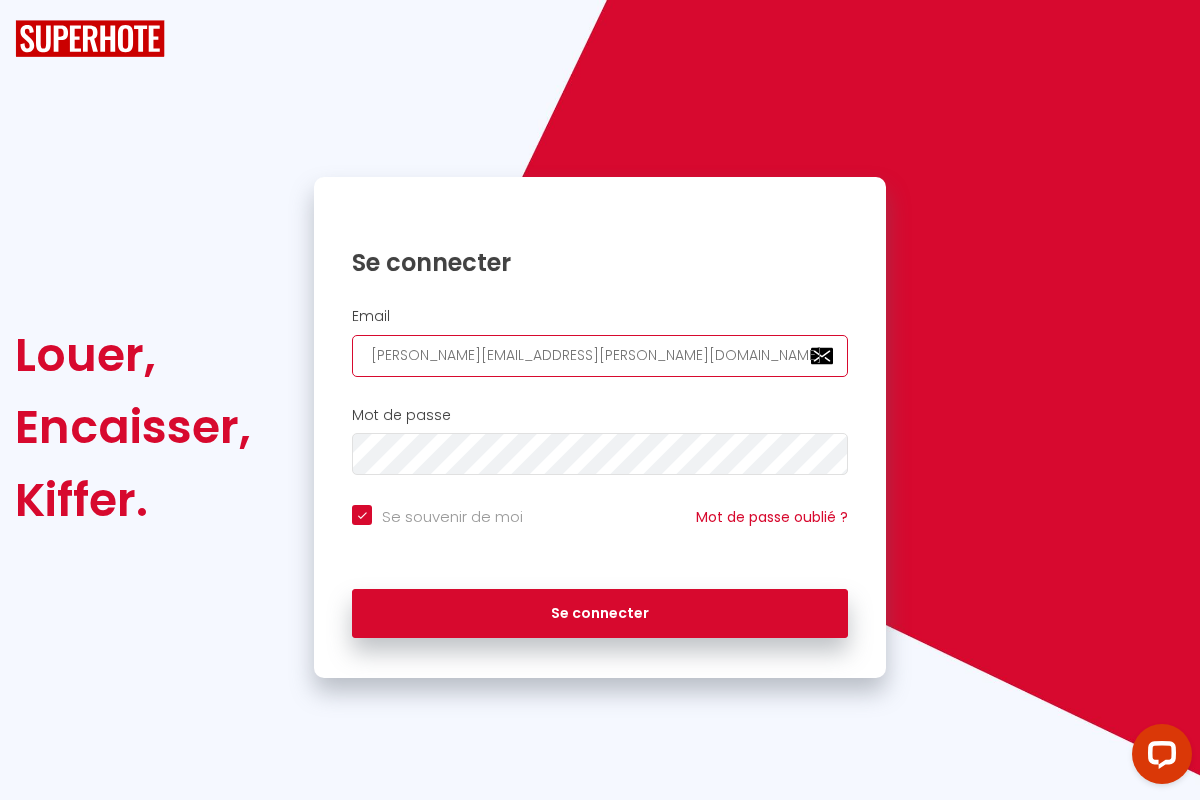 checkbox on "true" 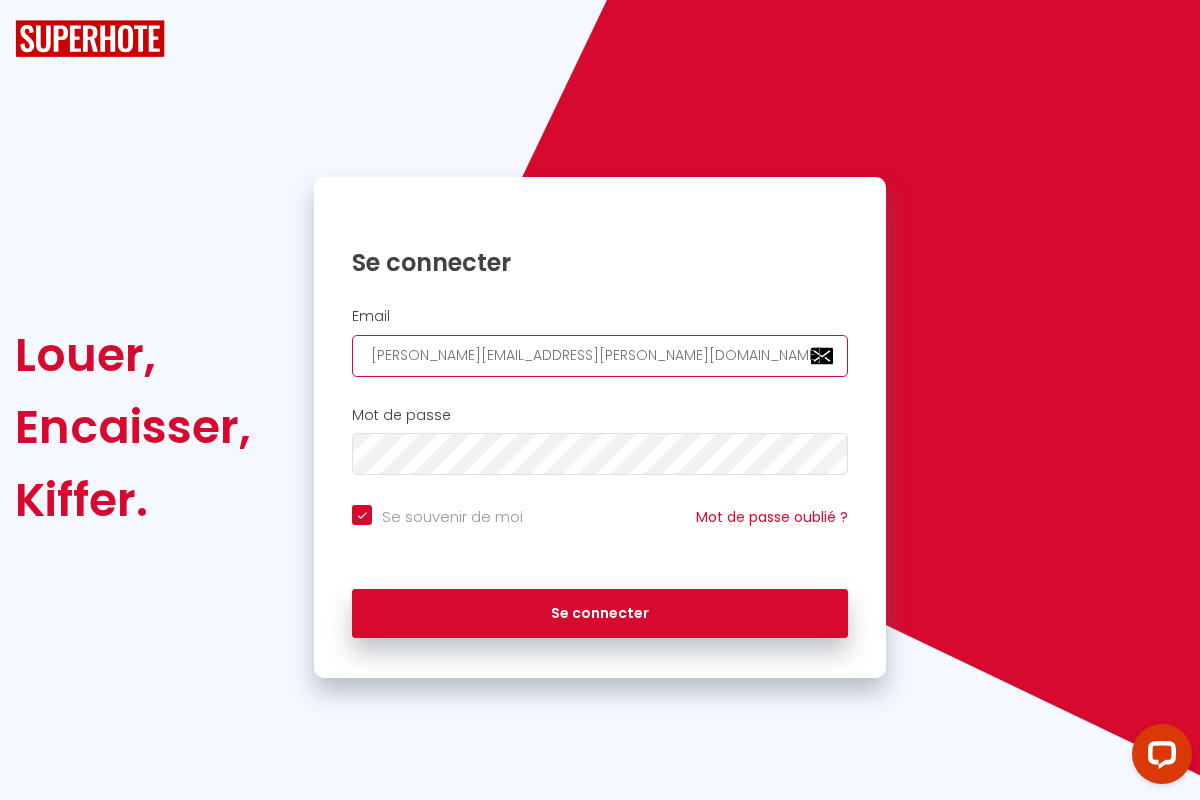 type on "[PERSON_NAME][EMAIL_ADDRESS][PERSON_NAME][DOMAIN_NAME]" 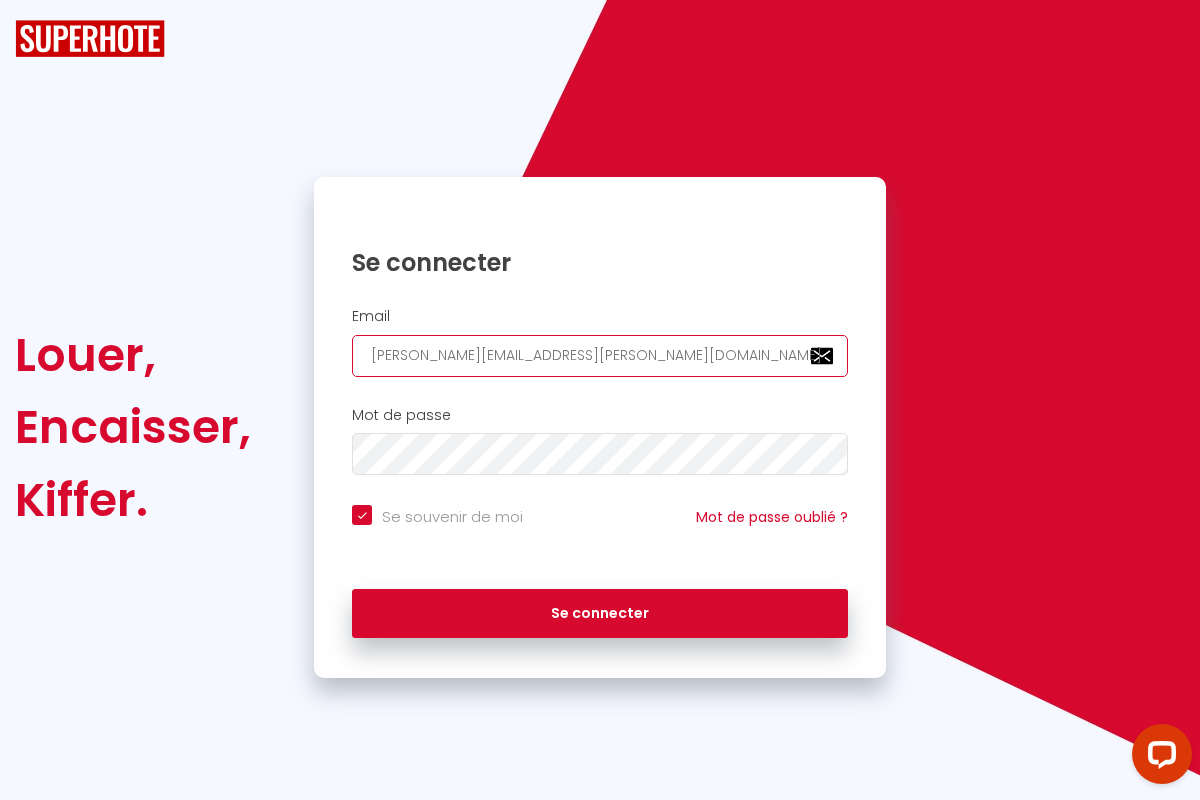type on "[PERSON_NAME][EMAIL_ADDRESS][PERSON_NAME][DOMAIN_NAME]" 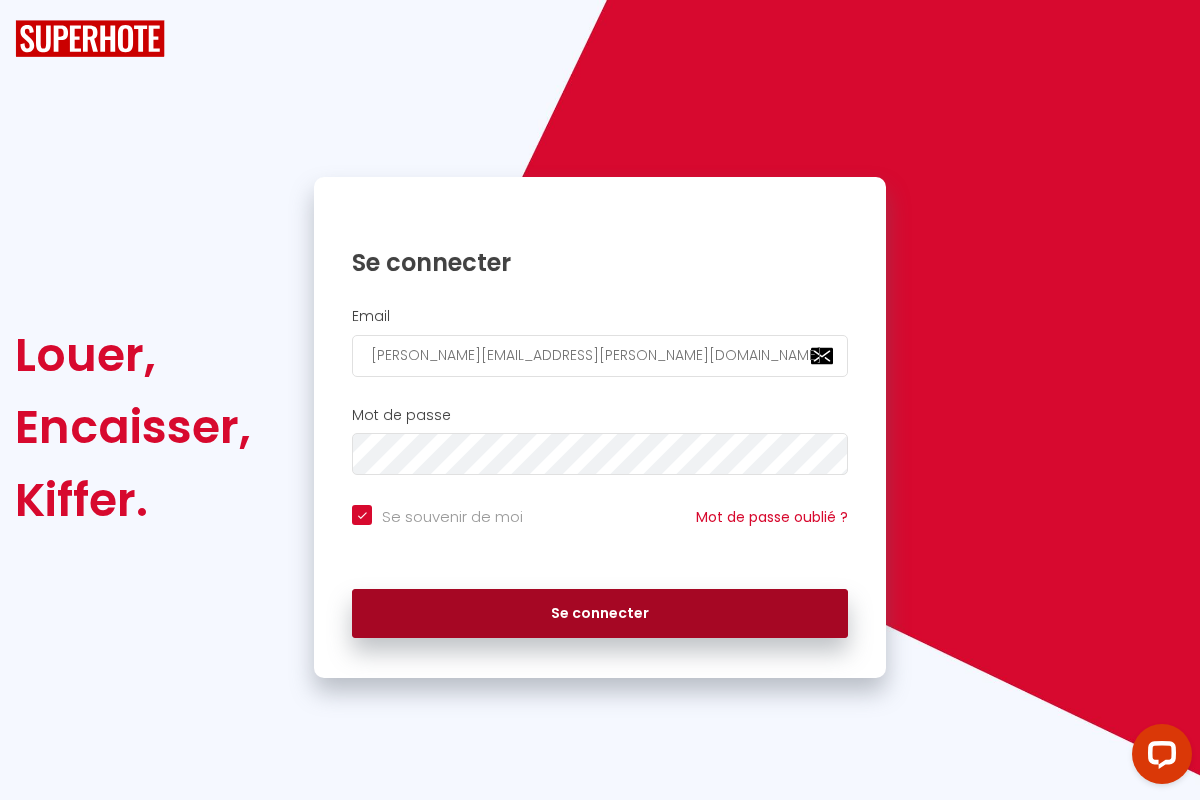 click on "Se connecter" at bounding box center (600, 614) 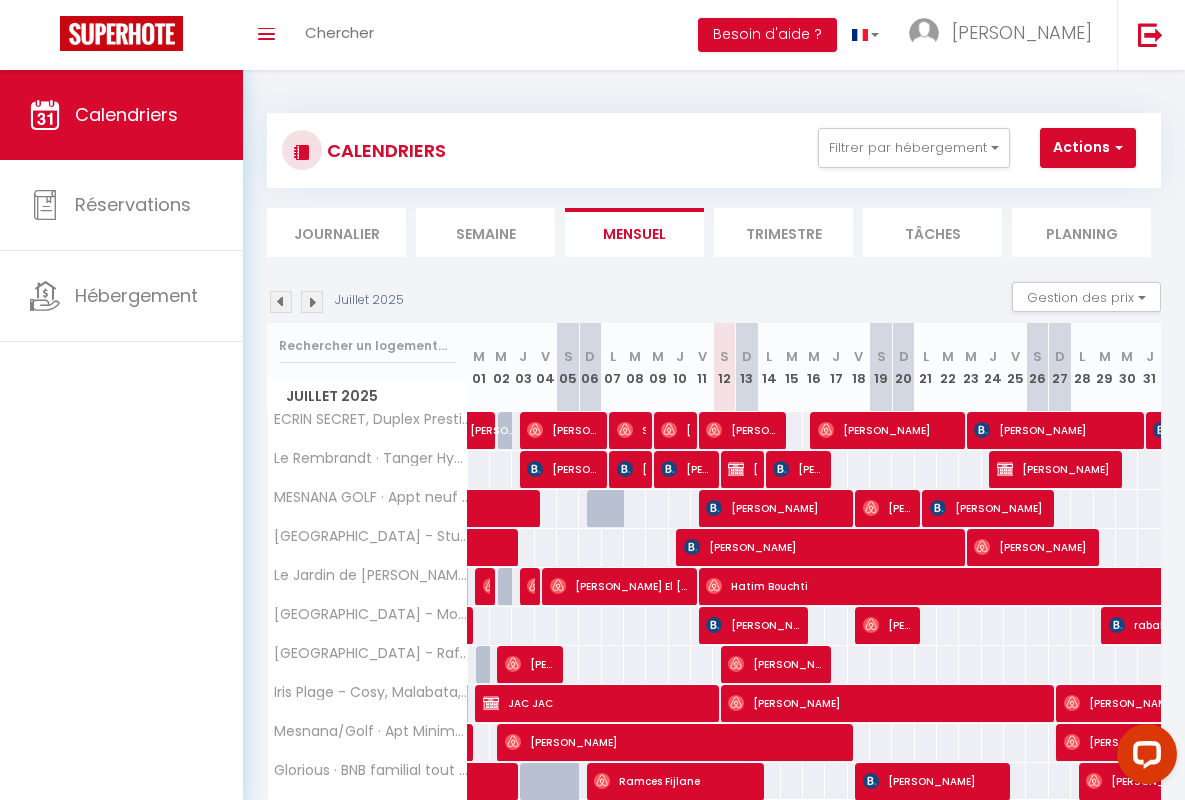 click on "Semaine" at bounding box center (485, 232) 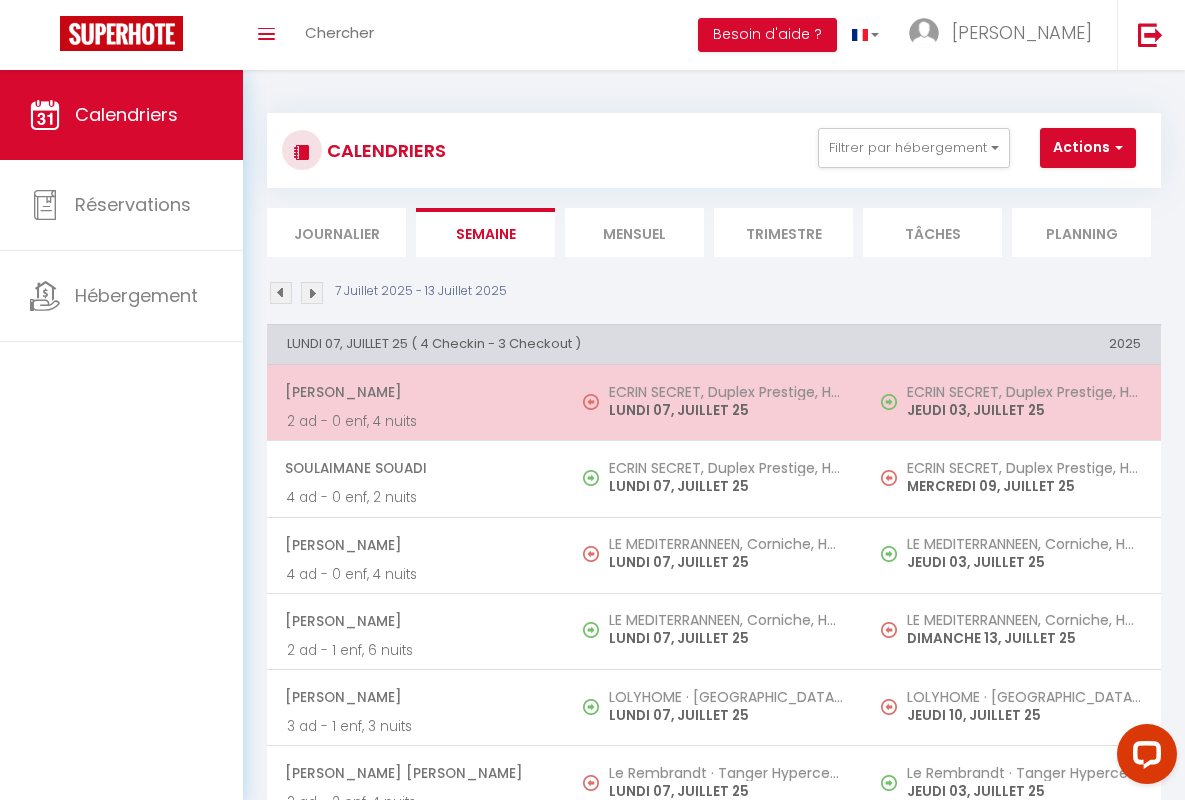click on "[PERSON_NAME]" at bounding box center [415, 392] 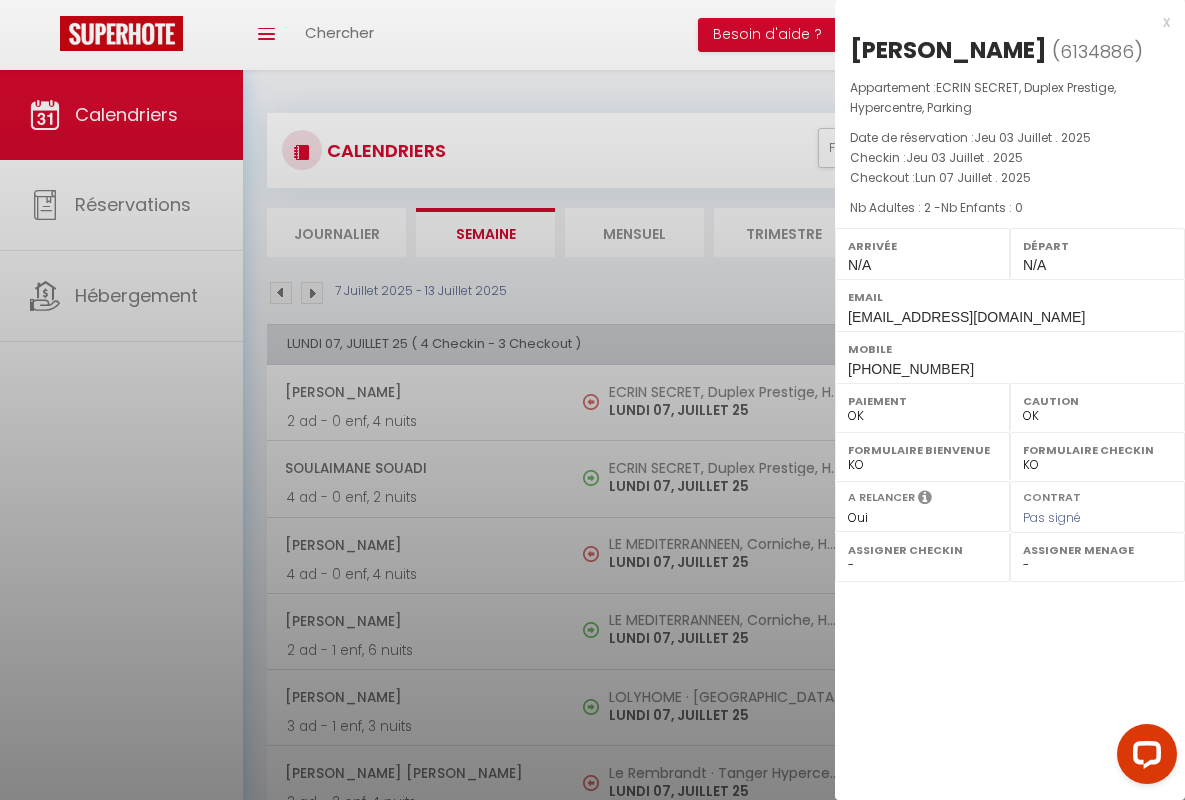 click on "x" at bounding box center (1002, 22) 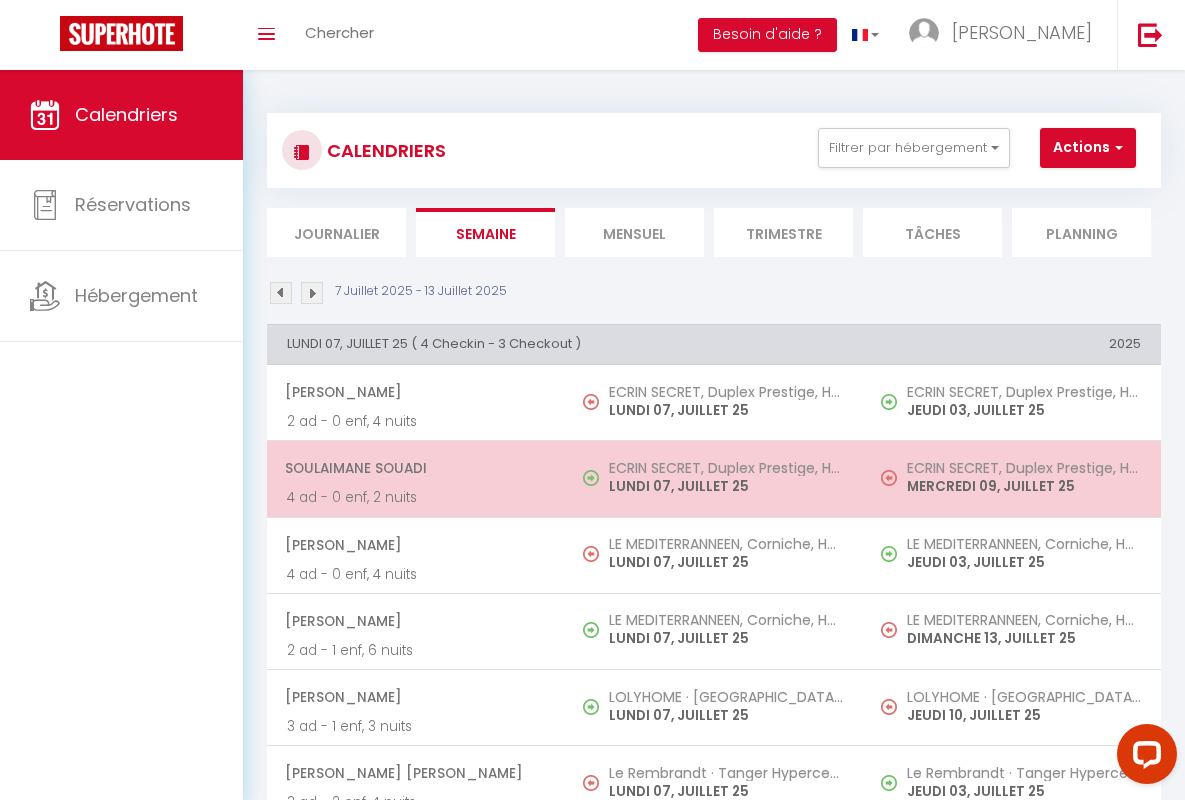 click on "Soulaimane Souadi" at bounding box center [415, 468] 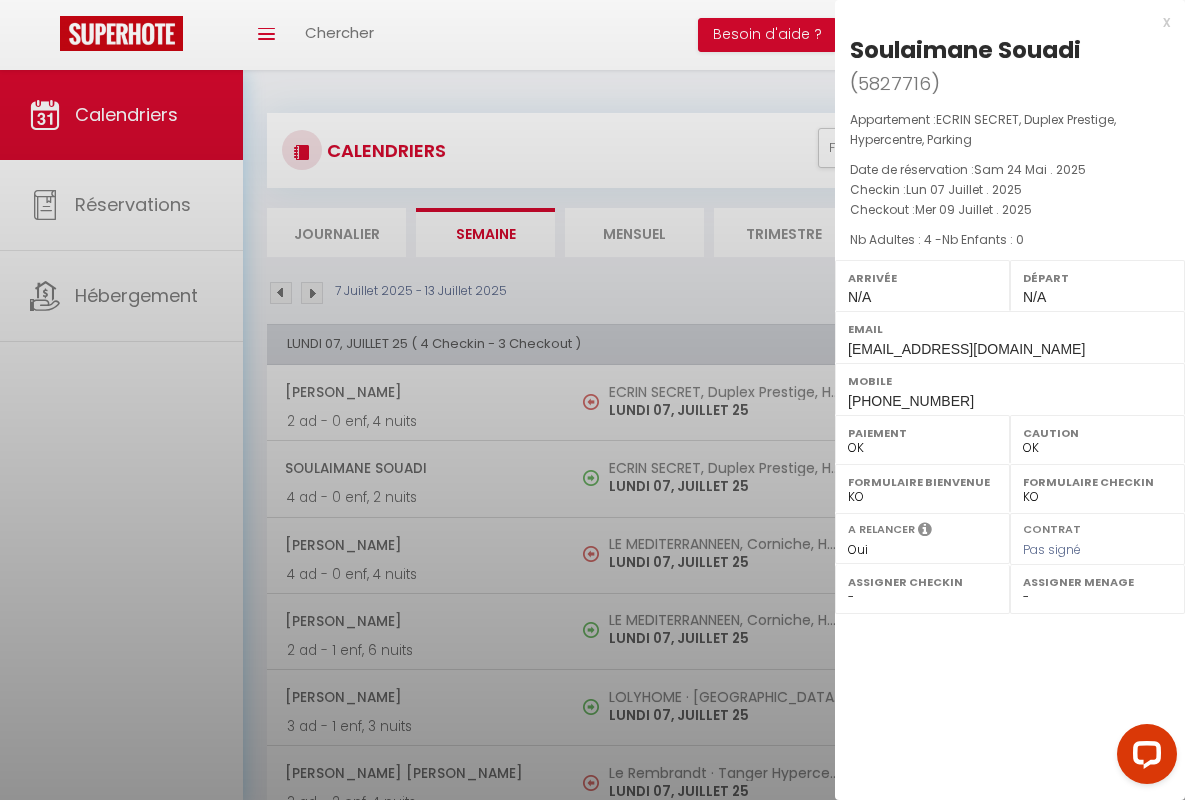 click on "x" at bounding box center (1002, 22) 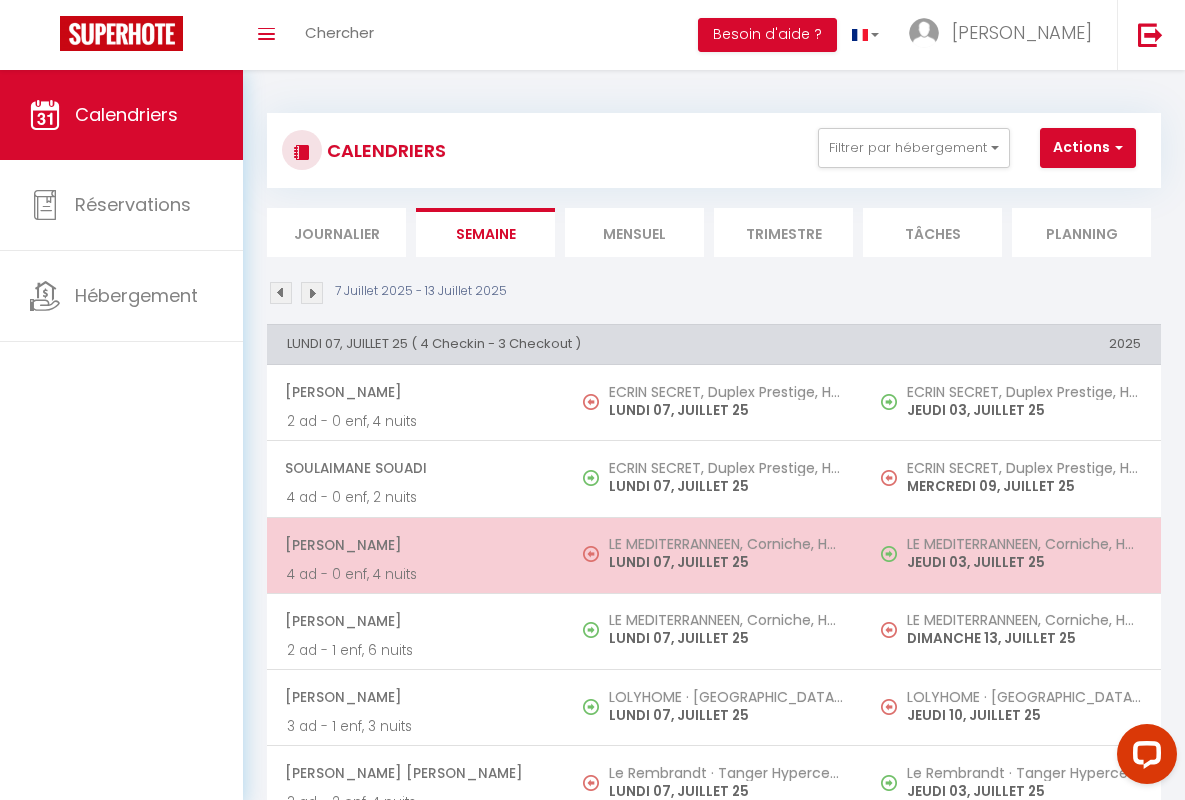 click on "[PERSON_NAME]" at bounding box center [415, 545] 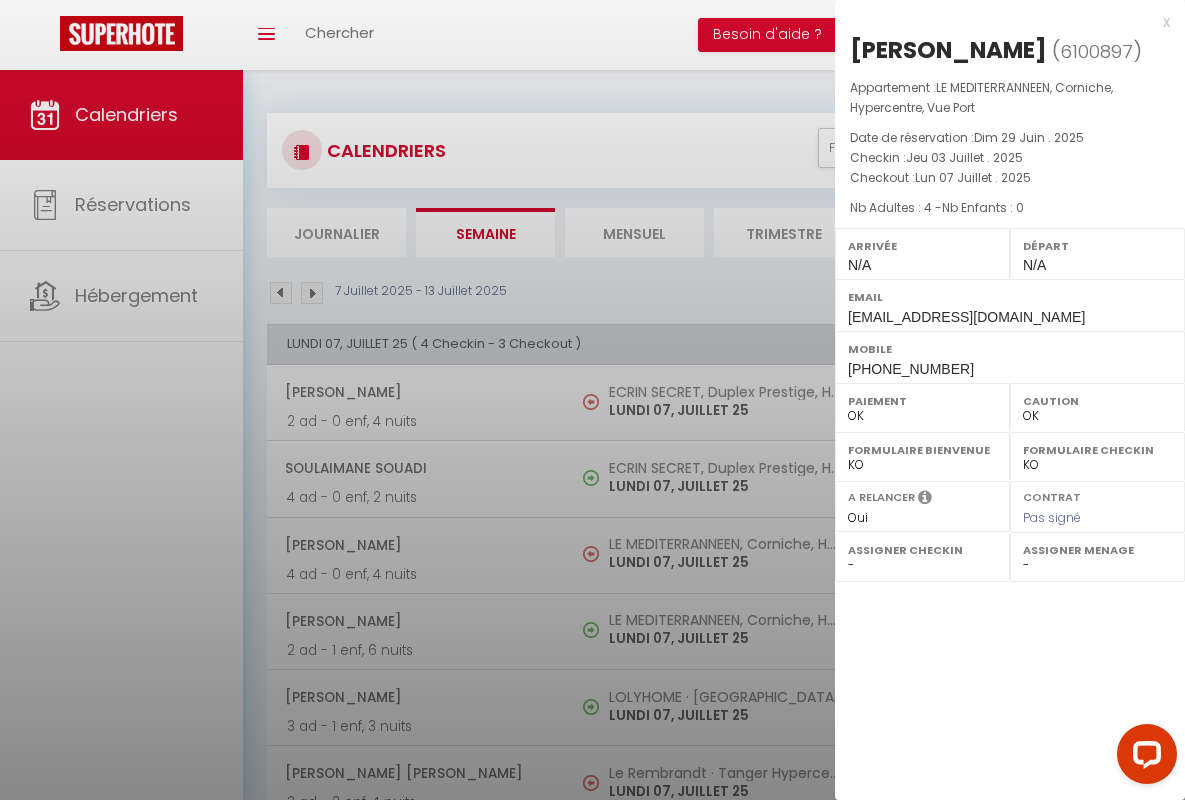 click on "x" at bounding box center (1002, 22) 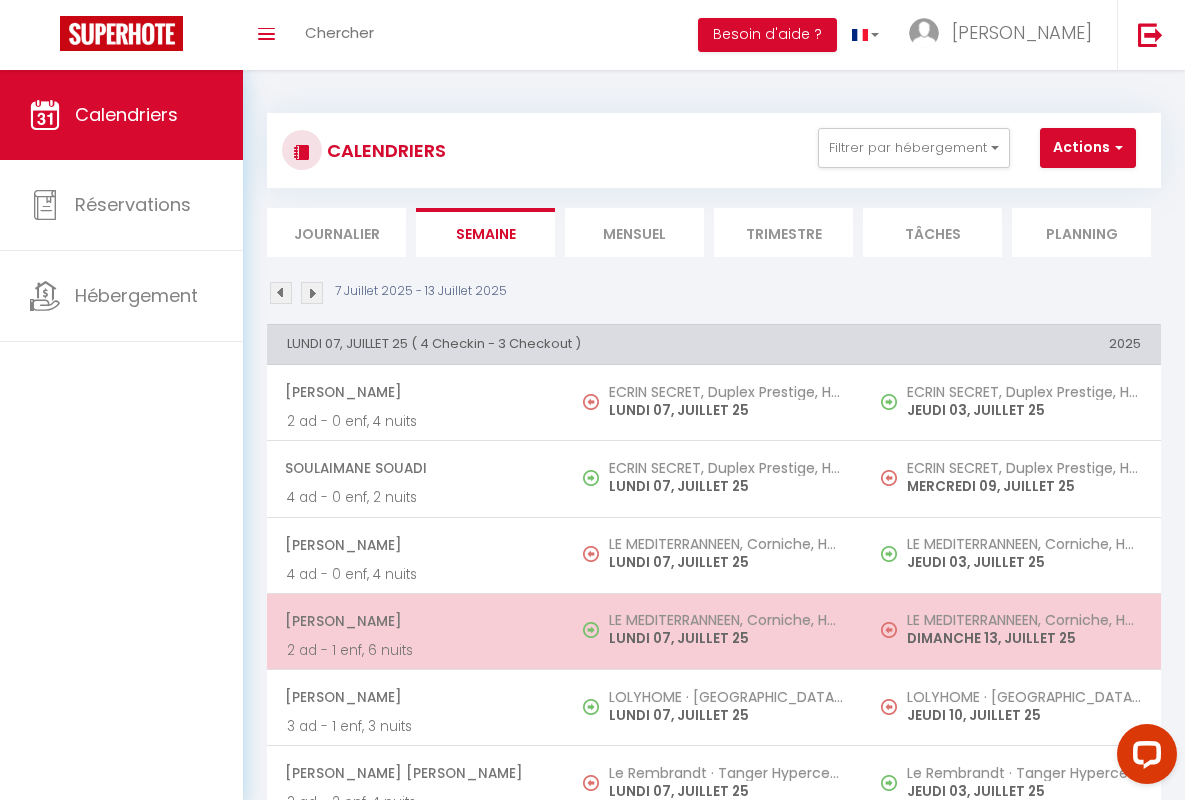 click on "[PERSON_NAME]" at bounding box center (415, 621) 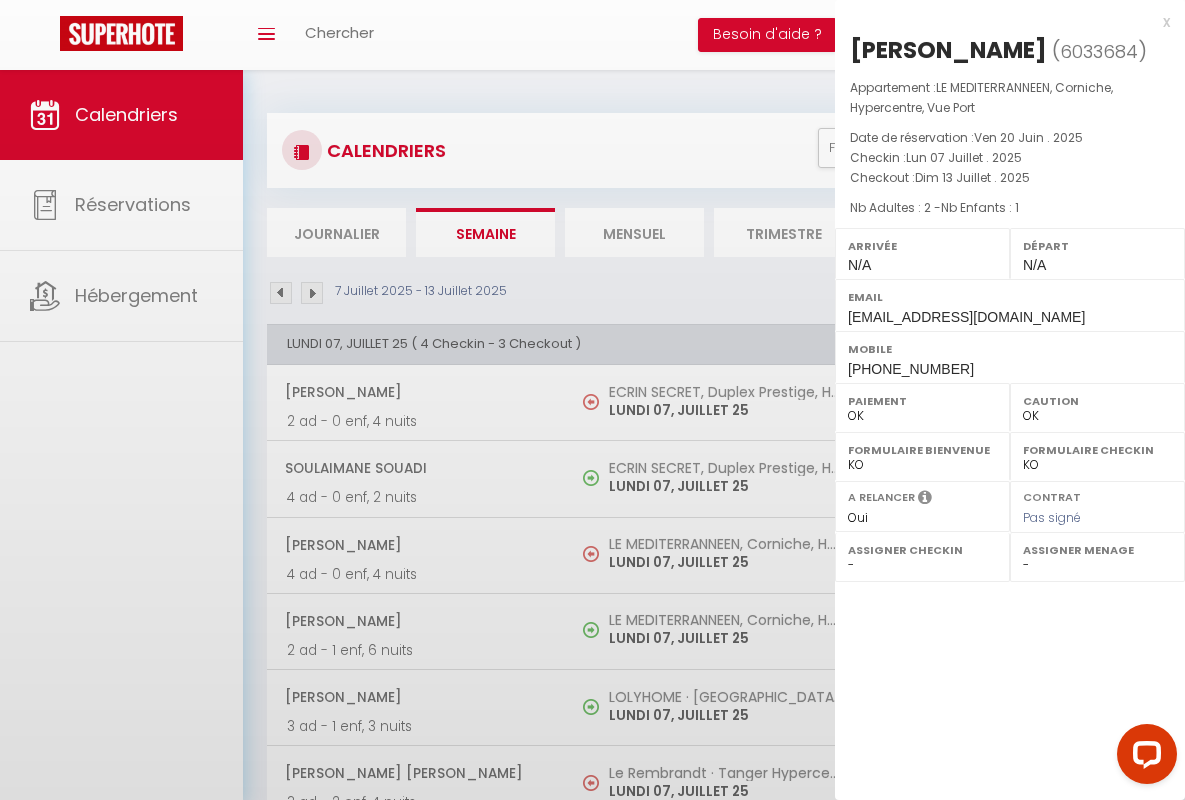 click on "x" at bounding box center (1002, 22) 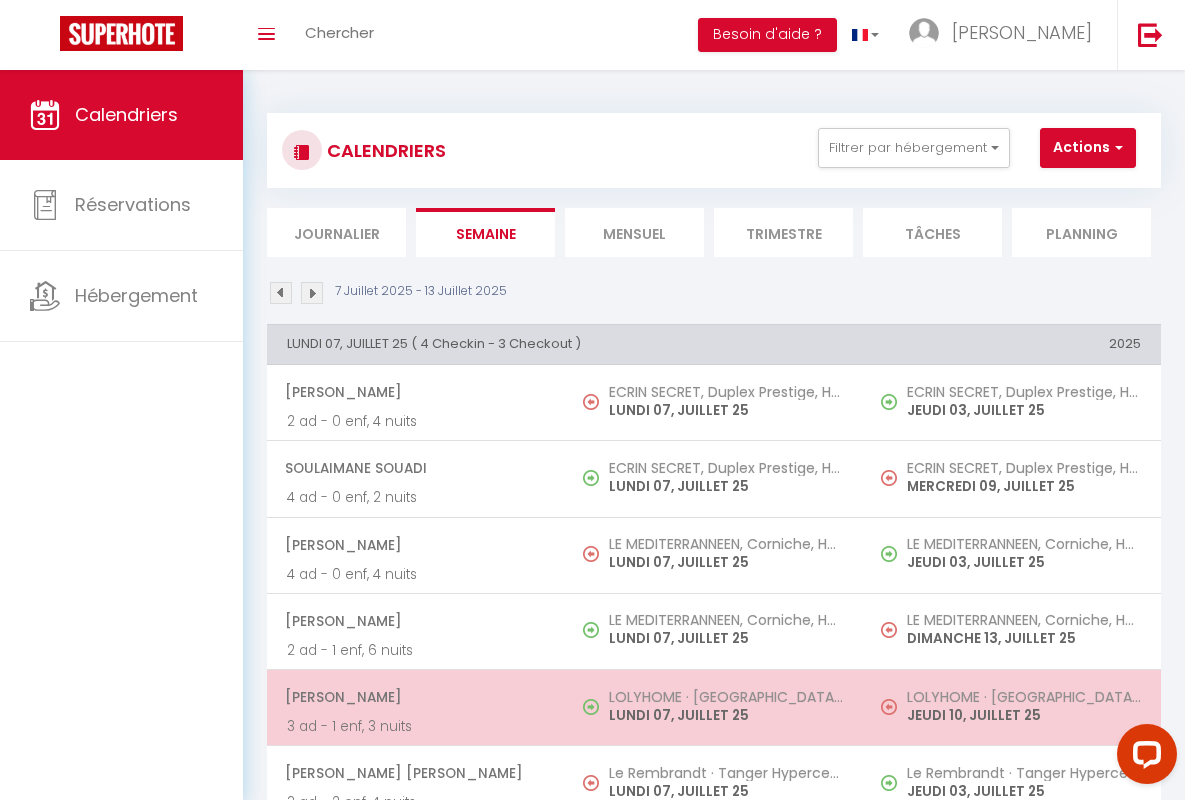 click on "[PERSON_NAME]" at bounding box center (415, 697) 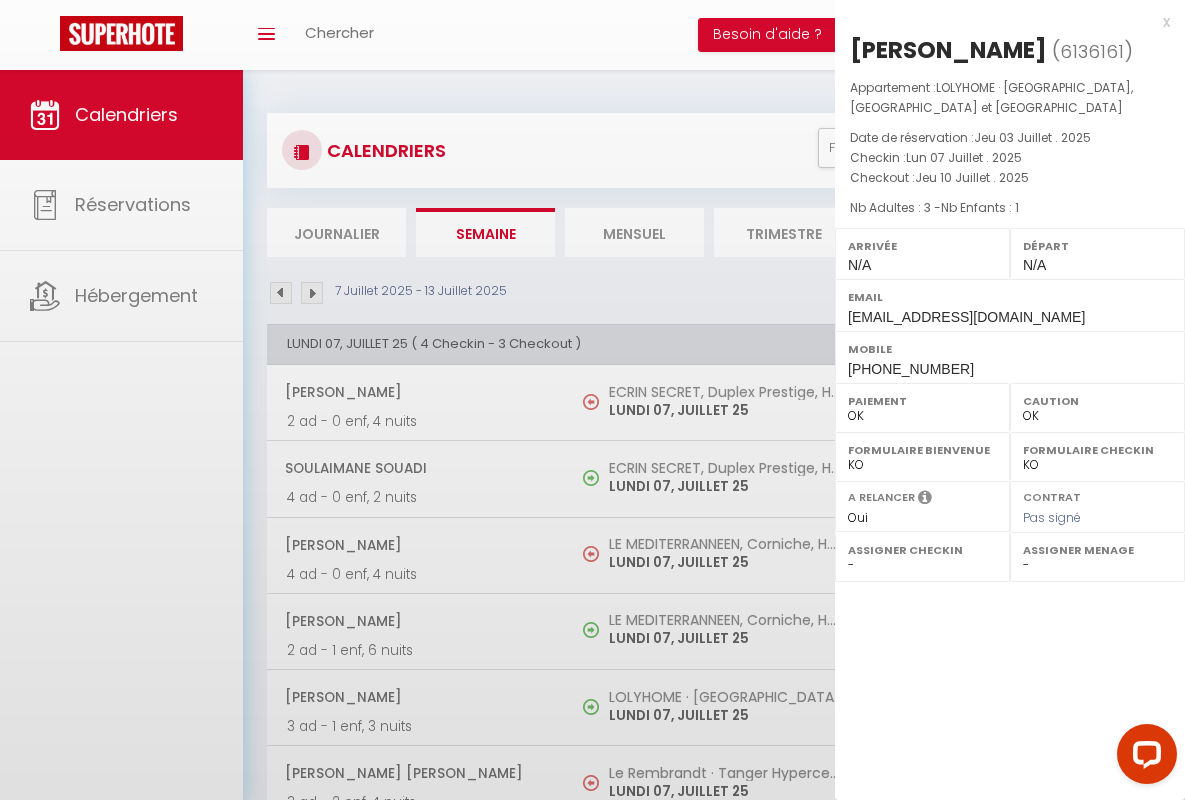 click on "x" at bounding box center (1002, 22) 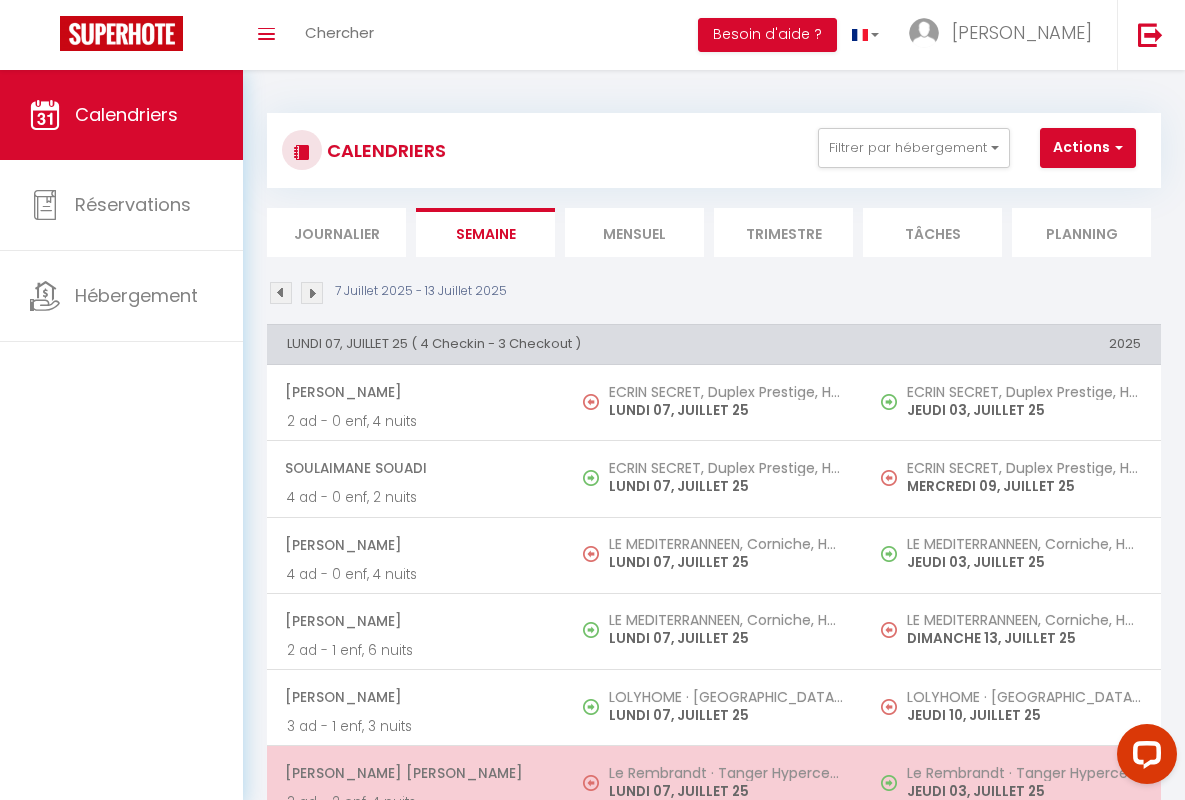 click on "[PERSON_NAME] [PERSON_NAME]" at bounding box center [415, 773] 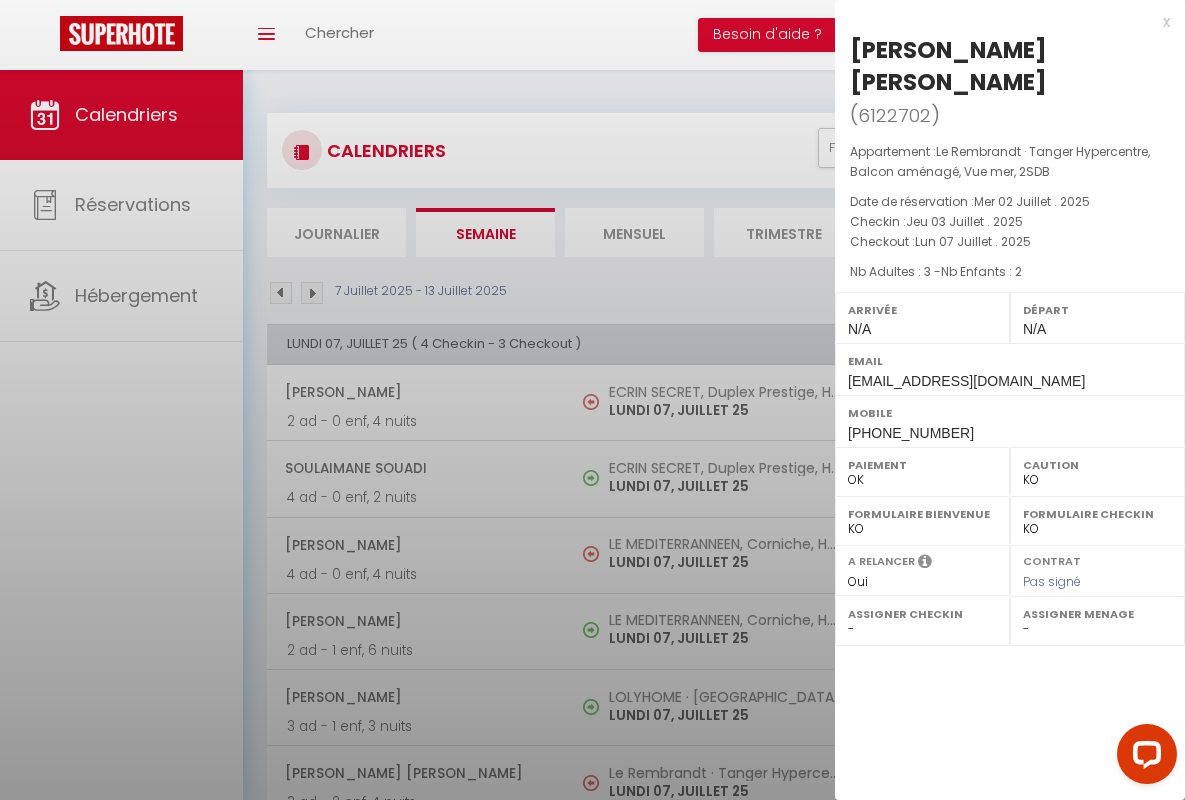 click on "x" at bounding box center [1002, 22] 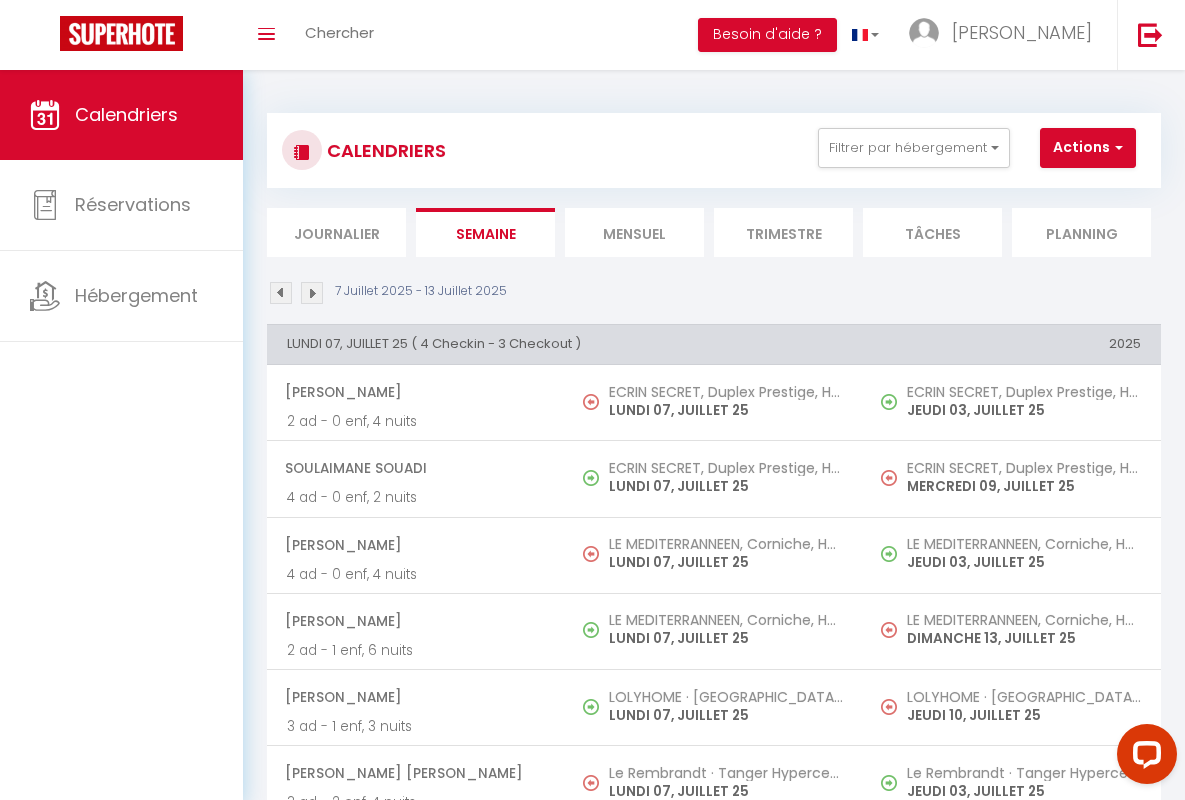 scroll, scrollTop: 449, scrollLeft: 0, axis: vertical 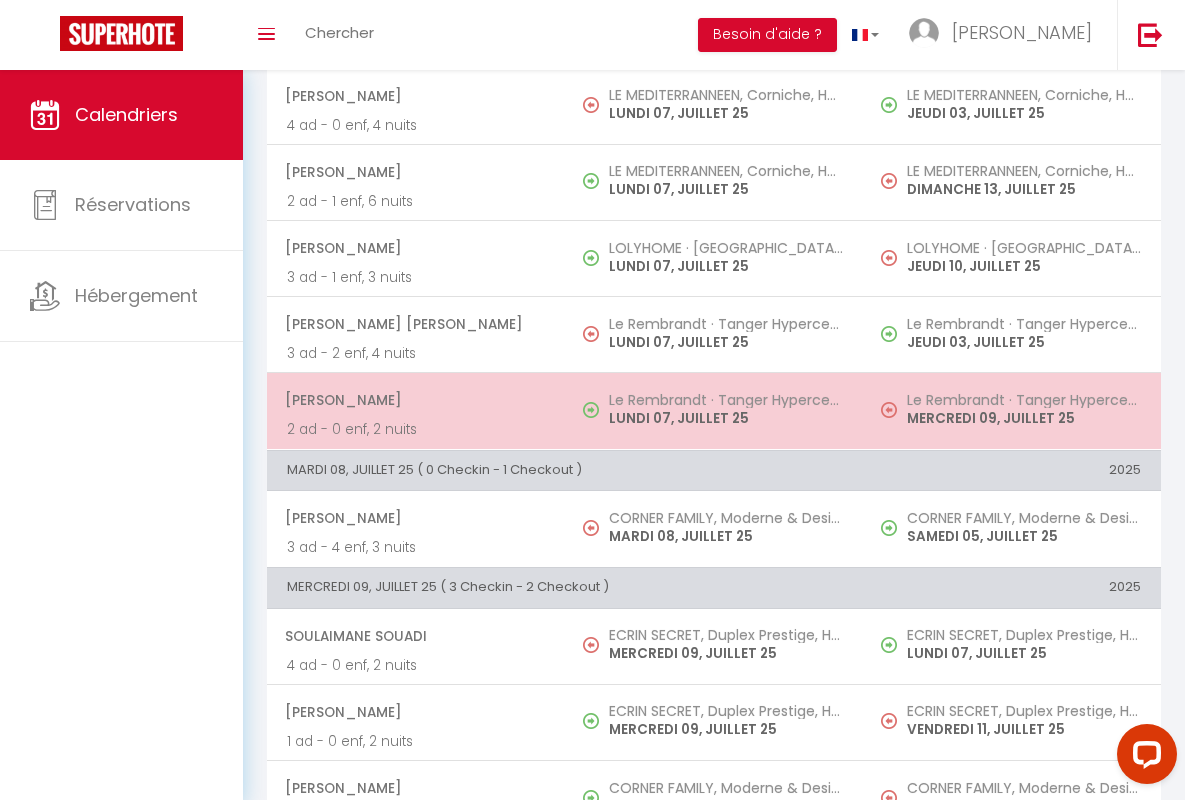 click on "[PERSON_NAME]" at bounding box center (415, 400) 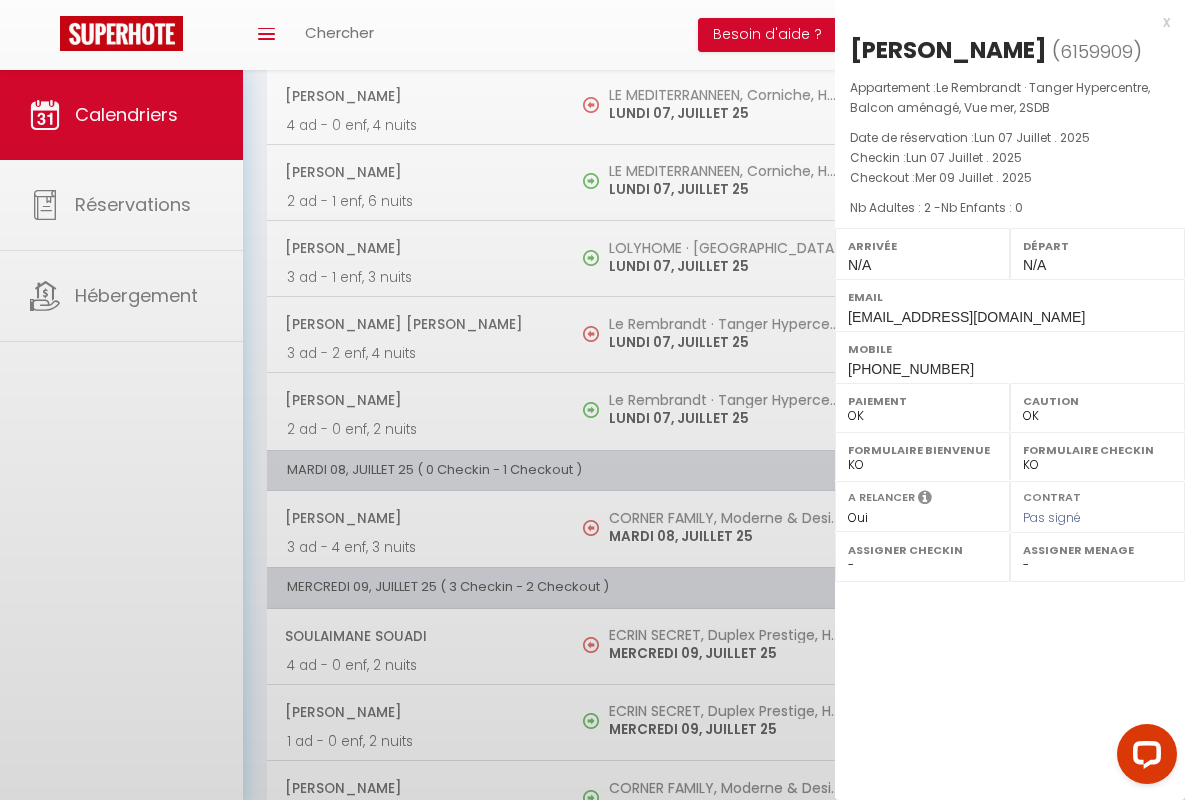 click on "x" at bounding box center (1002, 22) 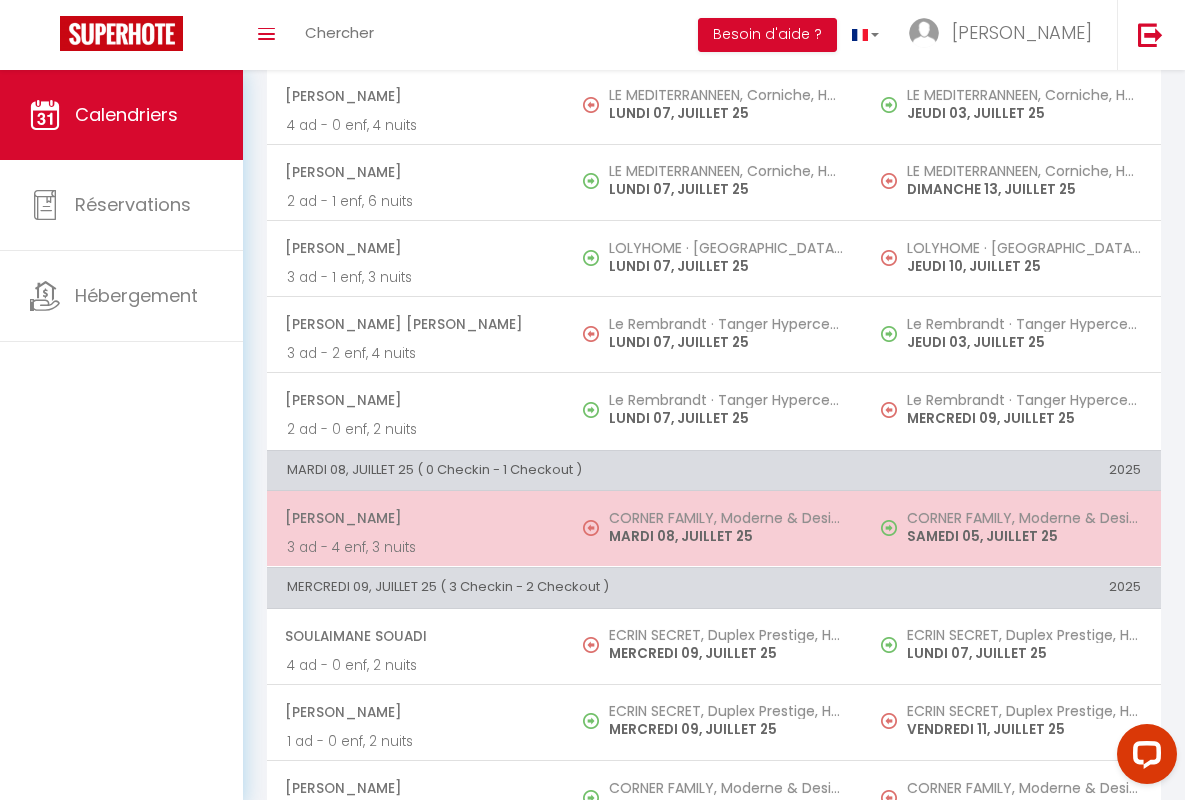 click on "[PERSON_NAME]" at bounding box center [415, 518] 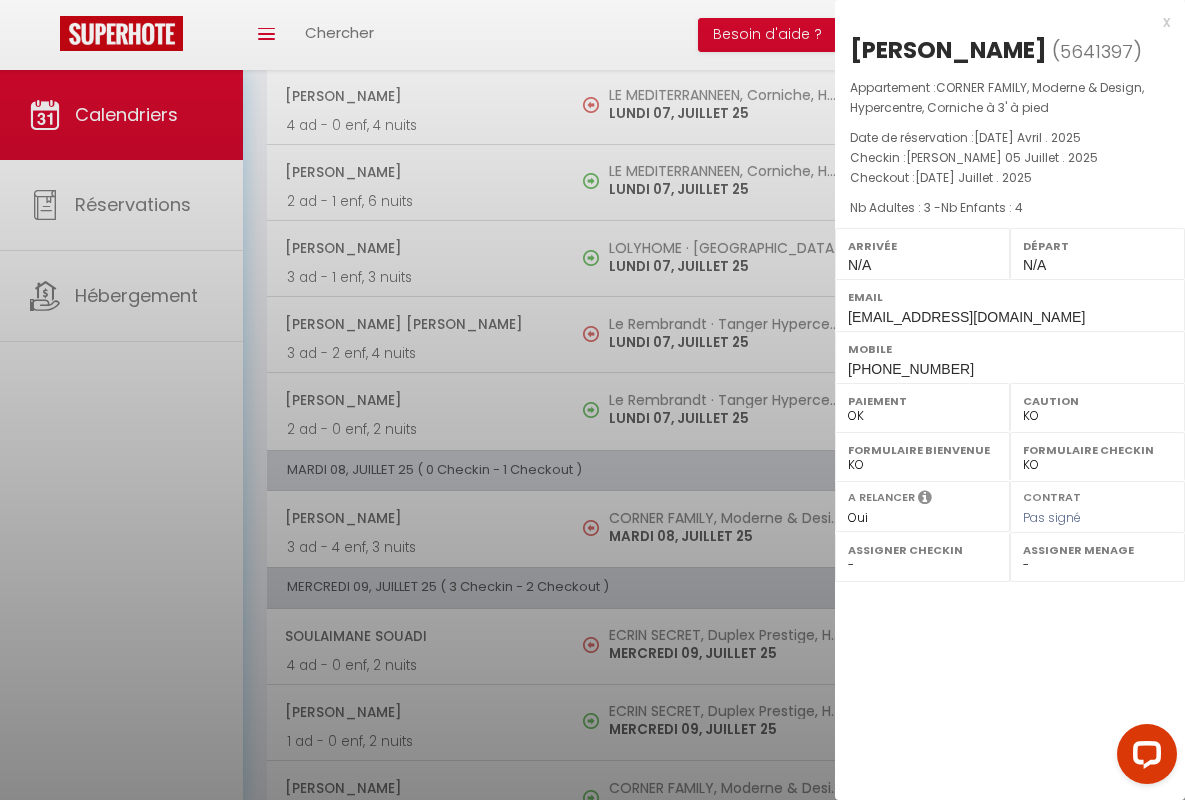 click on "x" at bounding box center (1002, 22) 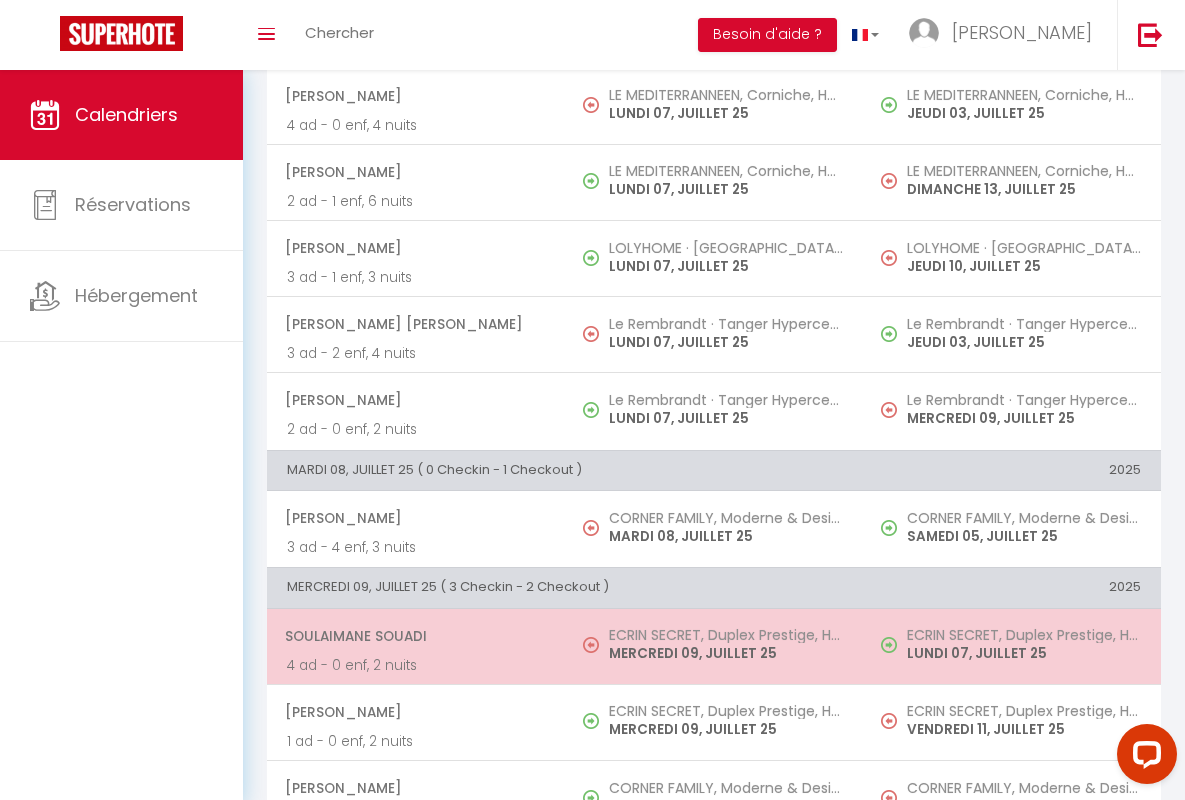 click on "Soulaimane Souadi" at bounding box center [415, 636] 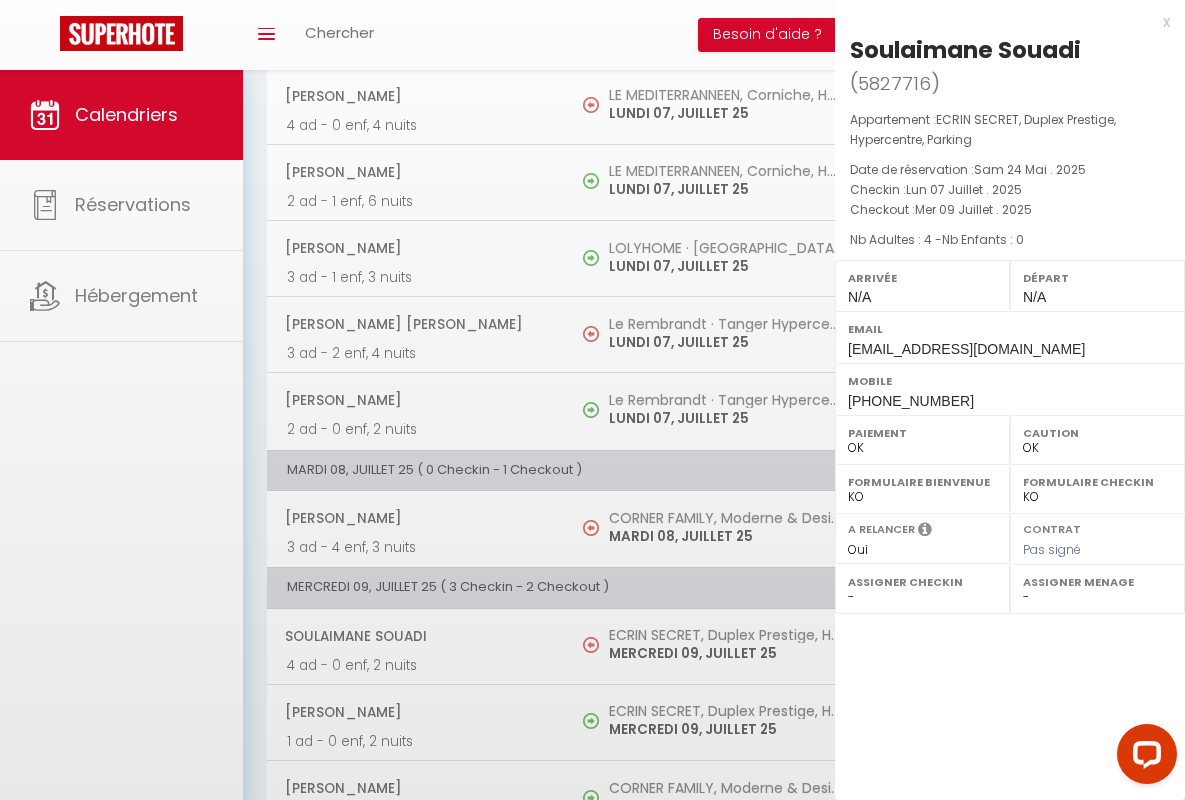 click on "x" at bounding box center (1002, 22) 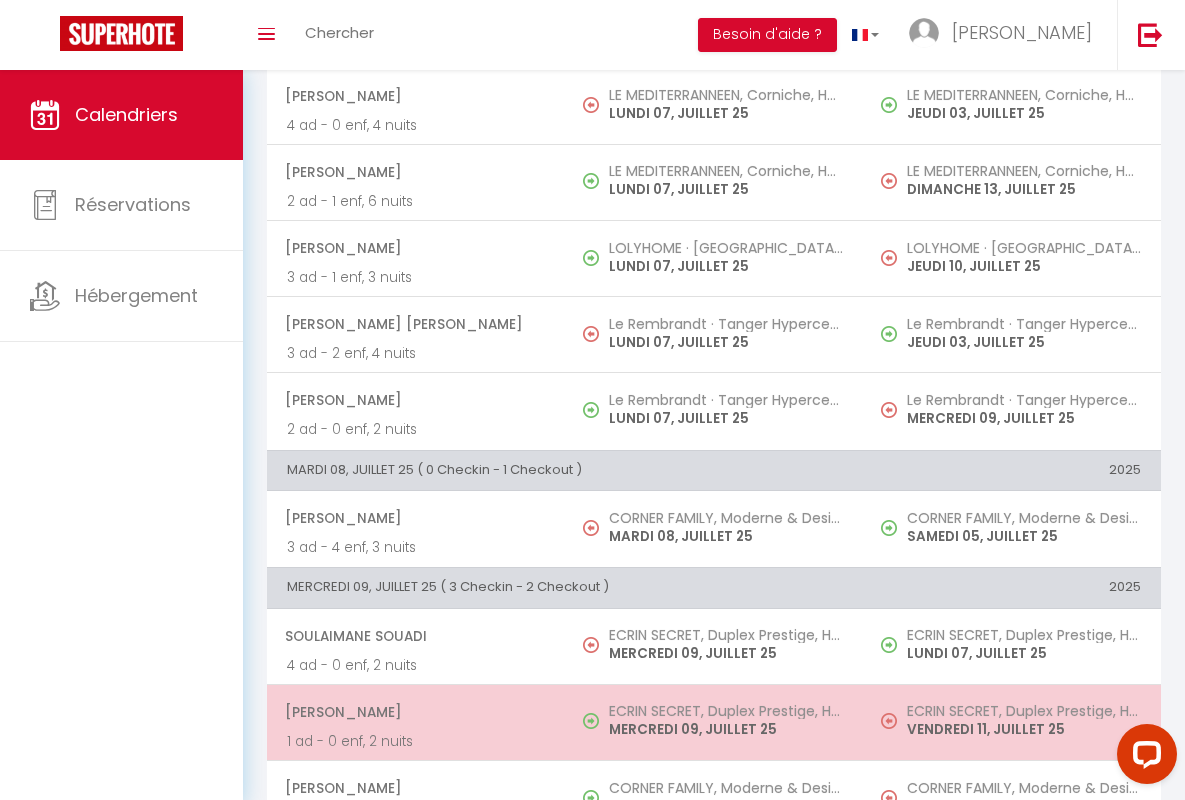 click on "[PERSON_NAME]" at bounding box center [415, 712] 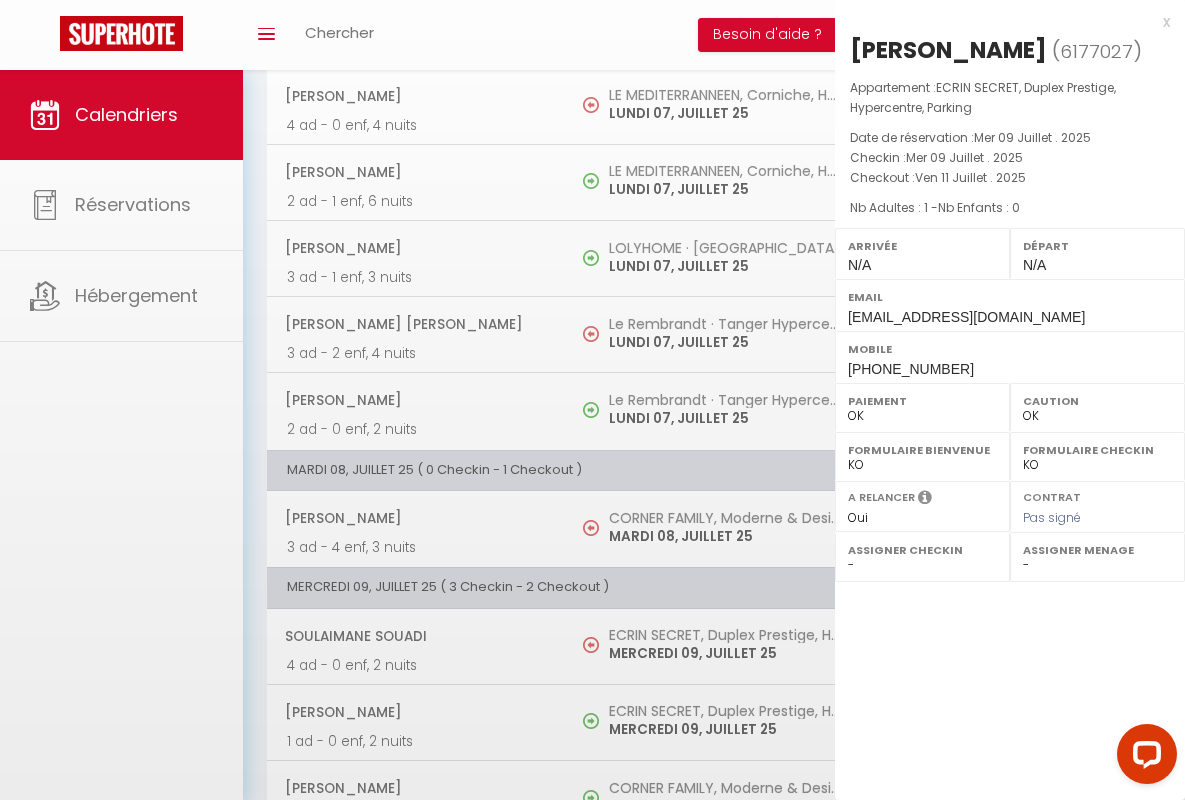 click on "x" at bounding box center [1002, 22] 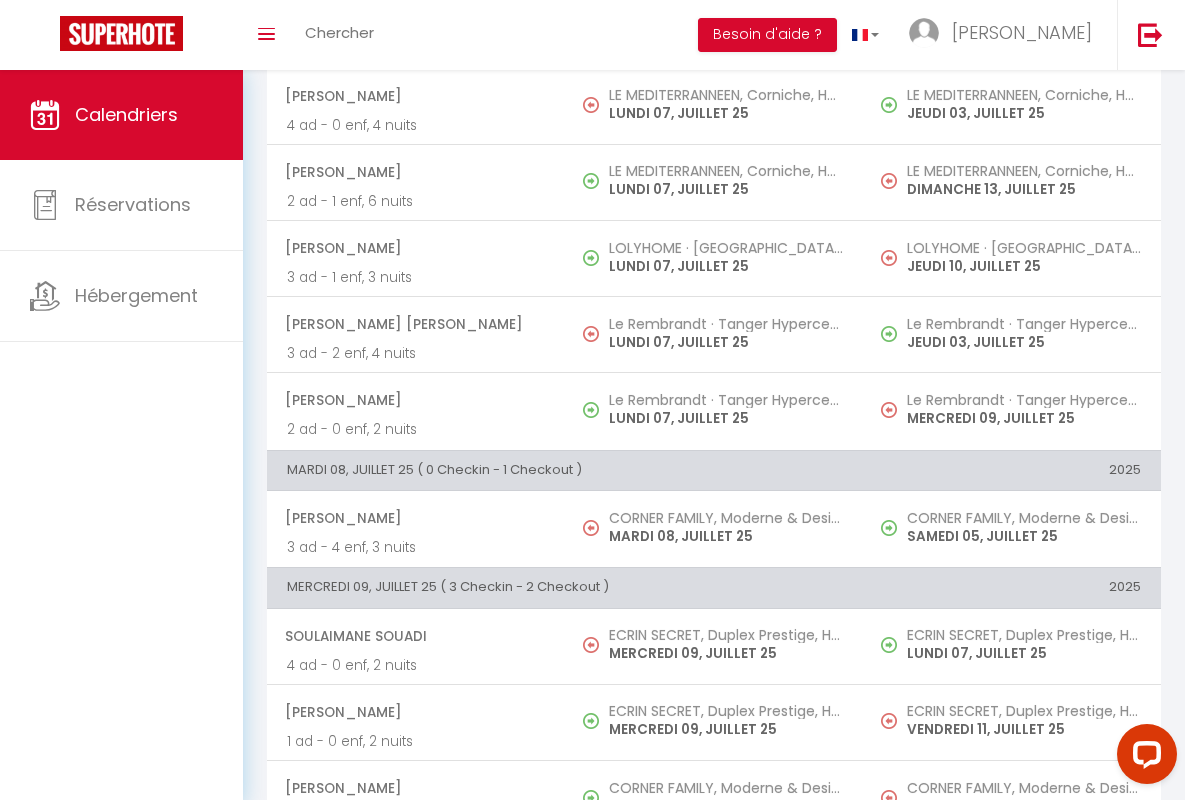 scroll, scrollTop: 456, scrollLeft: 0, axis: vertical 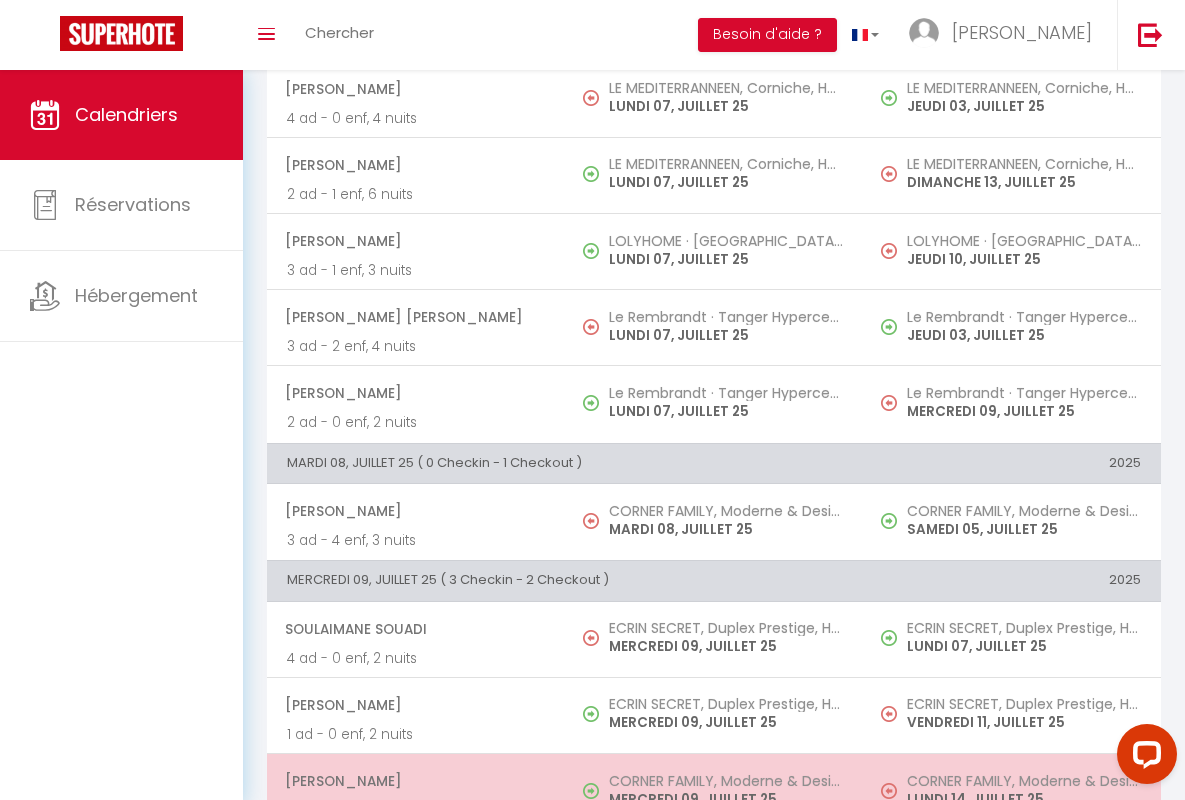 click on "[PERSON_NAME]" at bounding box center (415, 781) 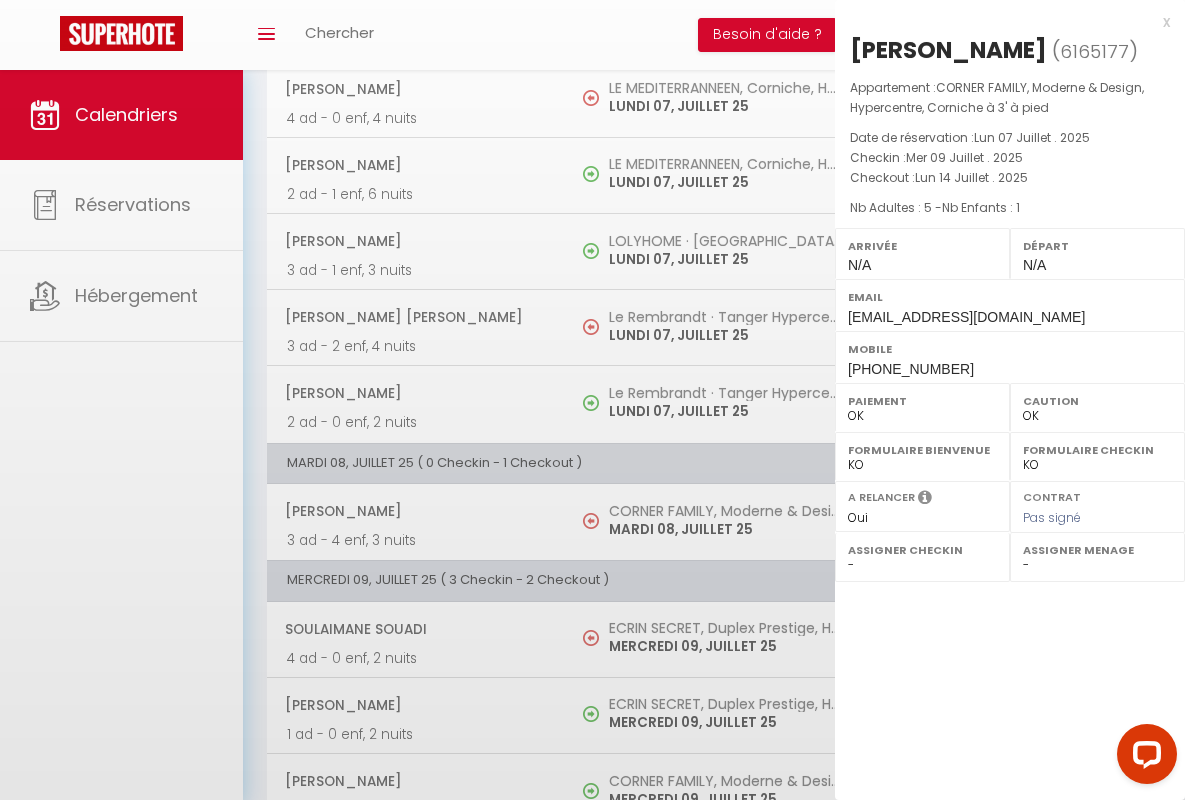 click on "x" at bounding box center [1002, 22] 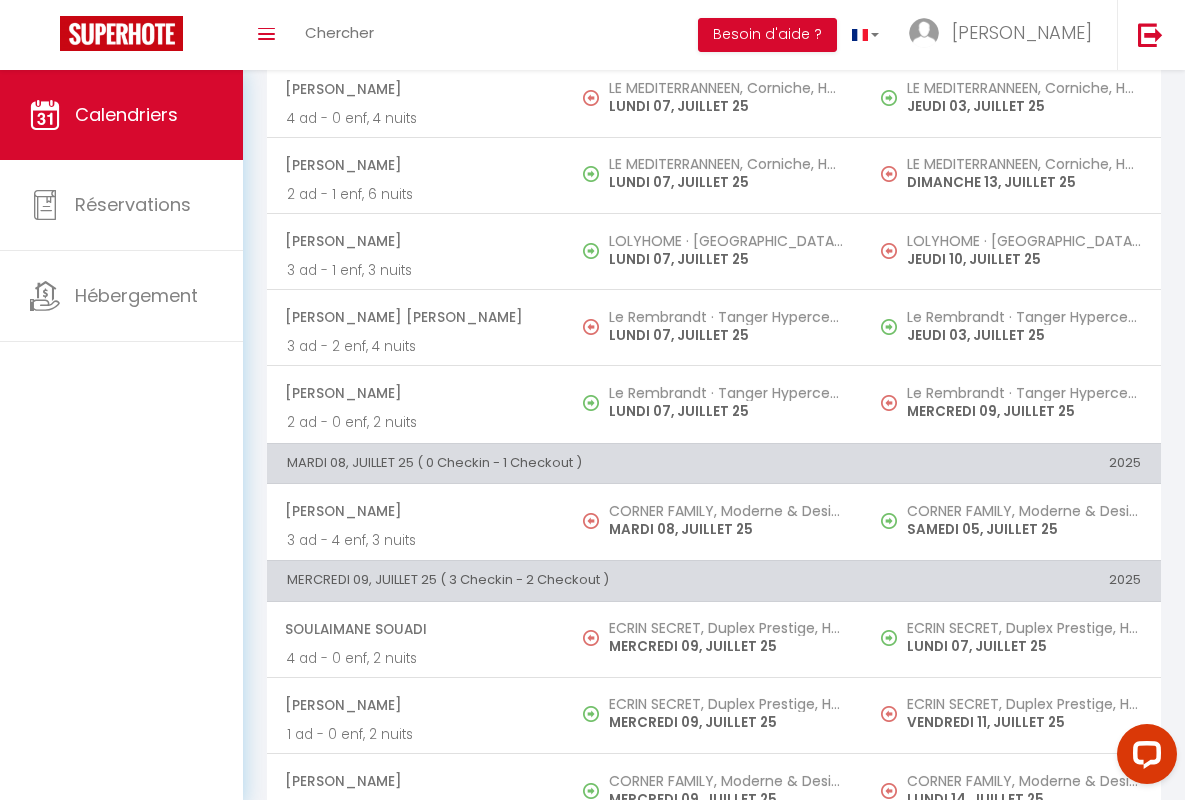 scroll, scrollTop: 913, scrollLeft: 0, axis: vertical 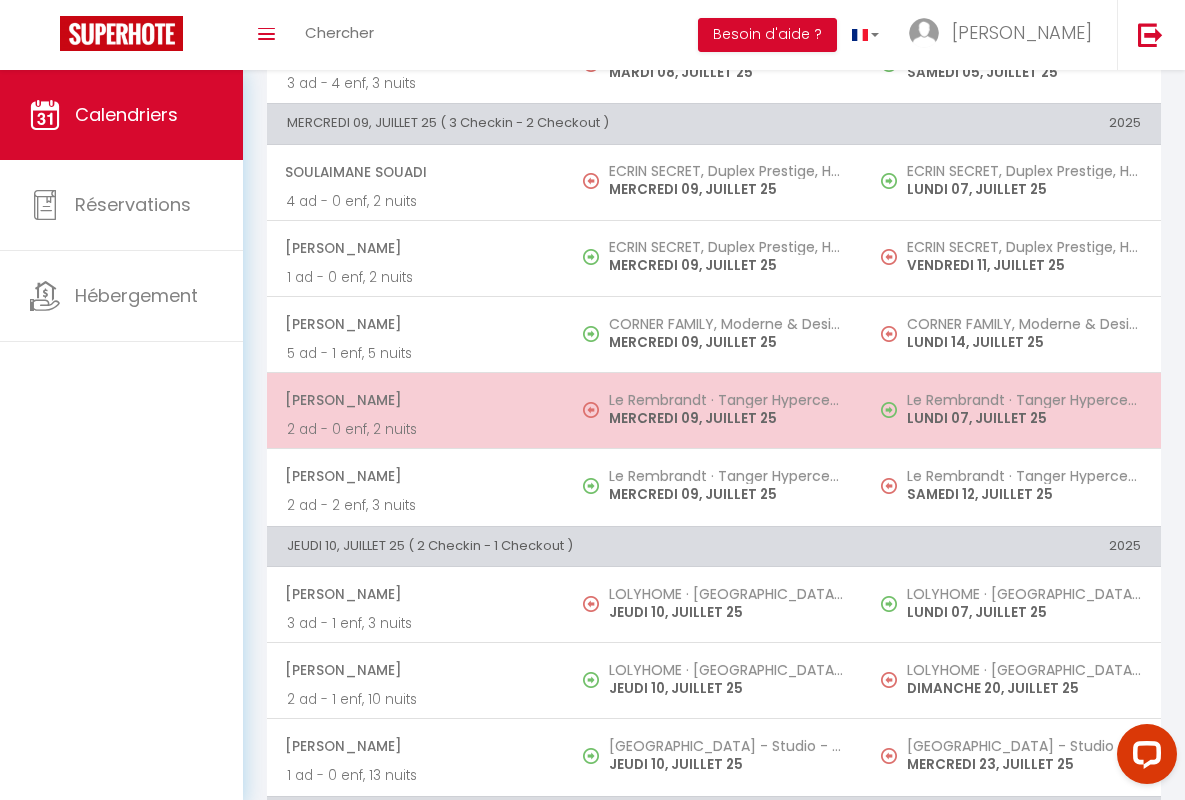 click on "[PERSON_NAME]" at bounding box center (415, 400) 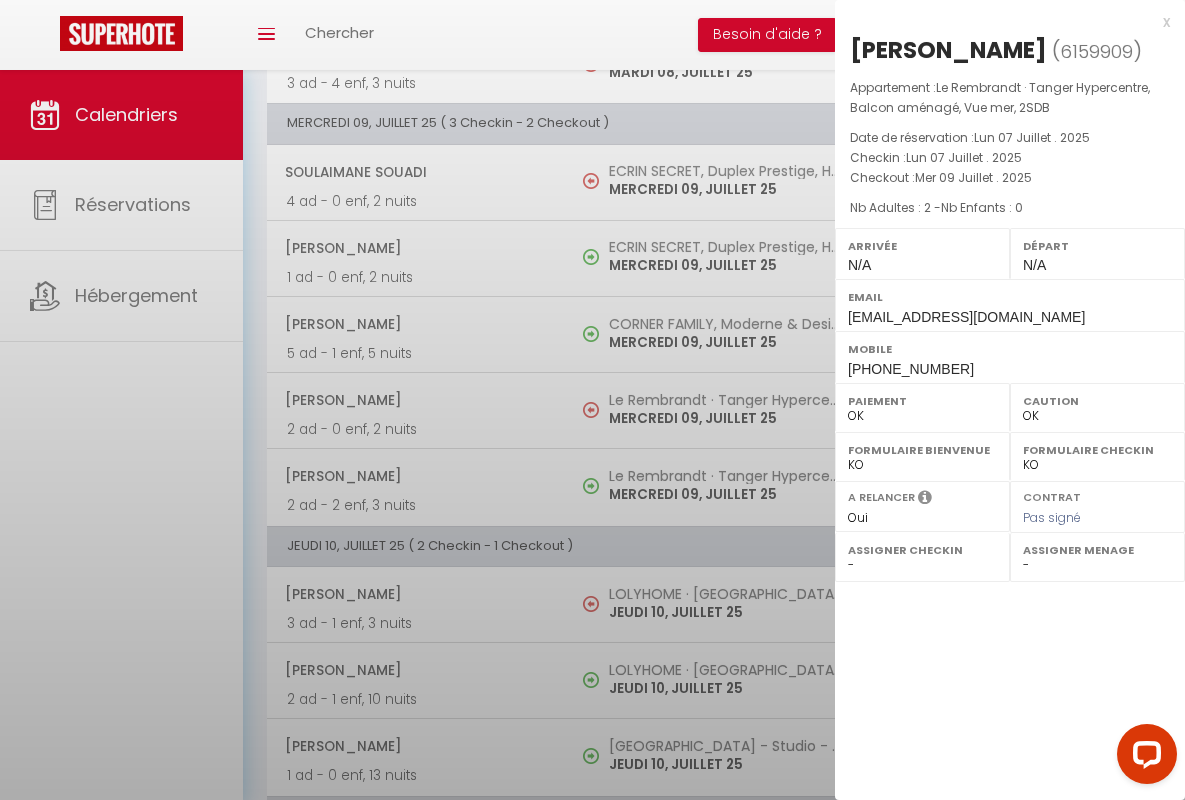 click on "x" at bounding box center (1002, 22) 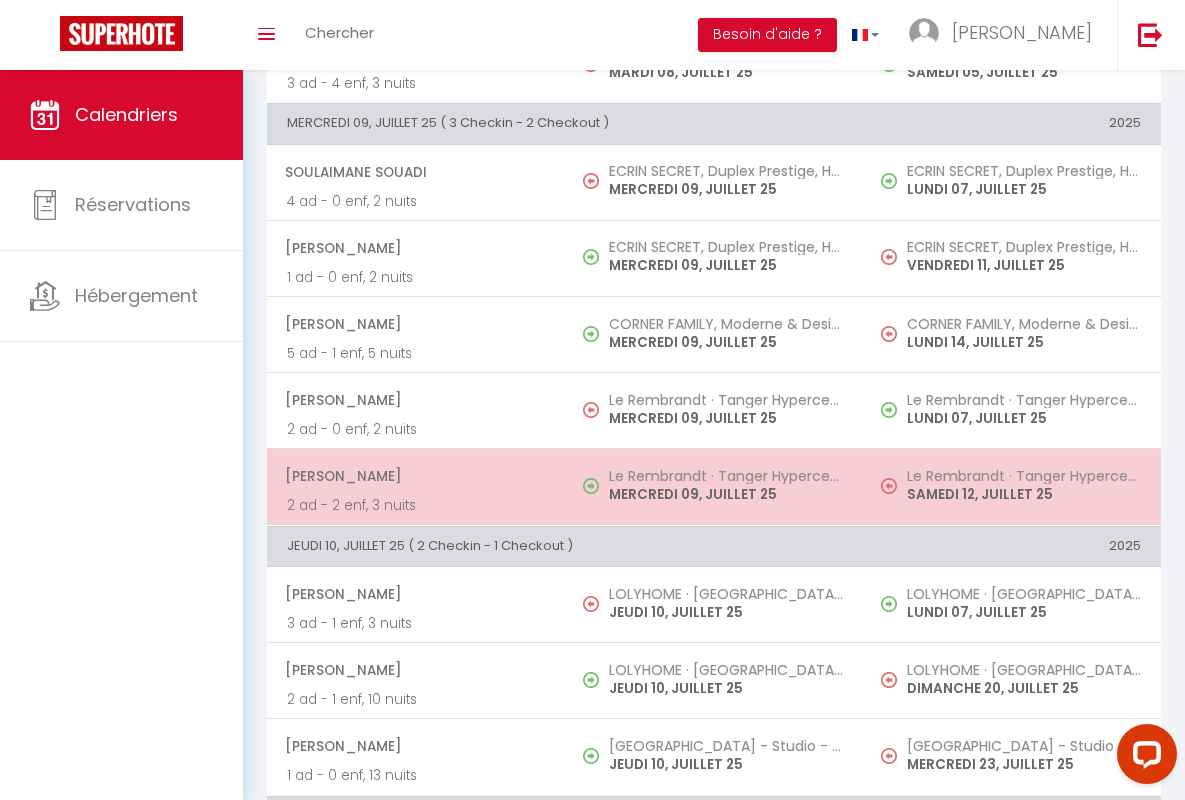 click on "[PERSON_NAME]" at bounding box center [415, 476] 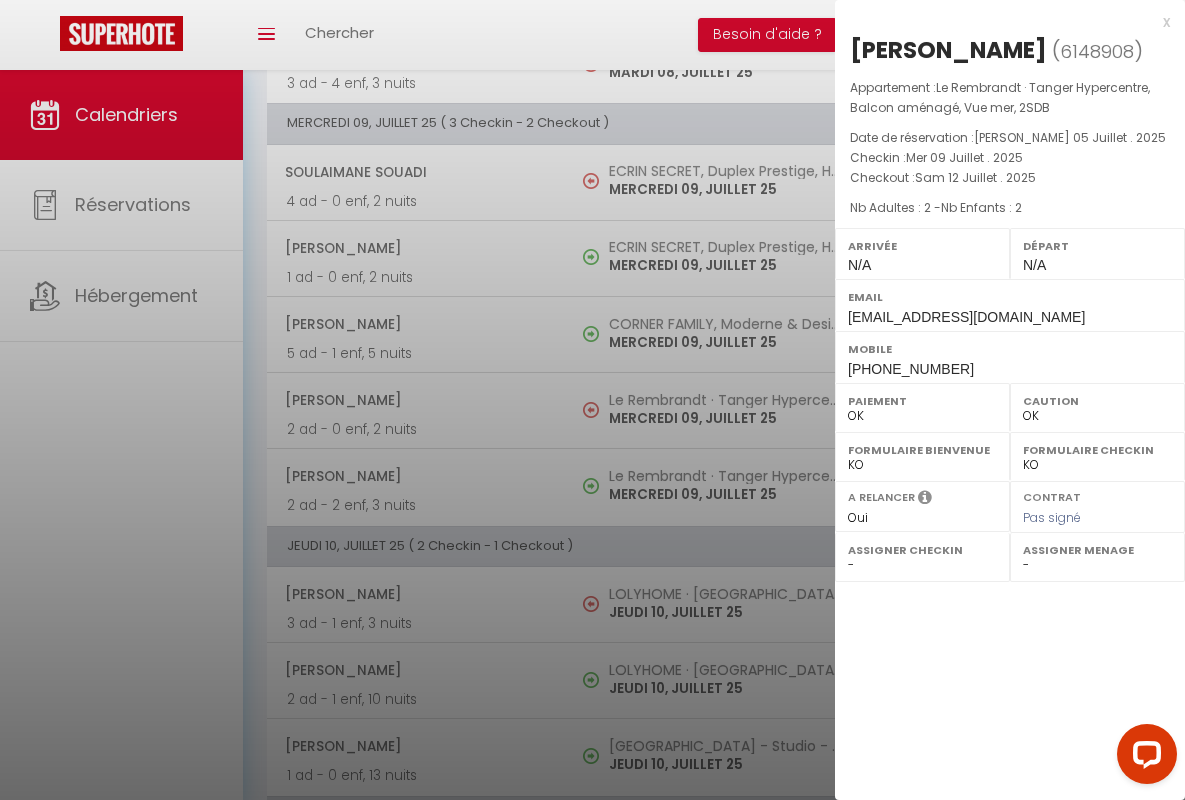 click on "x" at bounding box center [1002, 22] 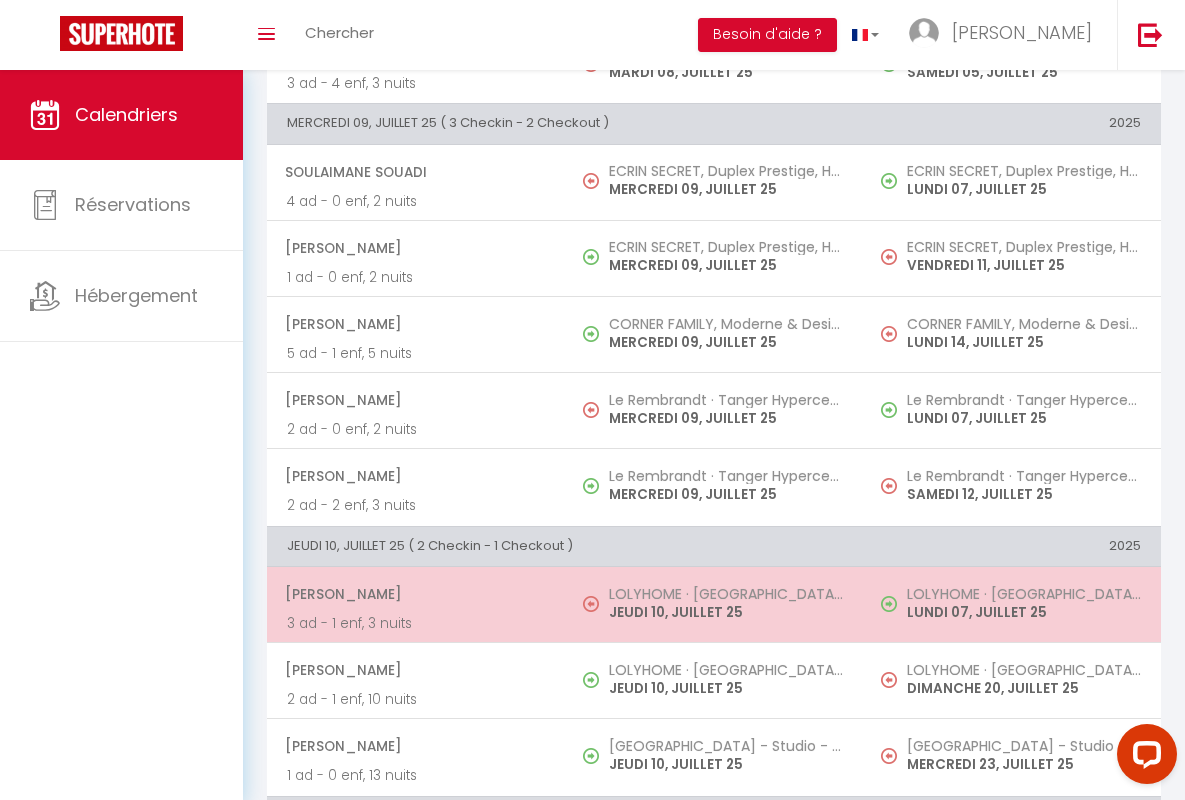 click on "[PERSON_NAME]" at bounding box center (415, 594) 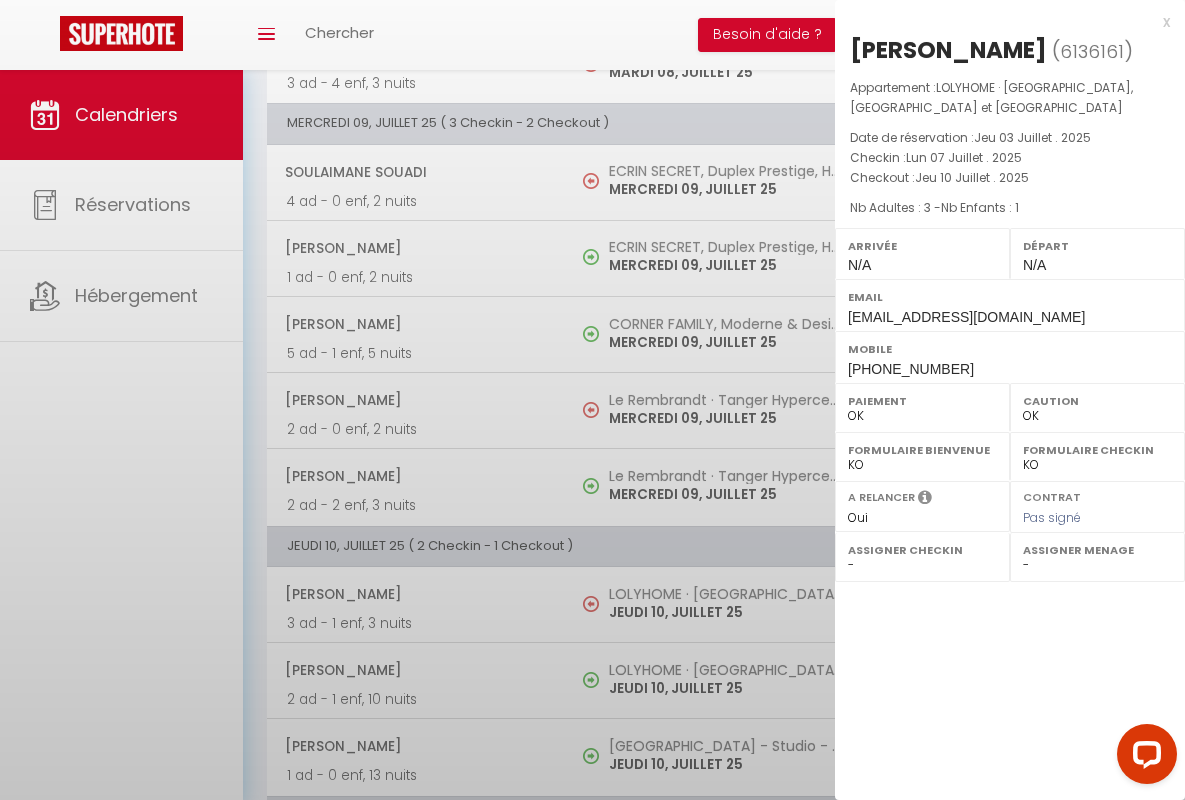 click on "x" at bounding box center [1002, 22] 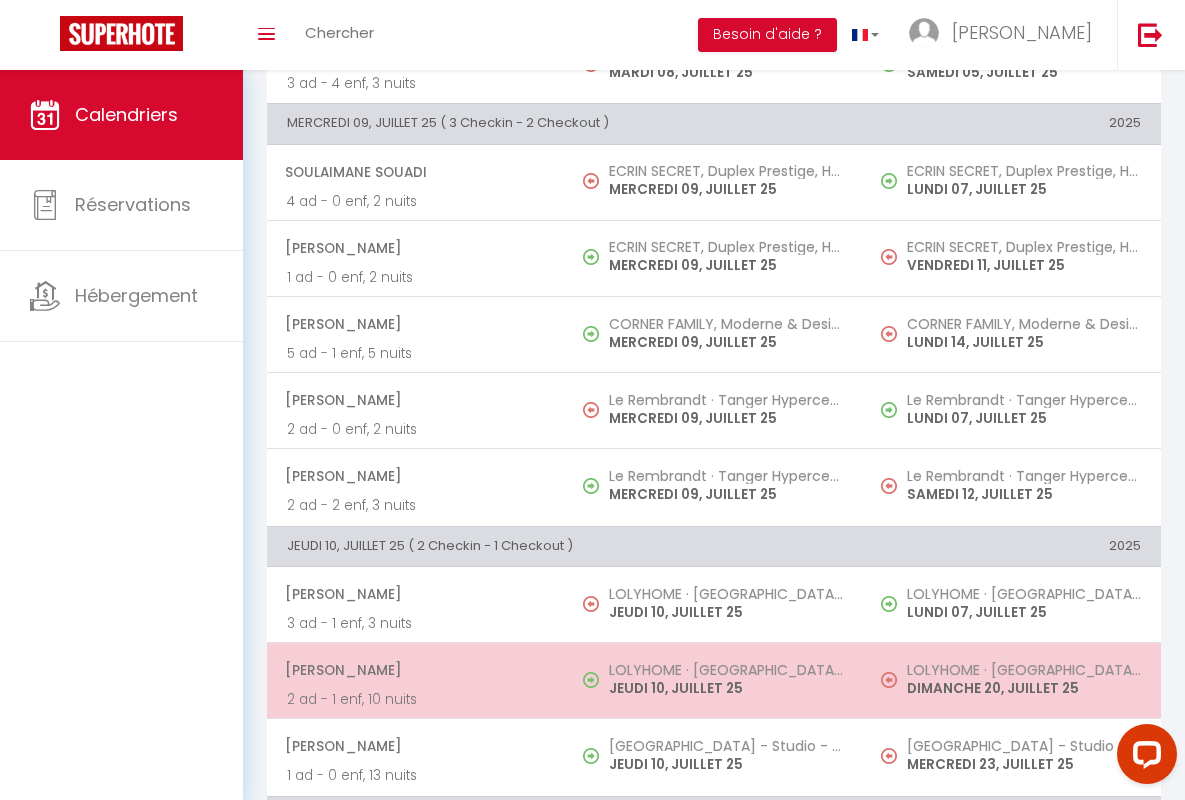 click on "[PERSON_NAME]" at bounding box center (415, 670) 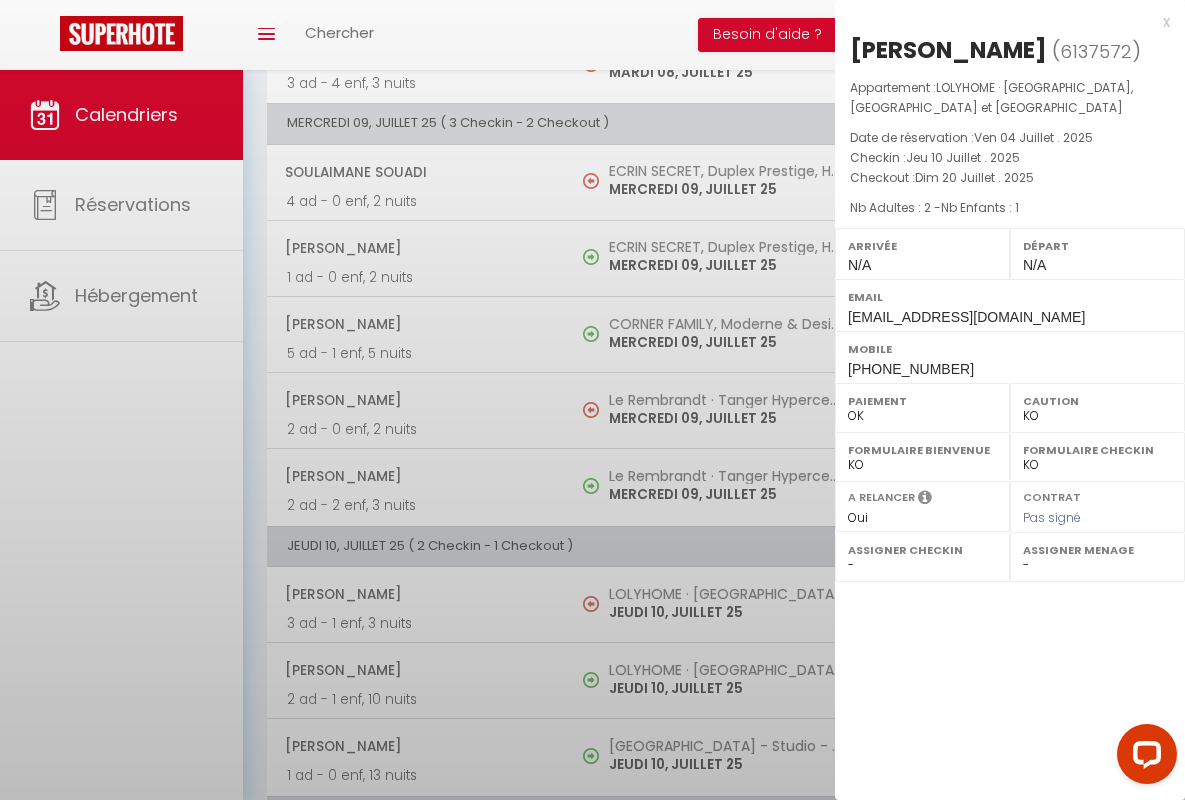 click on "x" at bounding box center (1002, 22) 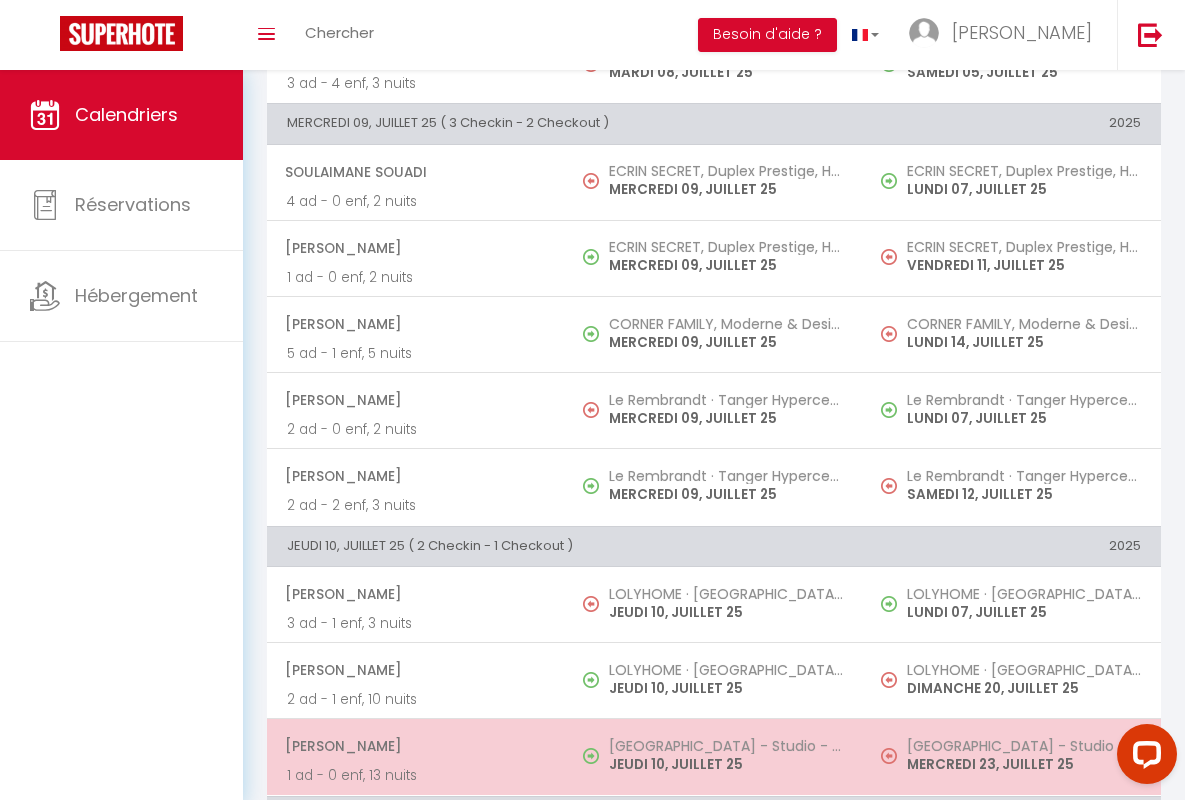click on "[PERSON_NAME]" at bounding box center (415, 746) 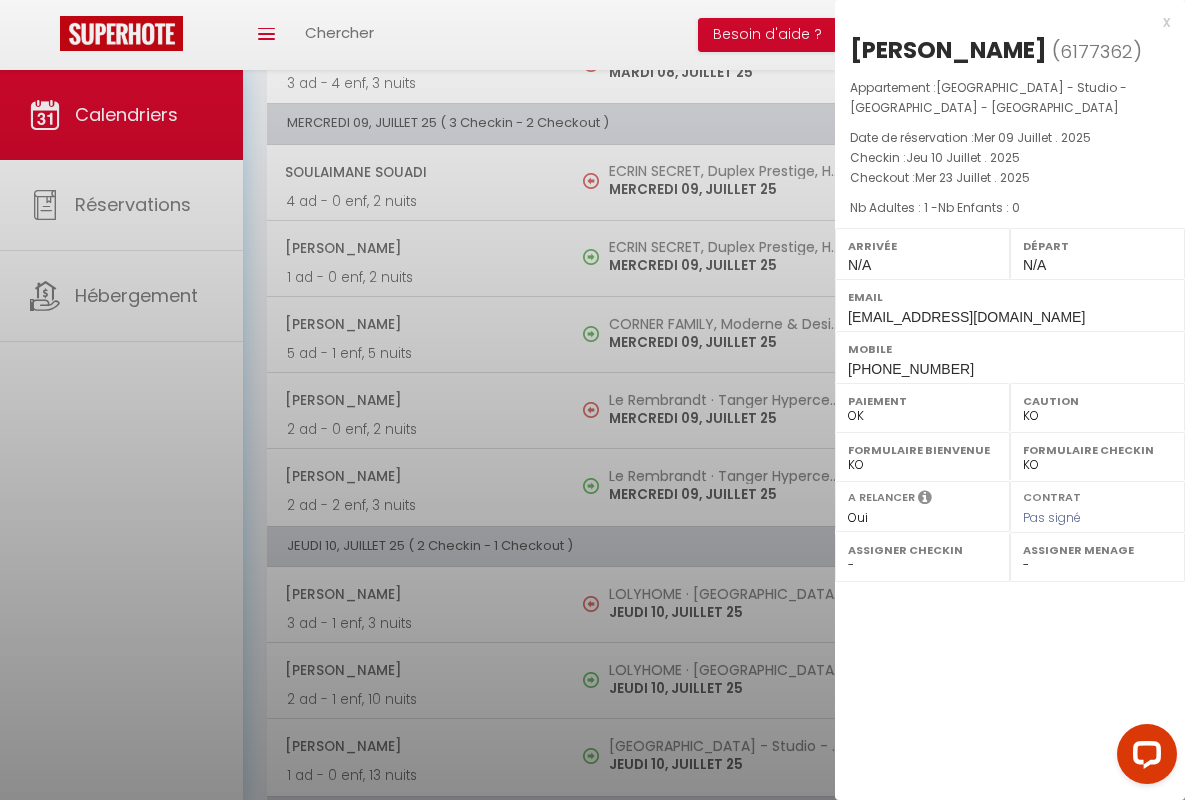 click on "x" at bounding box center [1002, 22] 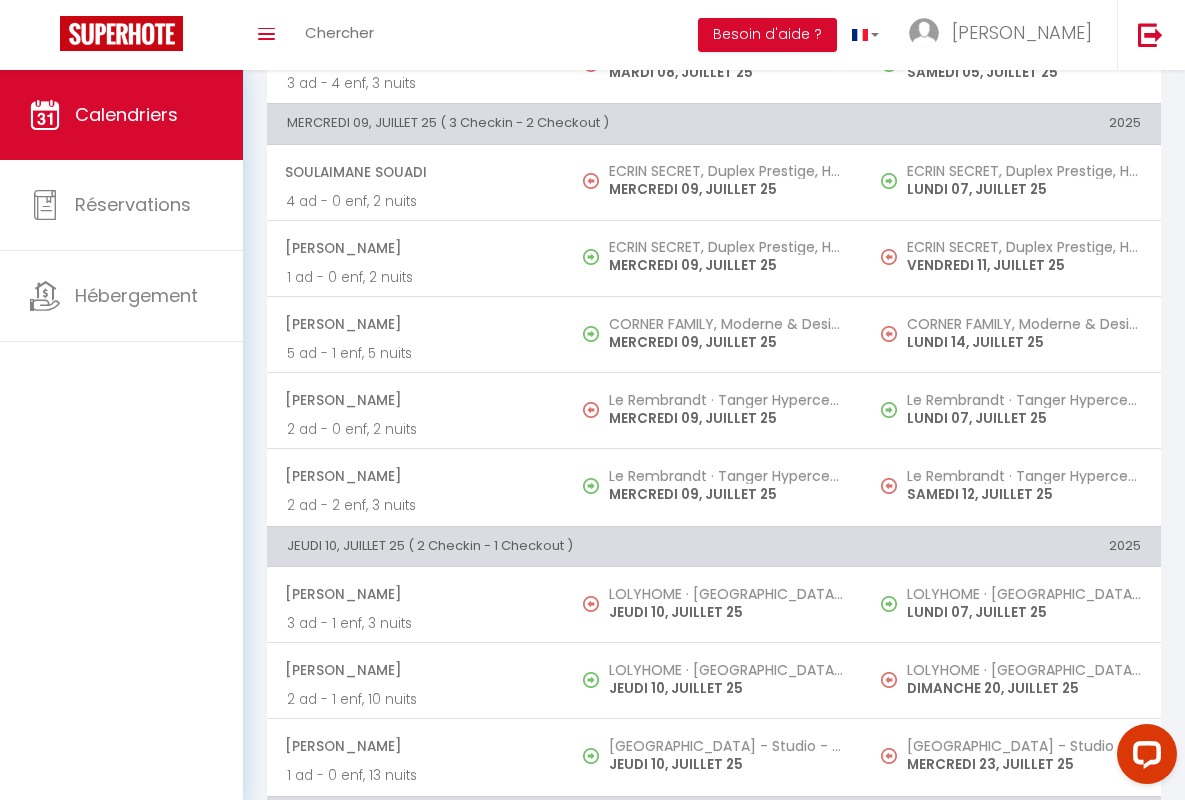 scroll, scrollTop: 1377, scrollLeft: 0, axis: vertical 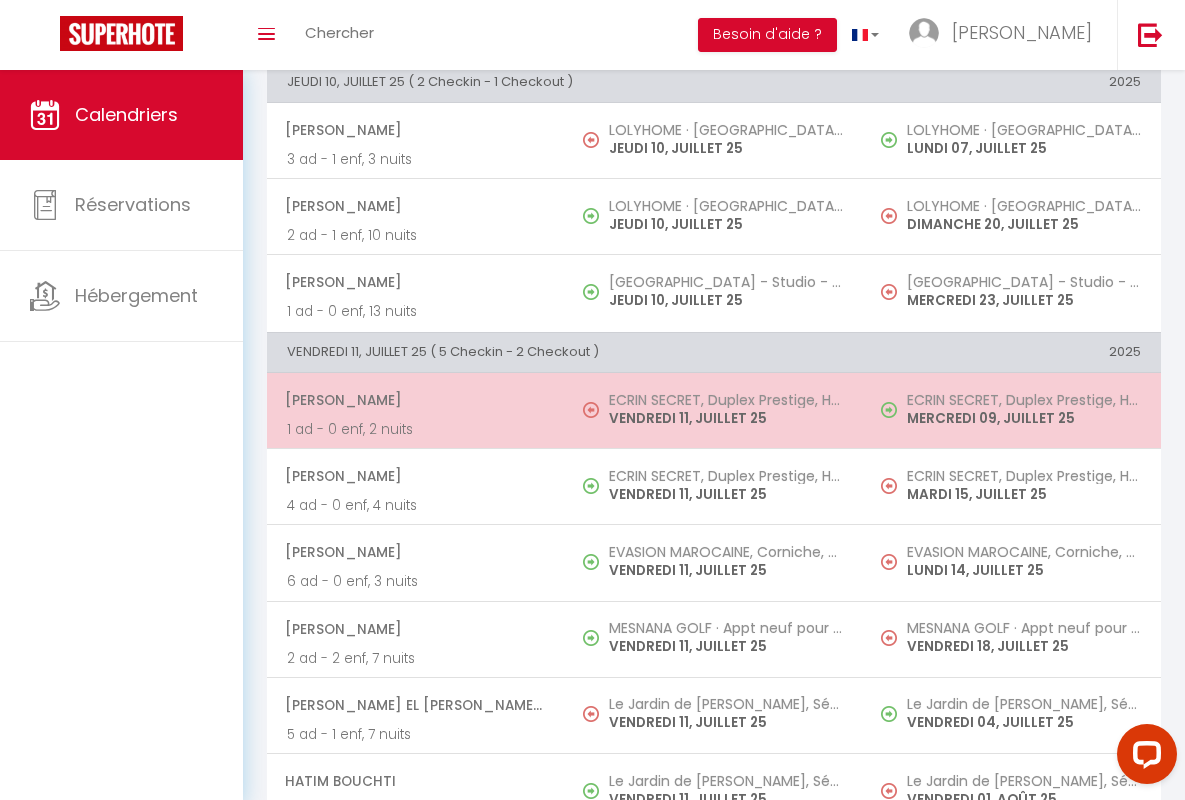 click on "[PERSON_NAME]" at bounding box center [415, 400] 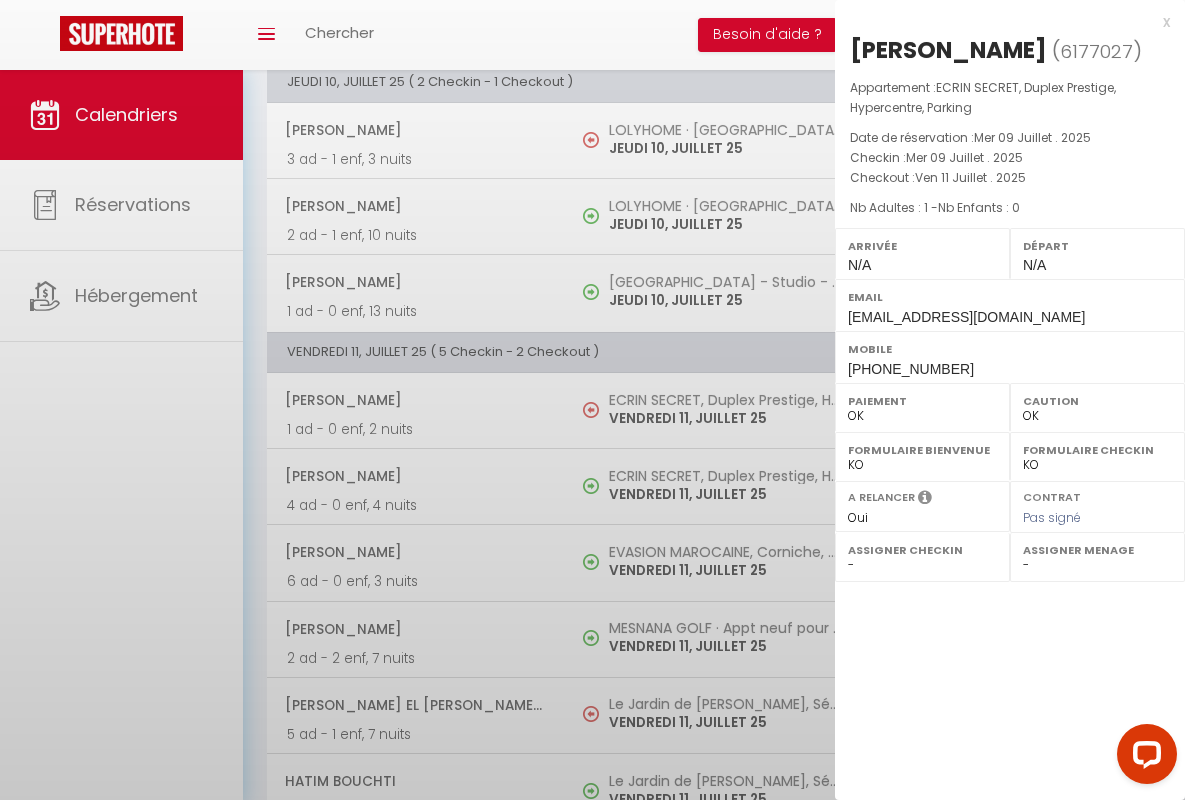 click on "x" at bounding box center (1002, 22) 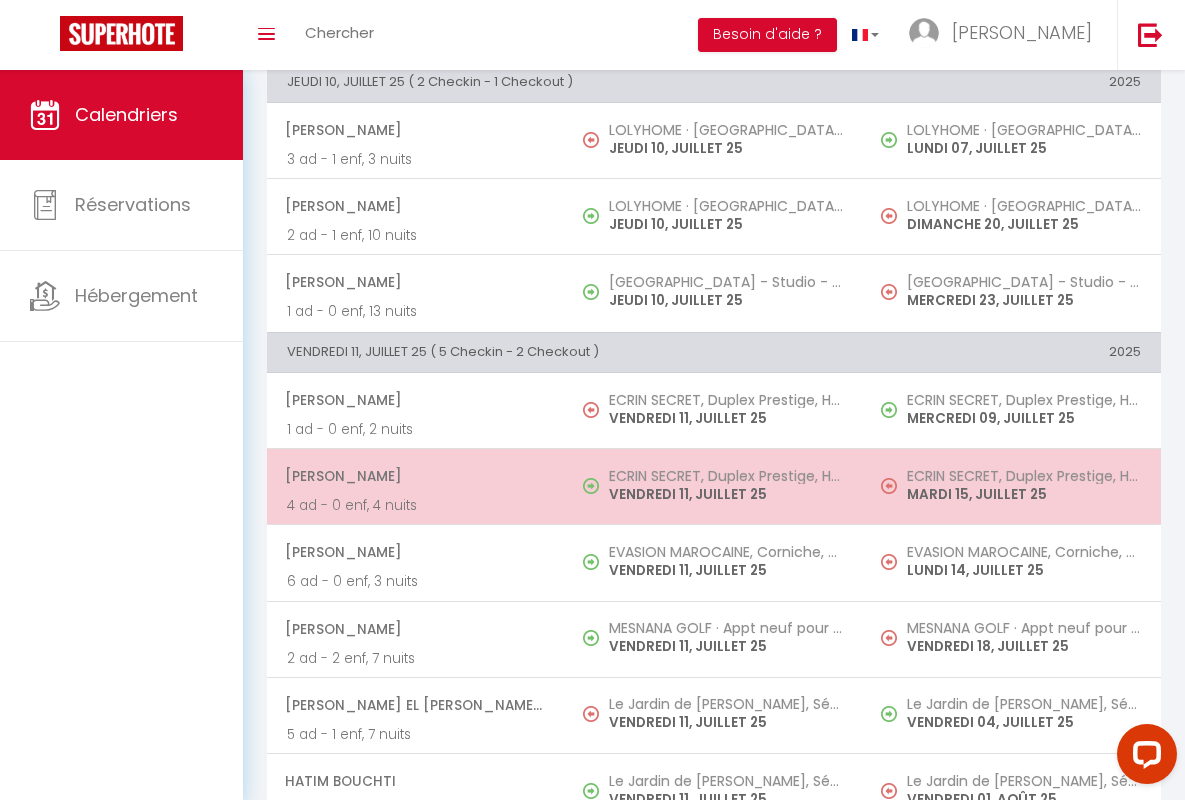 click on "[PERSON_NAME]" at bounding box center (415, 476) 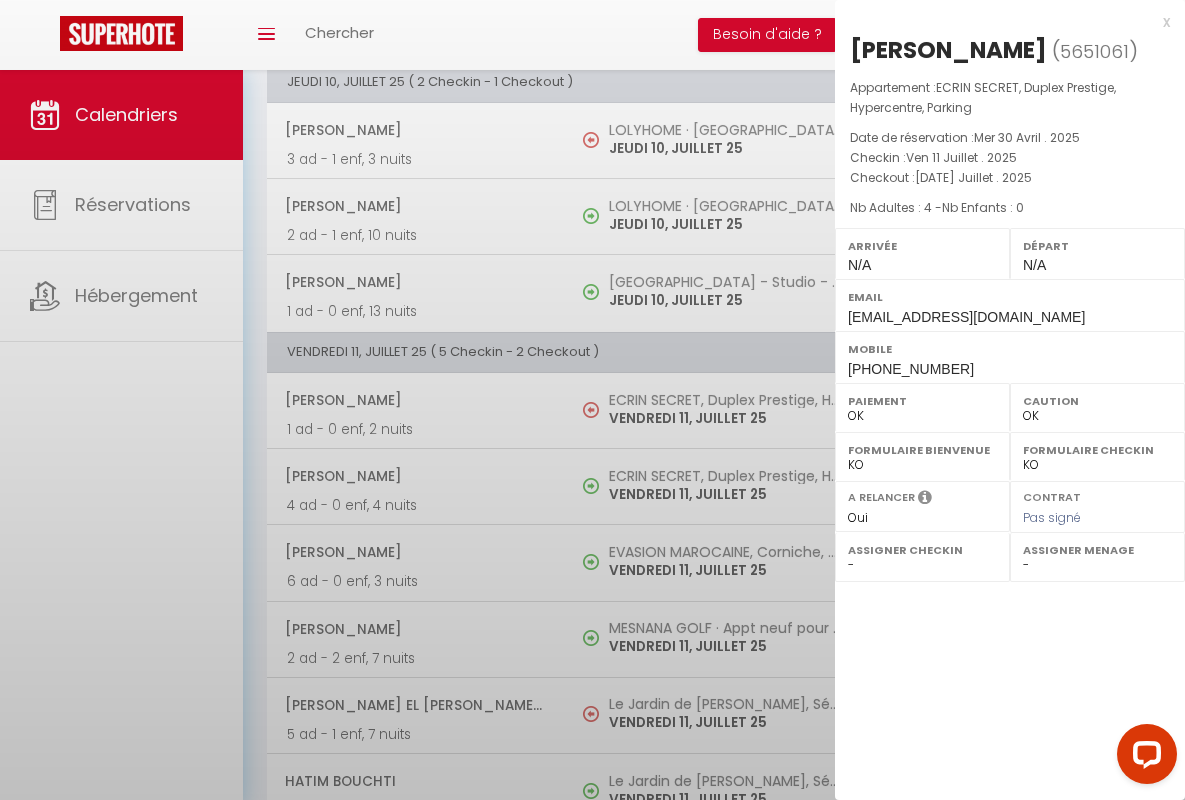 click on "x" at bounding box center (1002, 22) 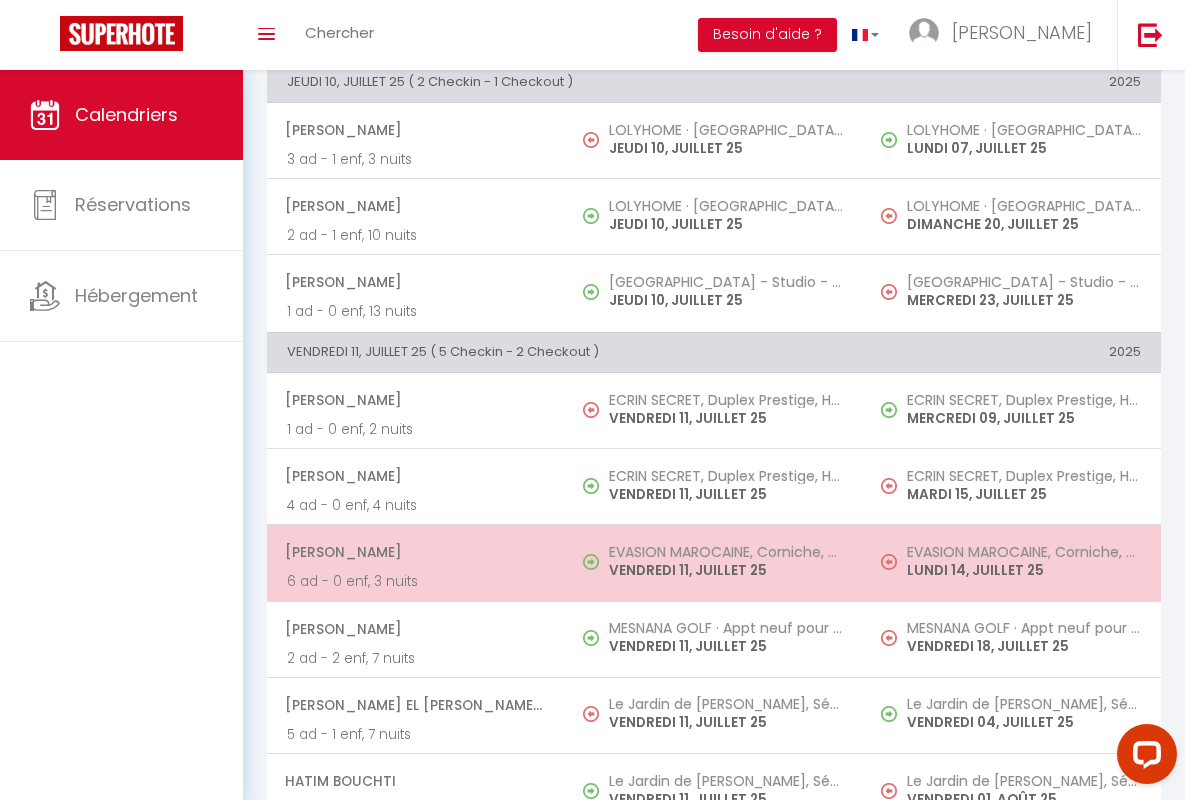 click on "[PERSON_NAME]" at bounding box center [415, 552] 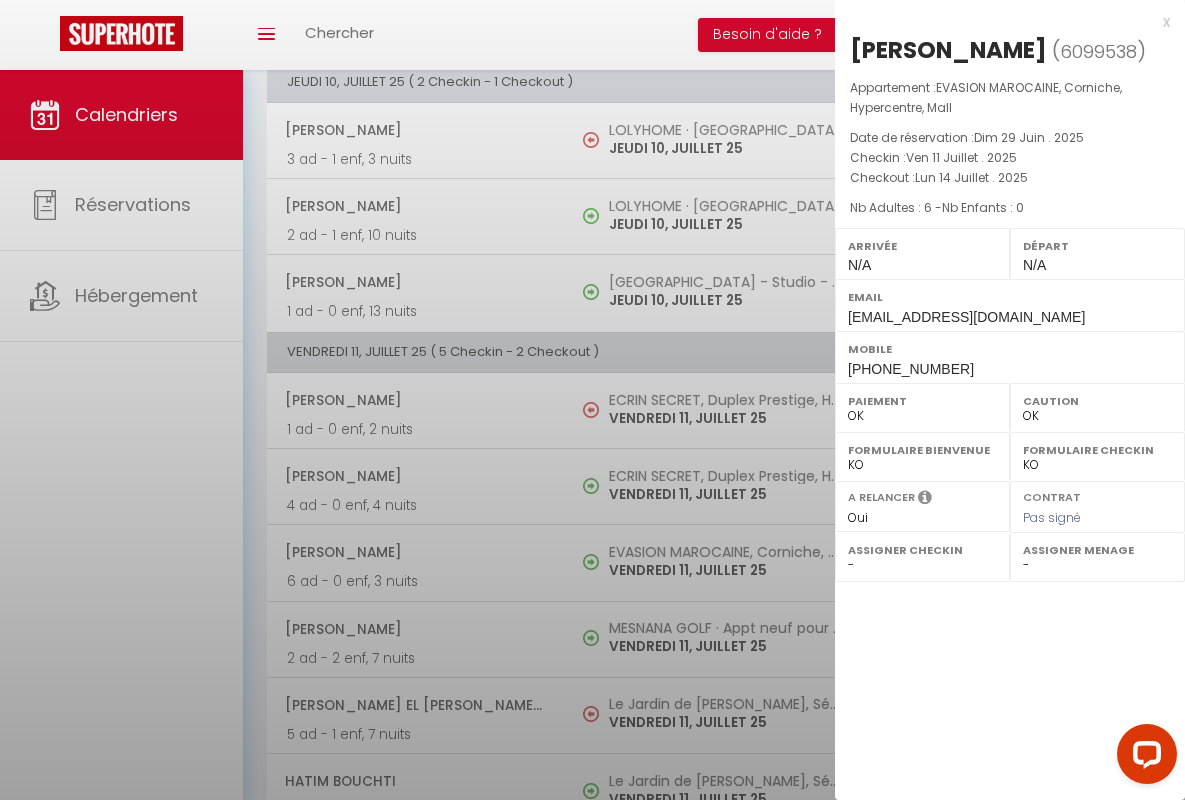 click on "x" at bounding box center (1002, 22) 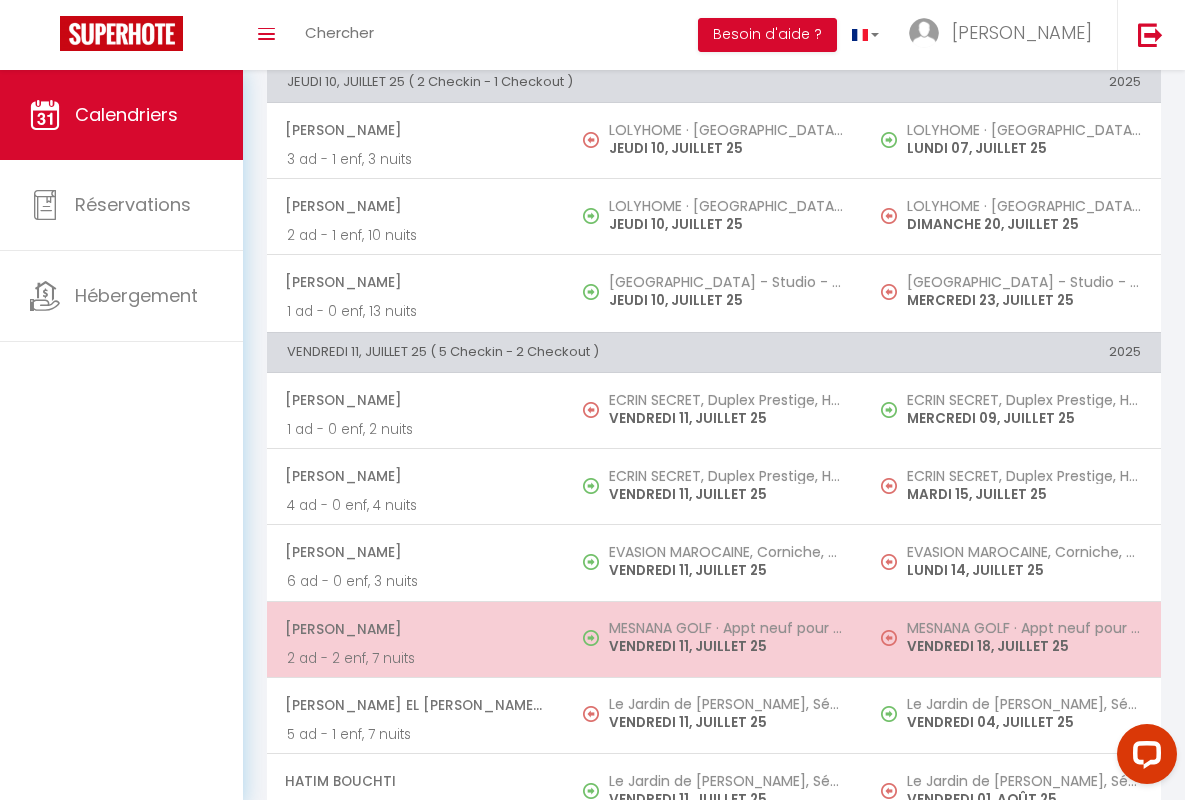 click on "[PERSON_NAME]" at bounding box center (415, 629) 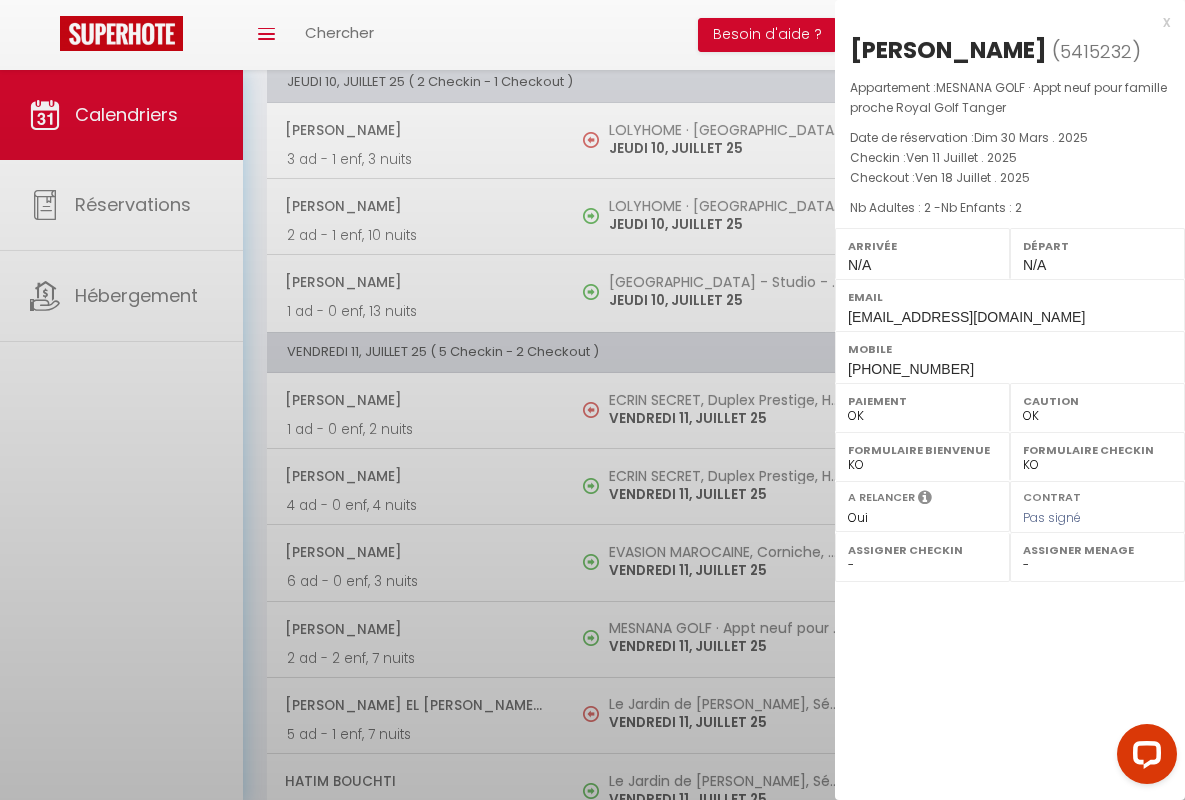 click on "x" at bounding box center [1002, 22] 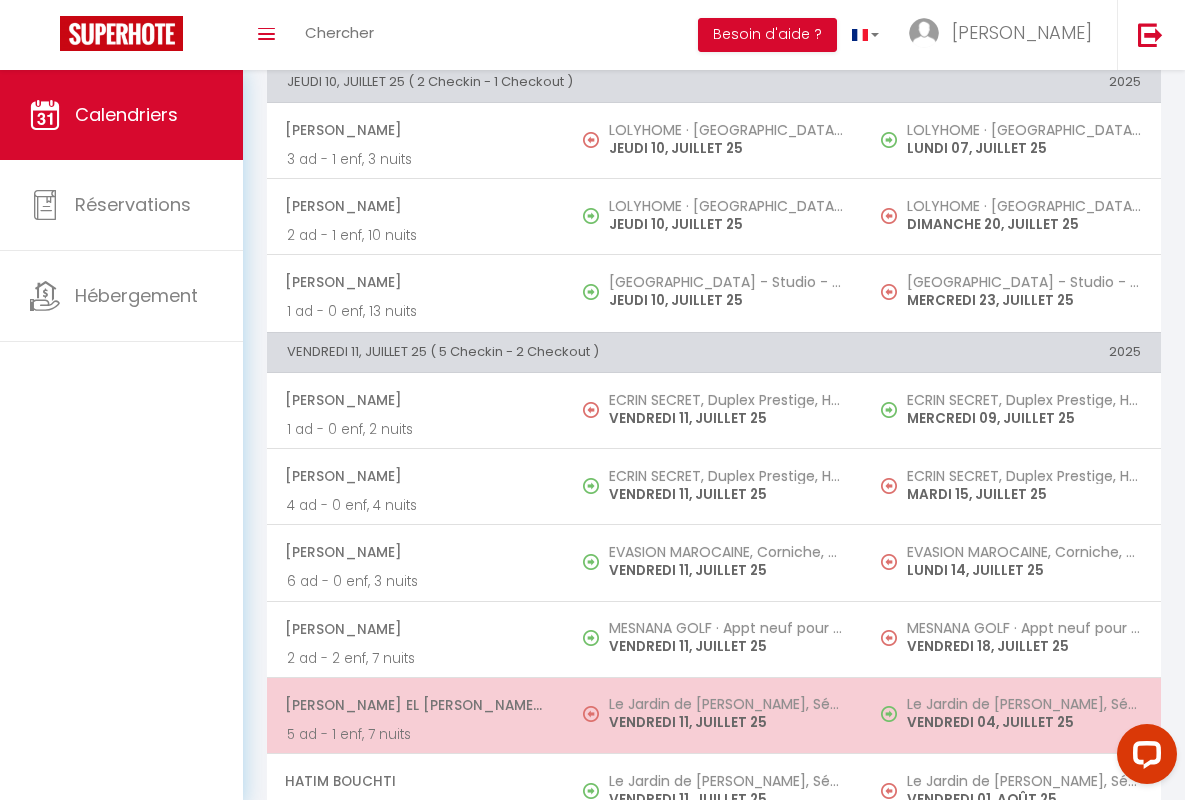 click on "[PERSON_NAME] El [PERSON_NAME] Serroukh" at bounding box center [415, 705] 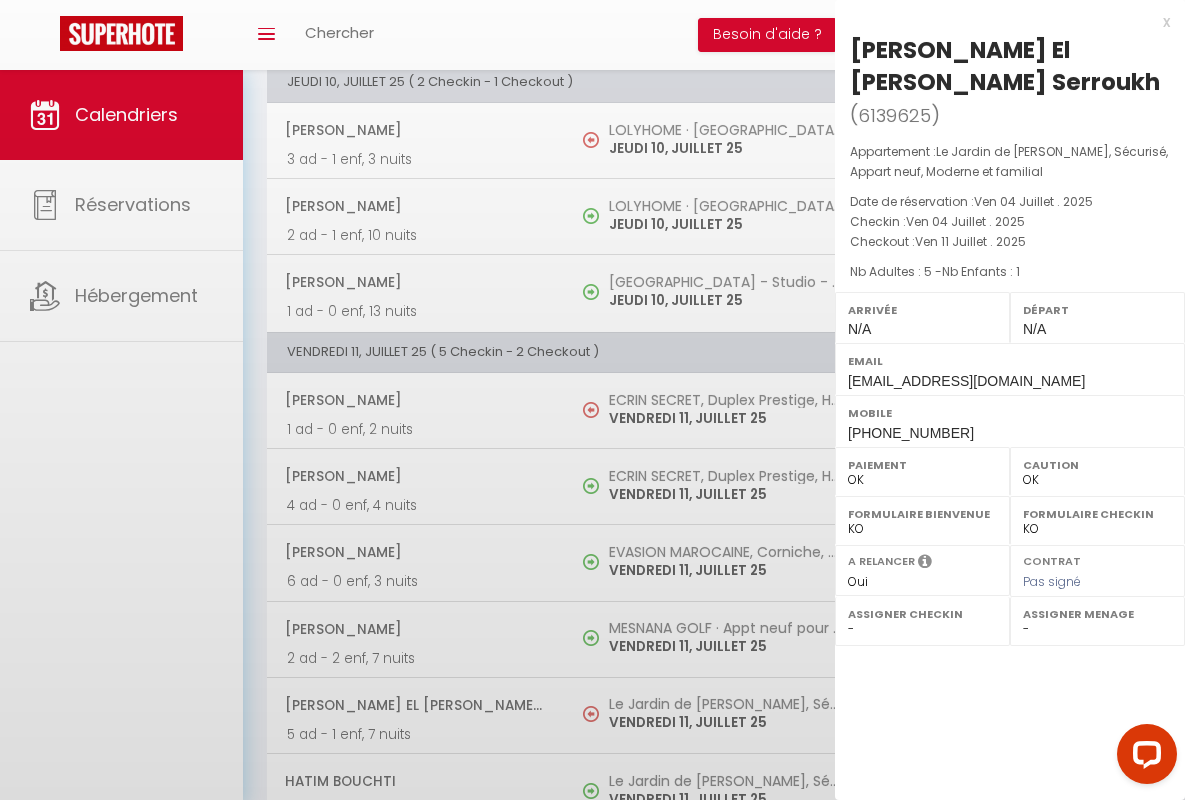 click on "x" at bounding box center (1002, 22) 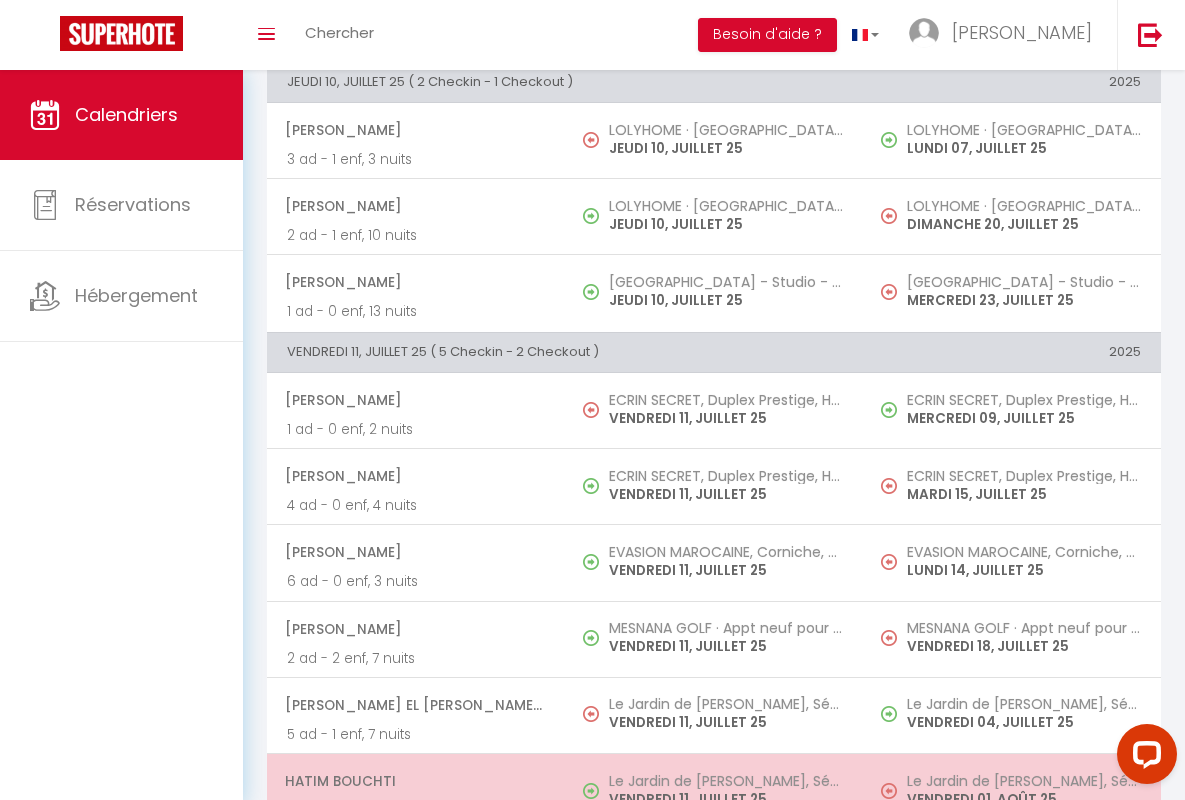 click on "Hatim Bouchti" at bounding box center (415, 781) 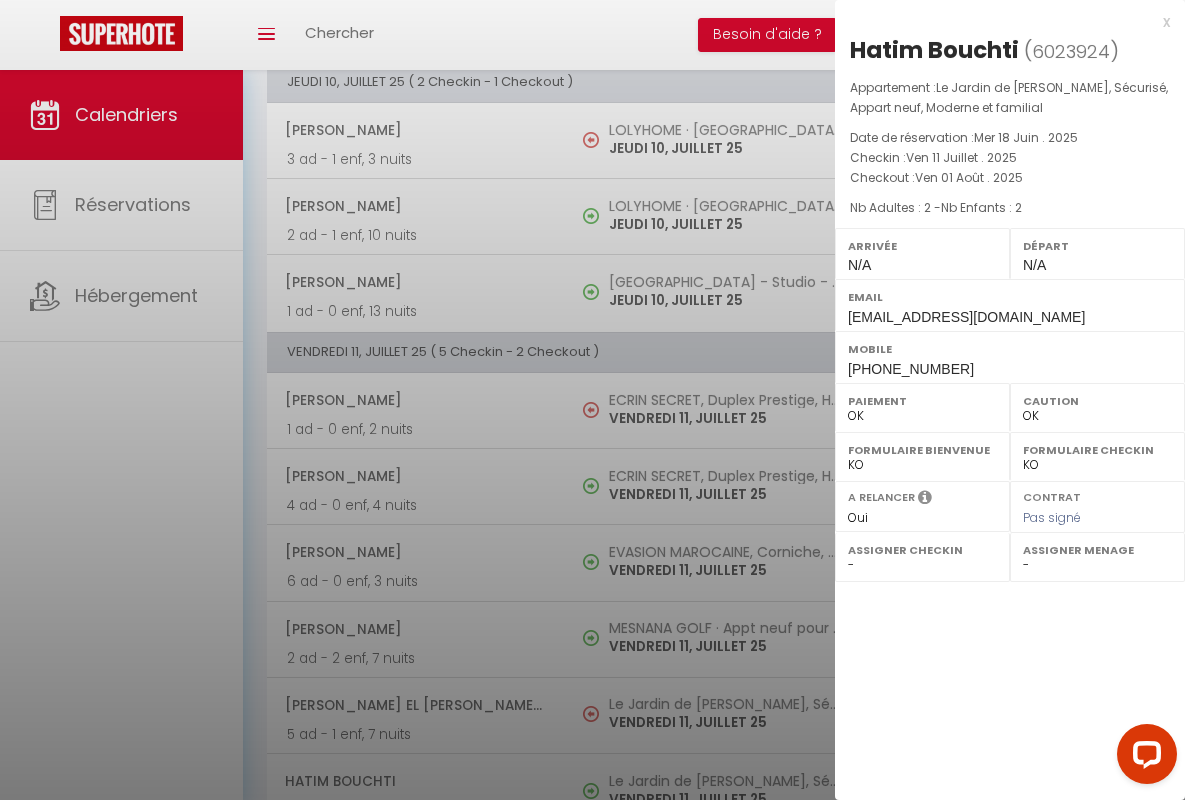 click on "x" at bounding box center [1002, 22] 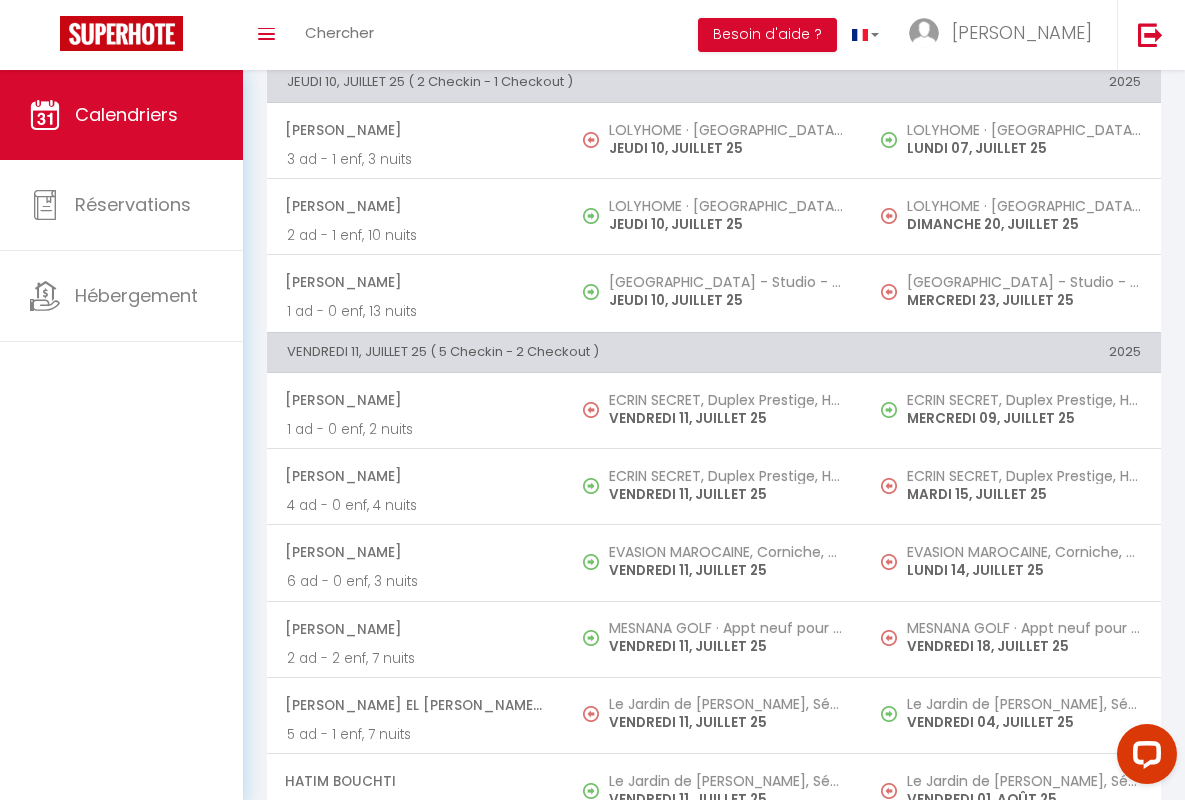 scroll, scrollTop: 1834, scrollLeft: 0, axis: vertical 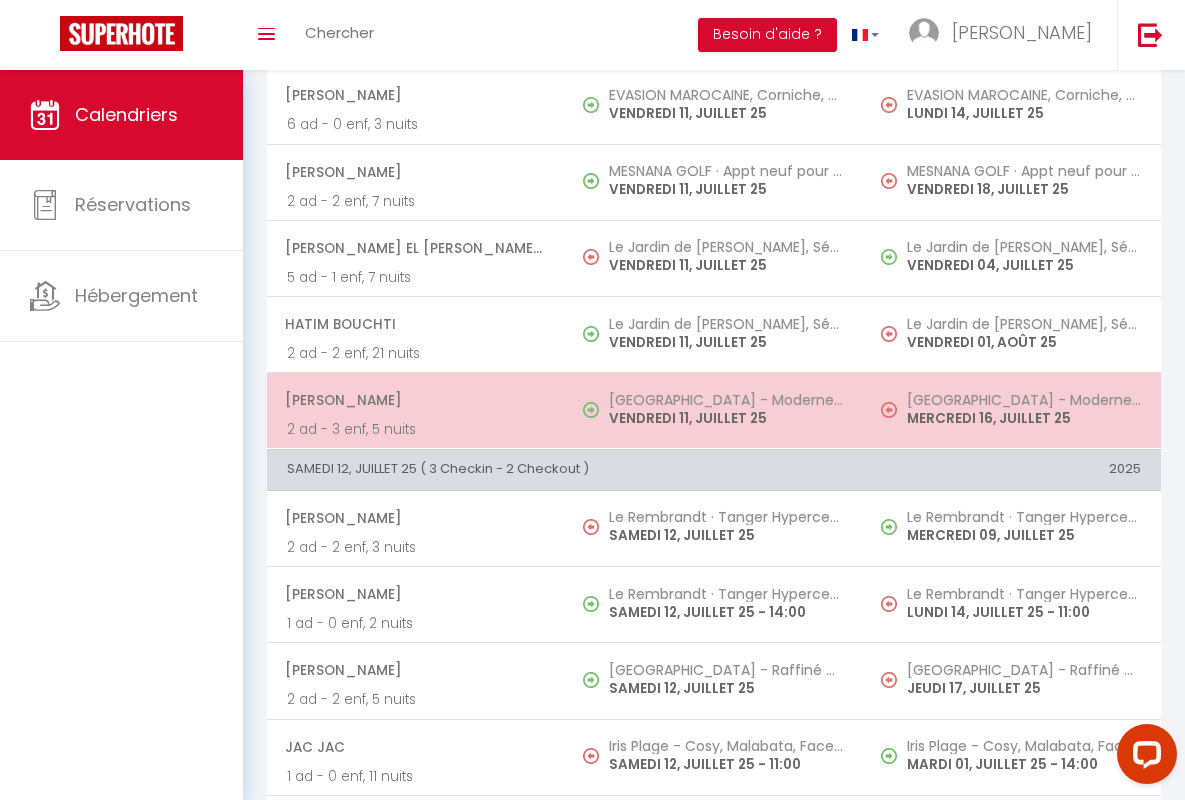 click on "[PERSON_NAME]" at bounding box center (415, 400) 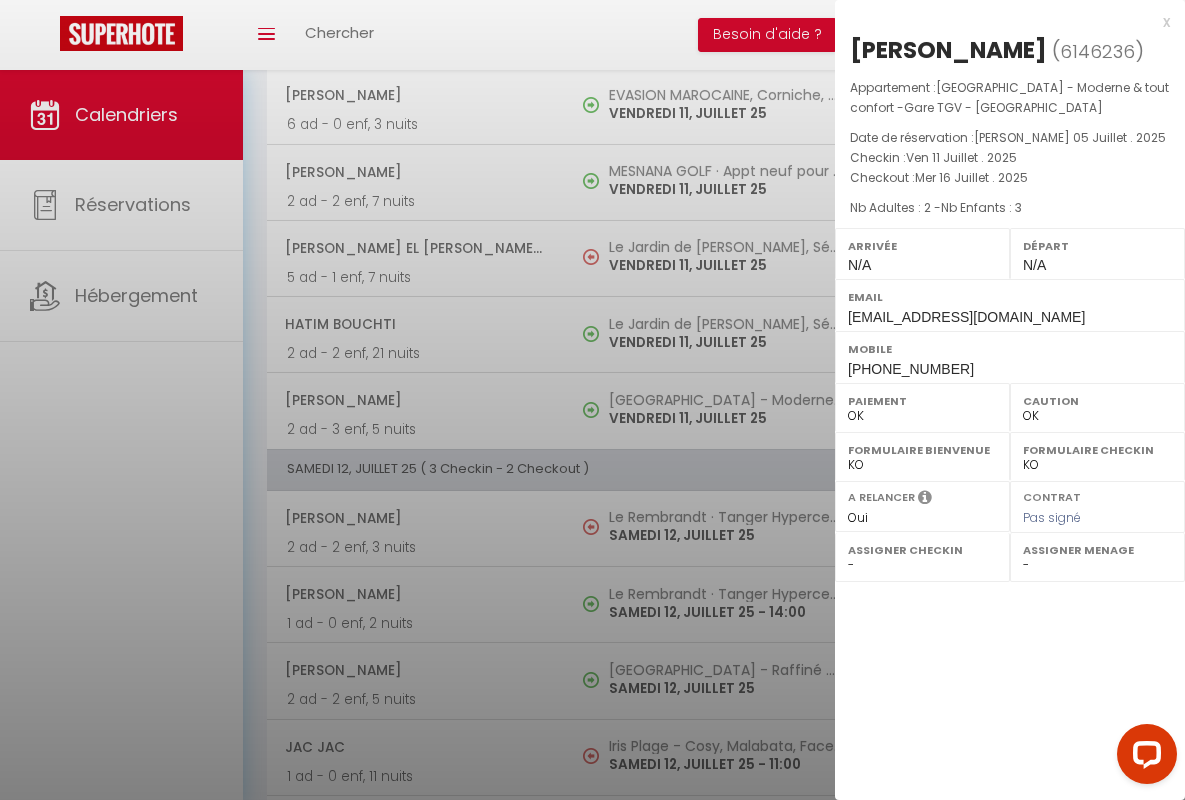 click on "x" at bounding box center [1002, 22] 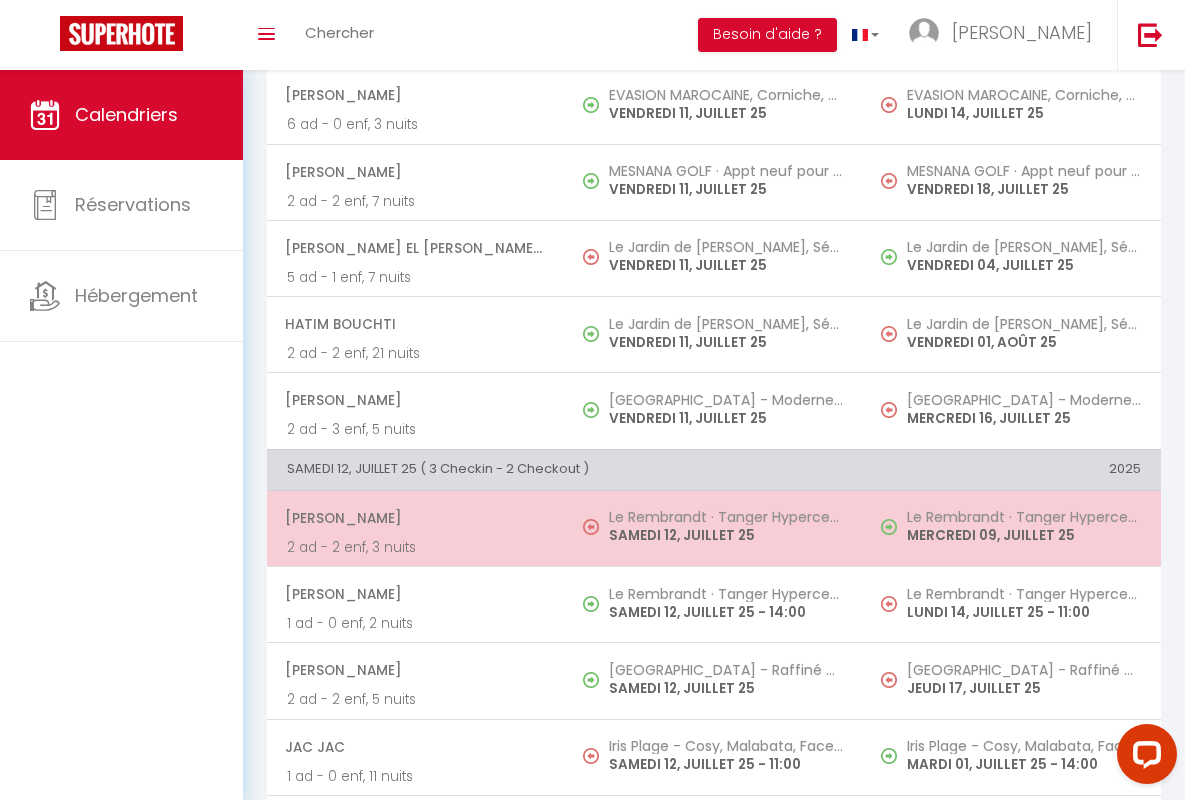 click on "[PERSON_NAME]" at bounding box center (415, 518) 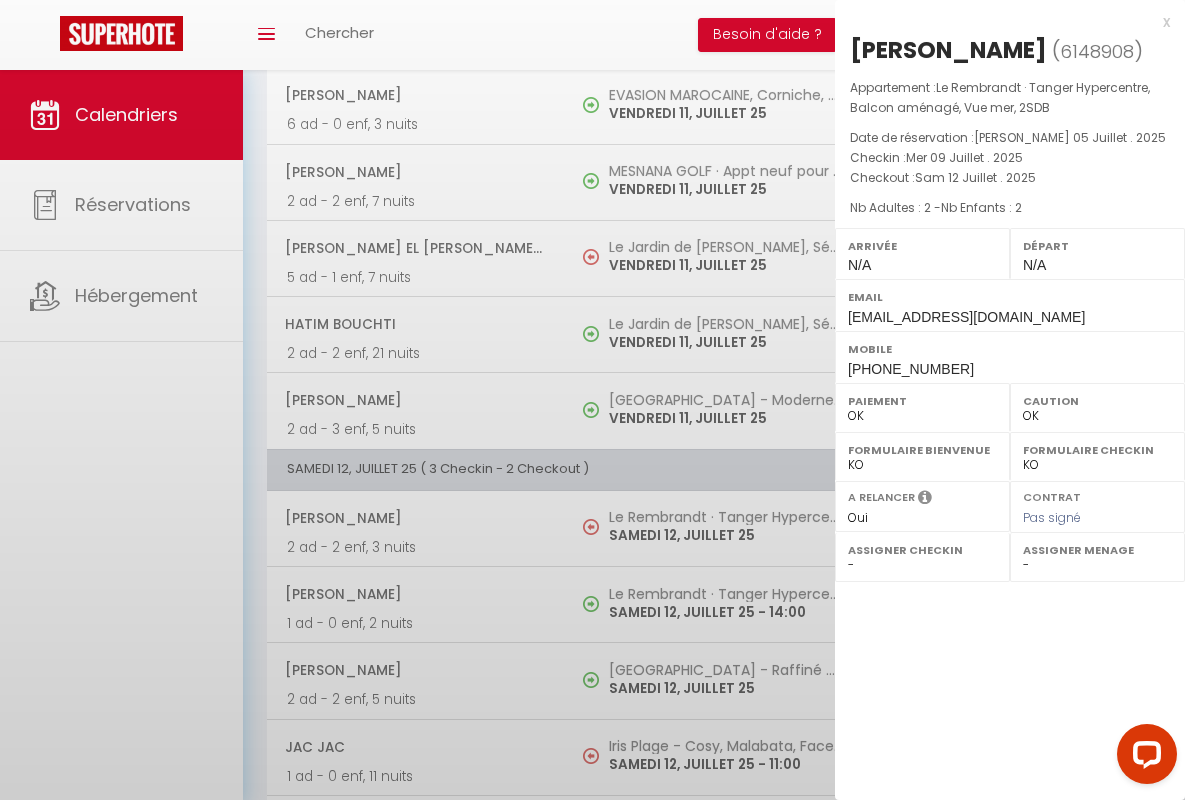 click on "x" at bounding box center (1002, 22) 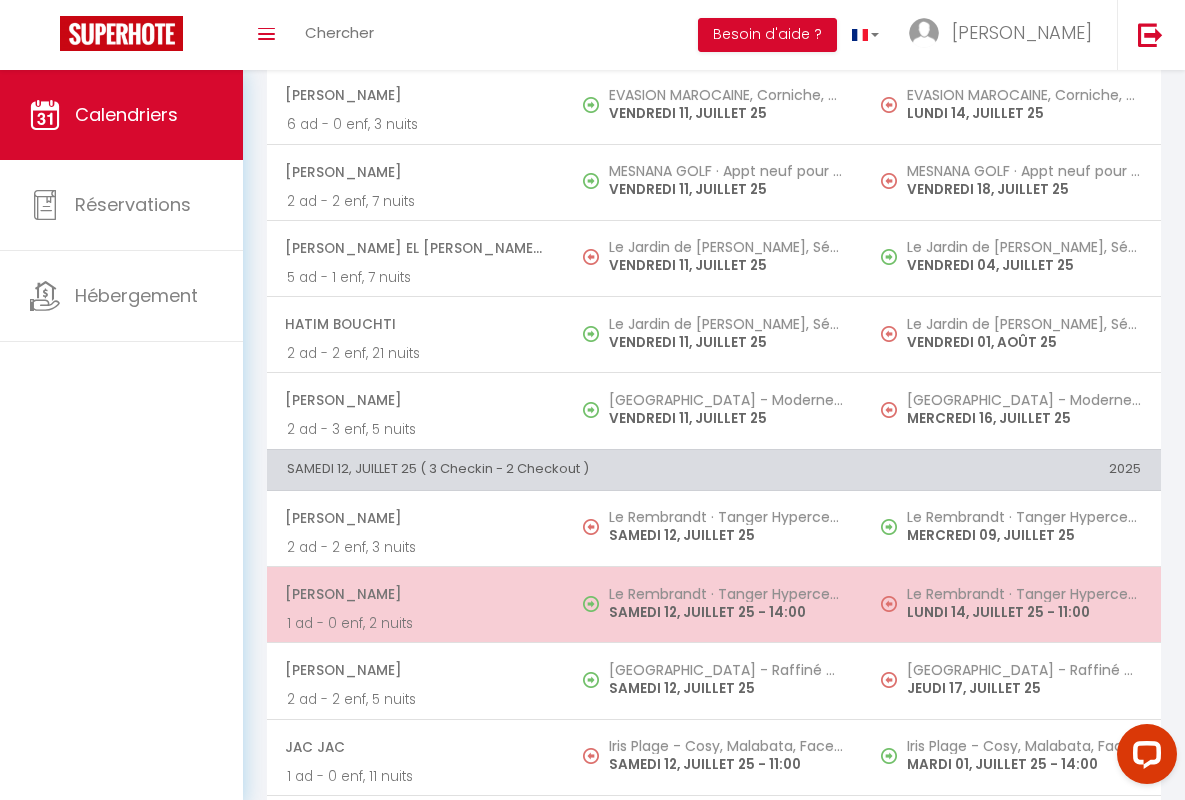click on "[PERSON_NAME]" at bounding box center (415, 594) 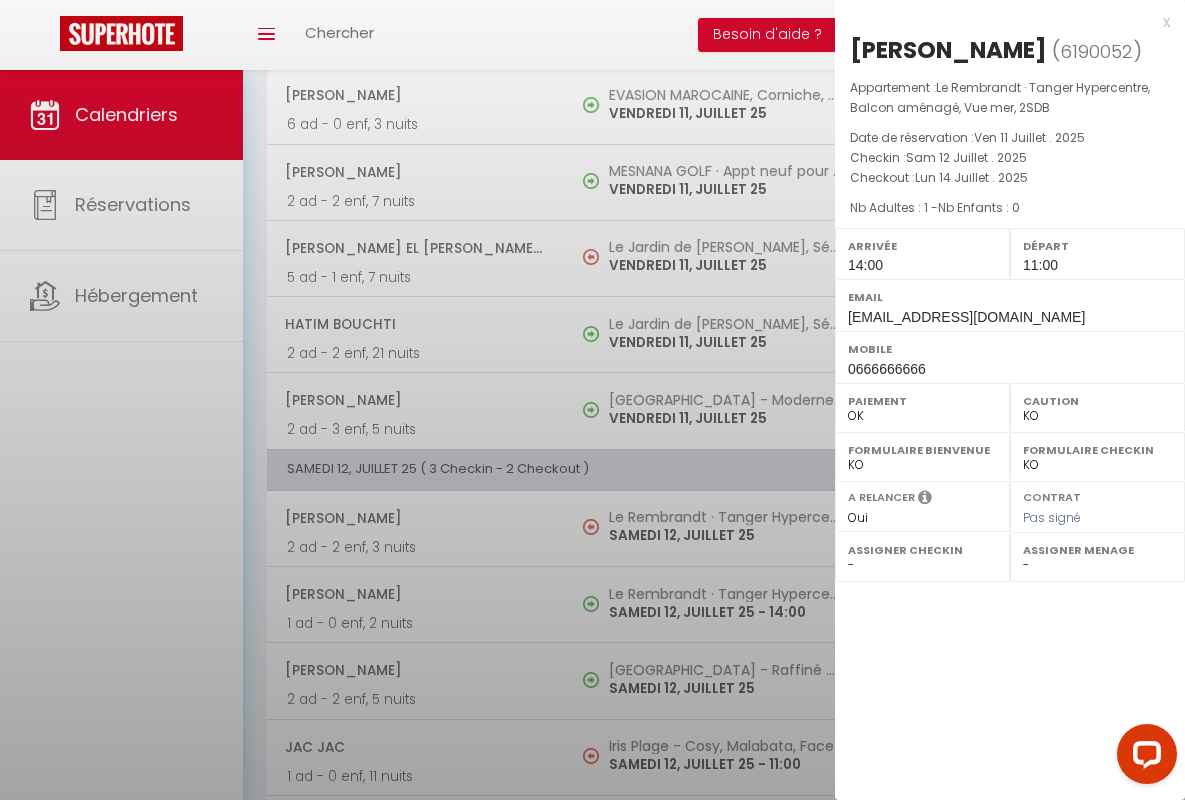 click on "x" at bounding box center (1002, 22) 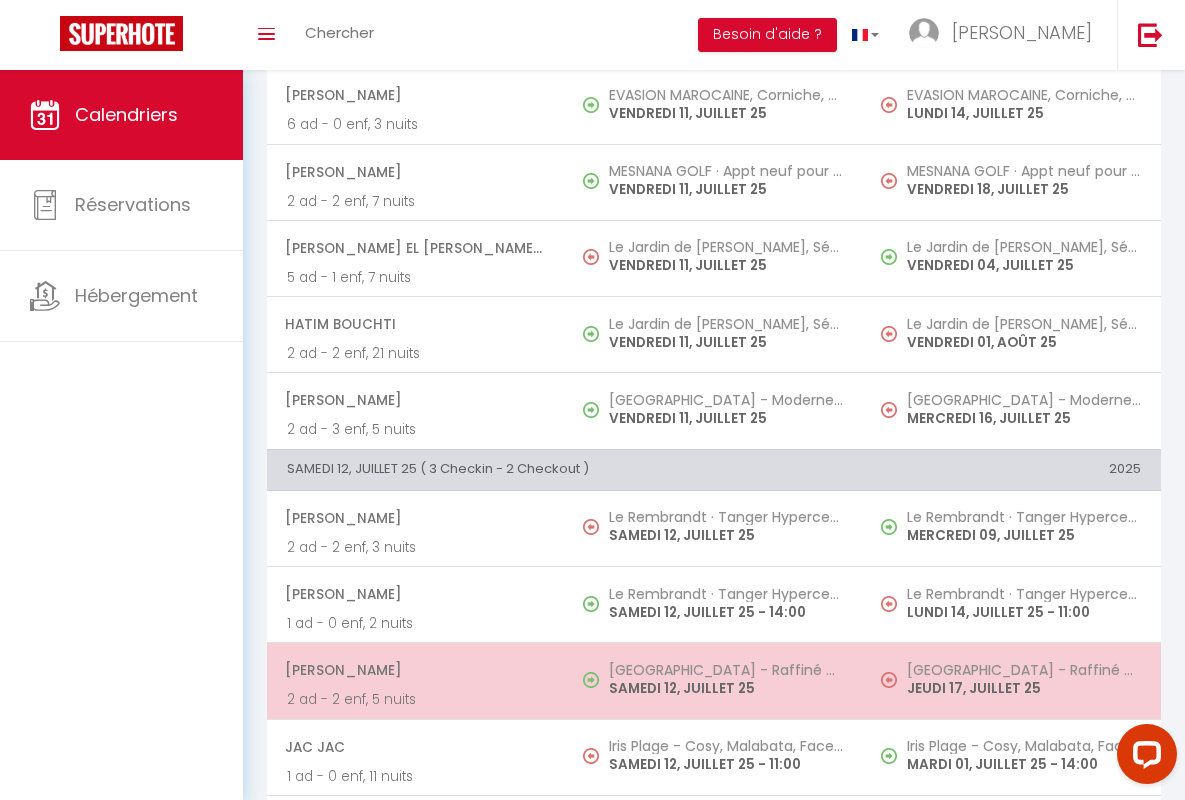 click on "[PERSON_NAME]" at bounding box center (415, 670) 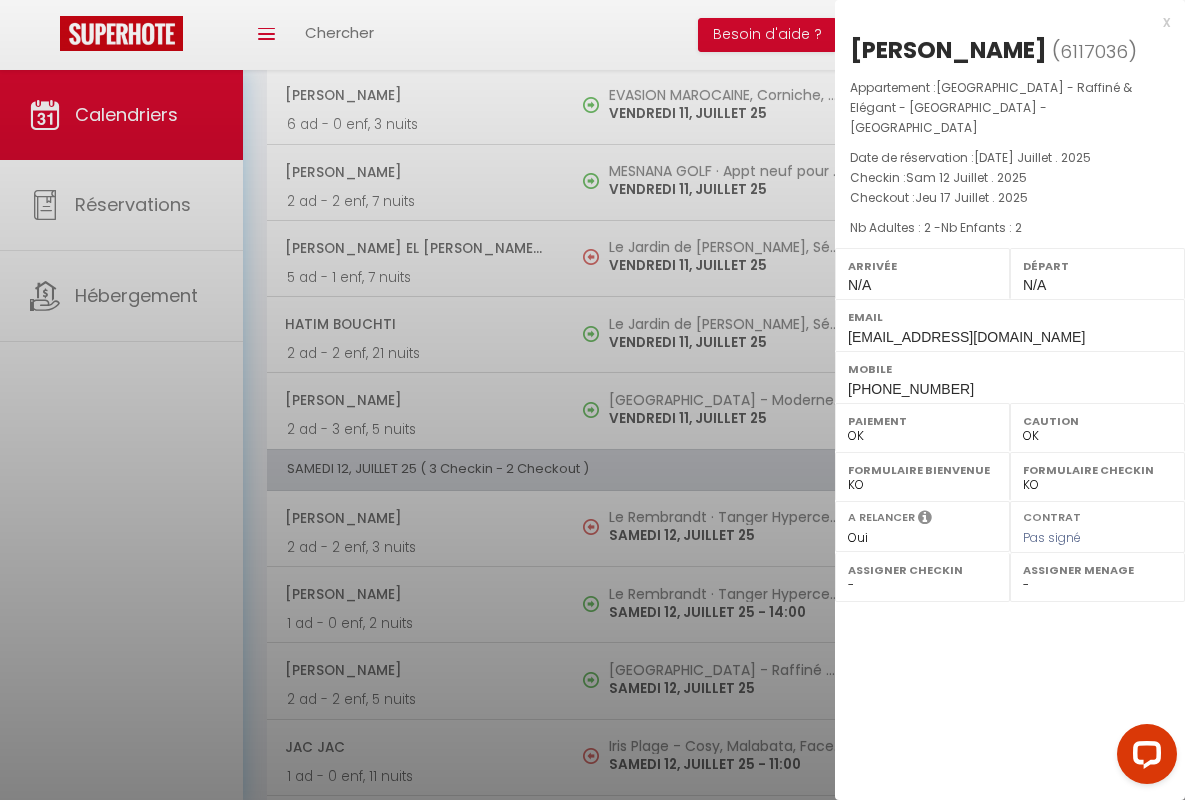 click on "x" at bounding box center (1002, 22) 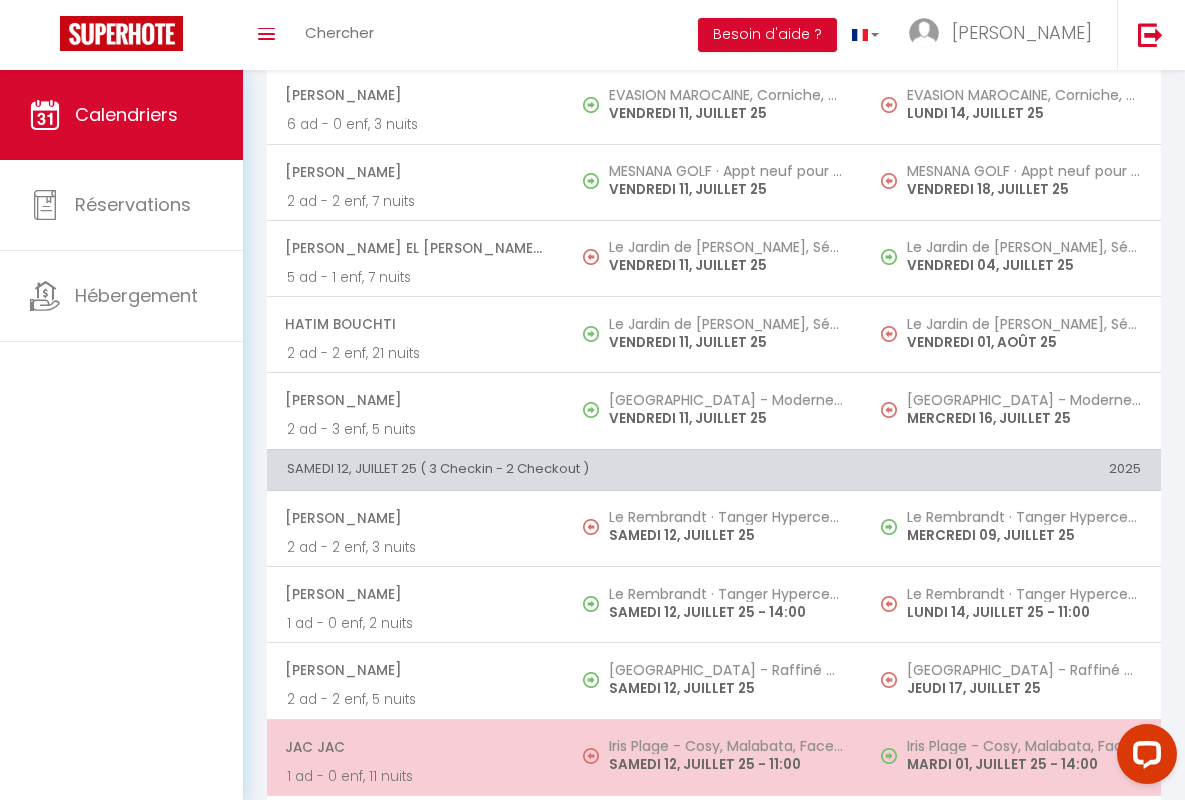 click on "JAC JAC" at bounding box center (415, 747) 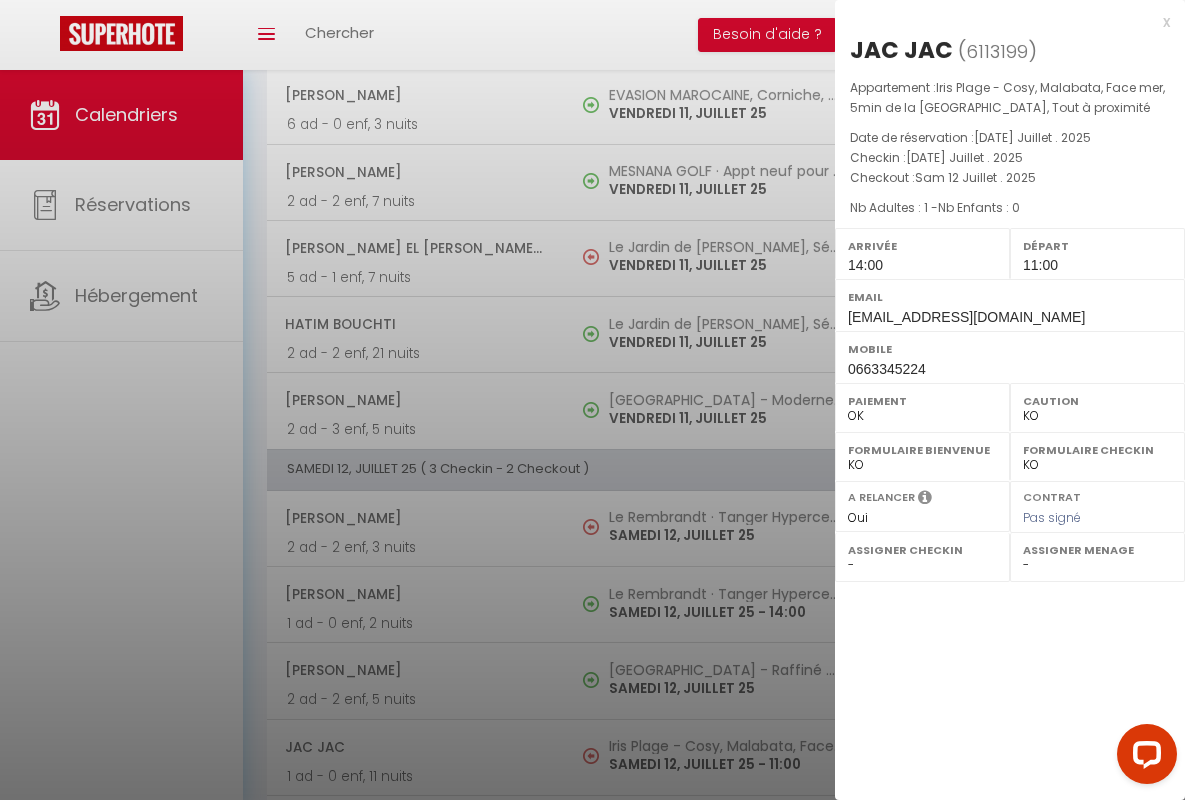 click on "x" at bounding box center [1002, 22] 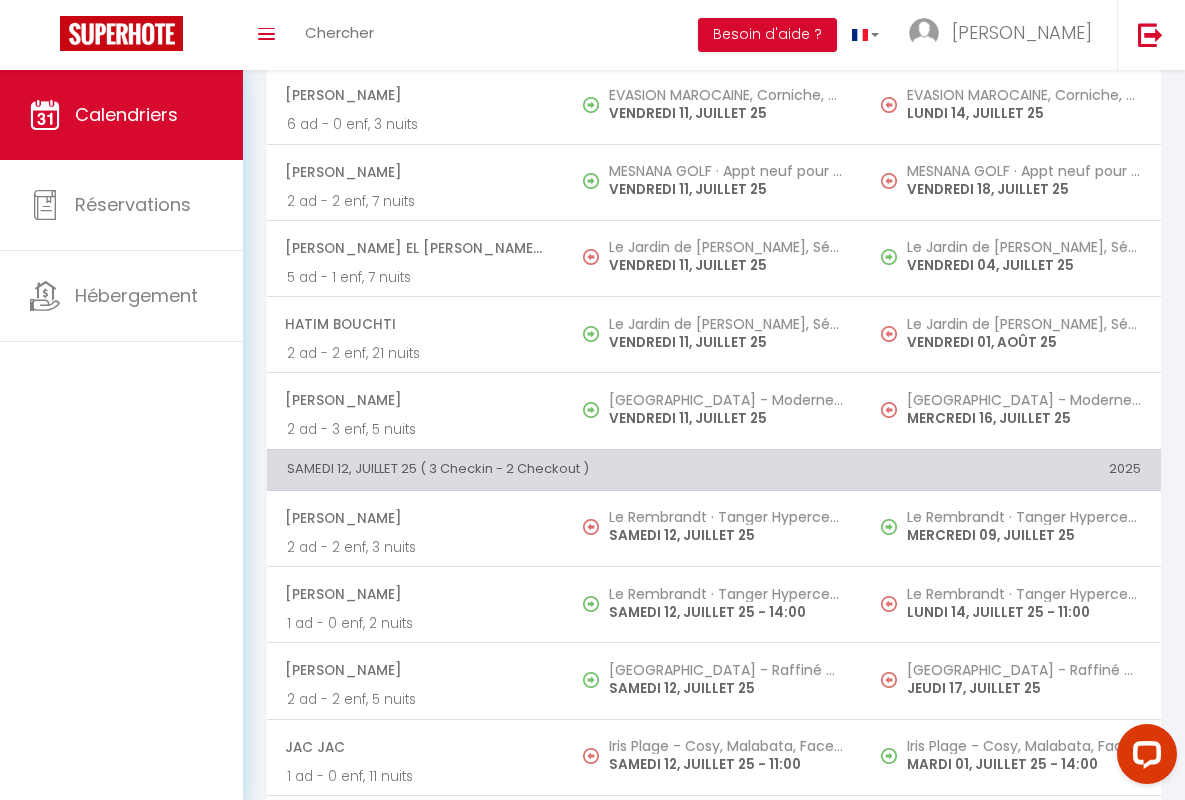 scroll, scrollTop: 2139, scrollLeft: 0, axis: vertical 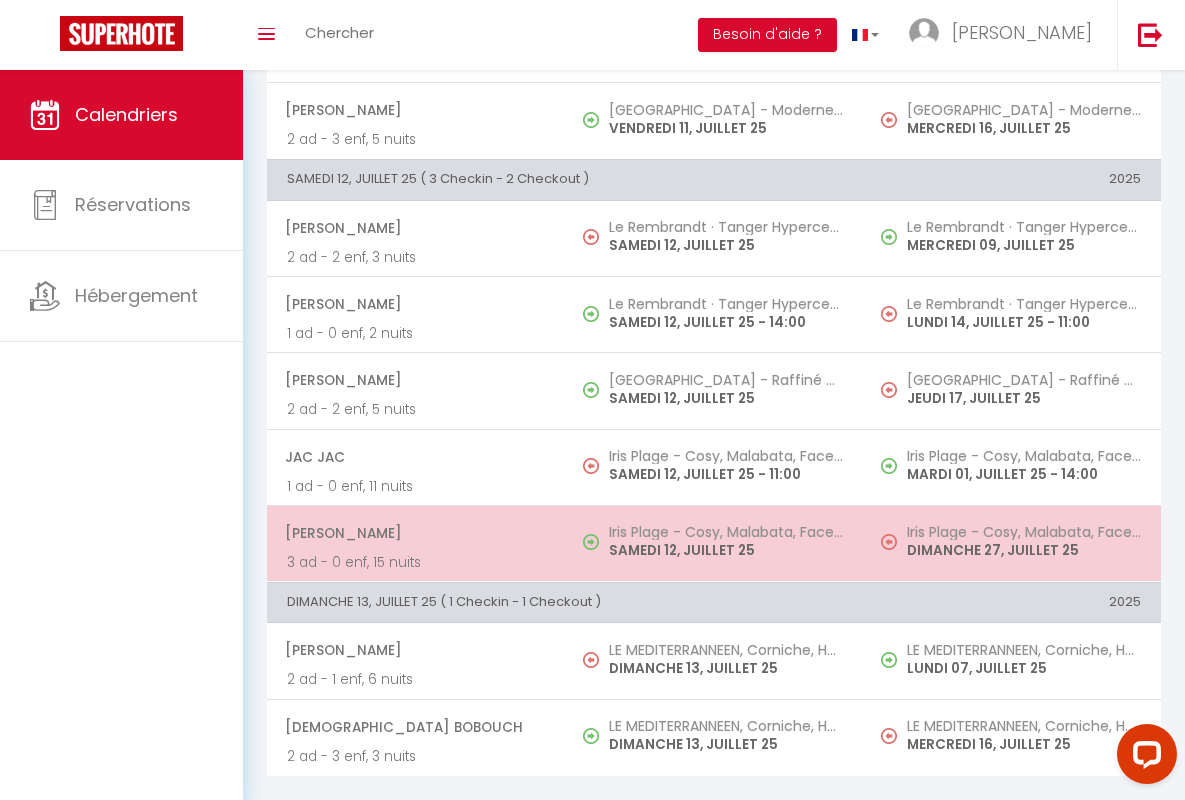click on "[PERSON_NAME]" at bounding box center [415, 533] 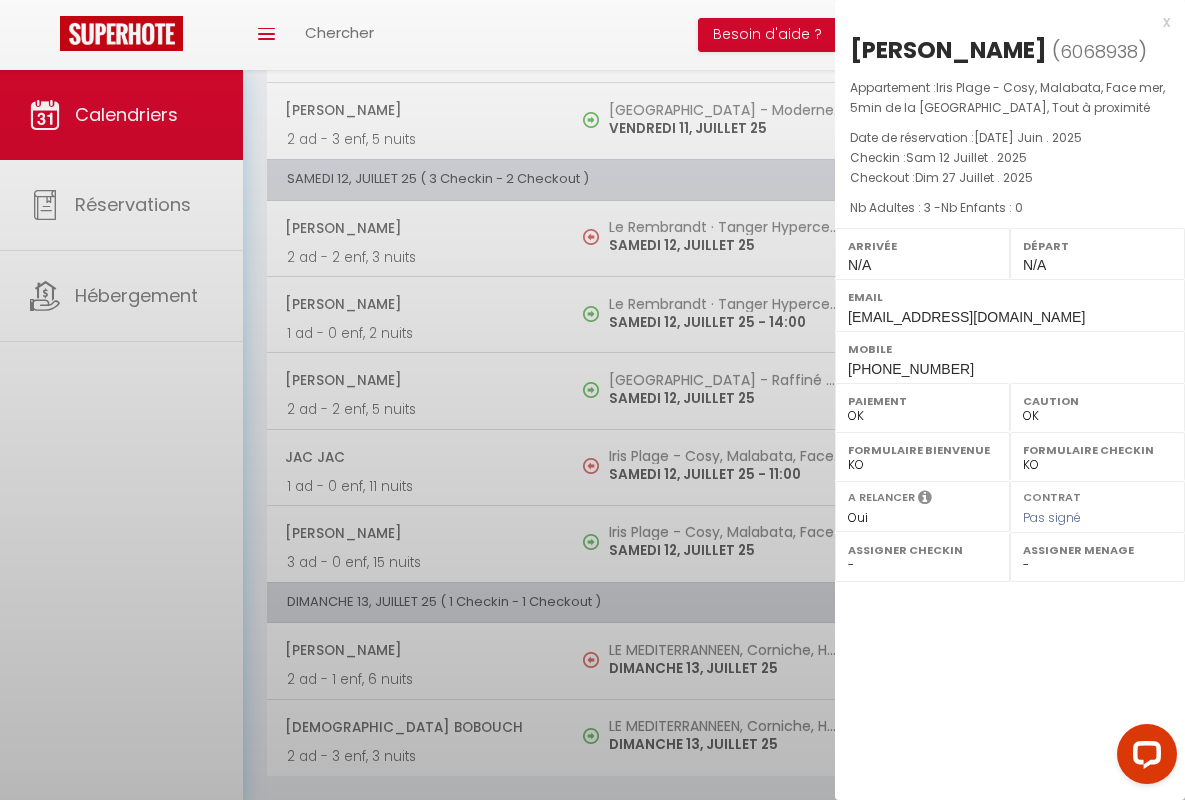 click on "x" at bounding box center (1002, 22) 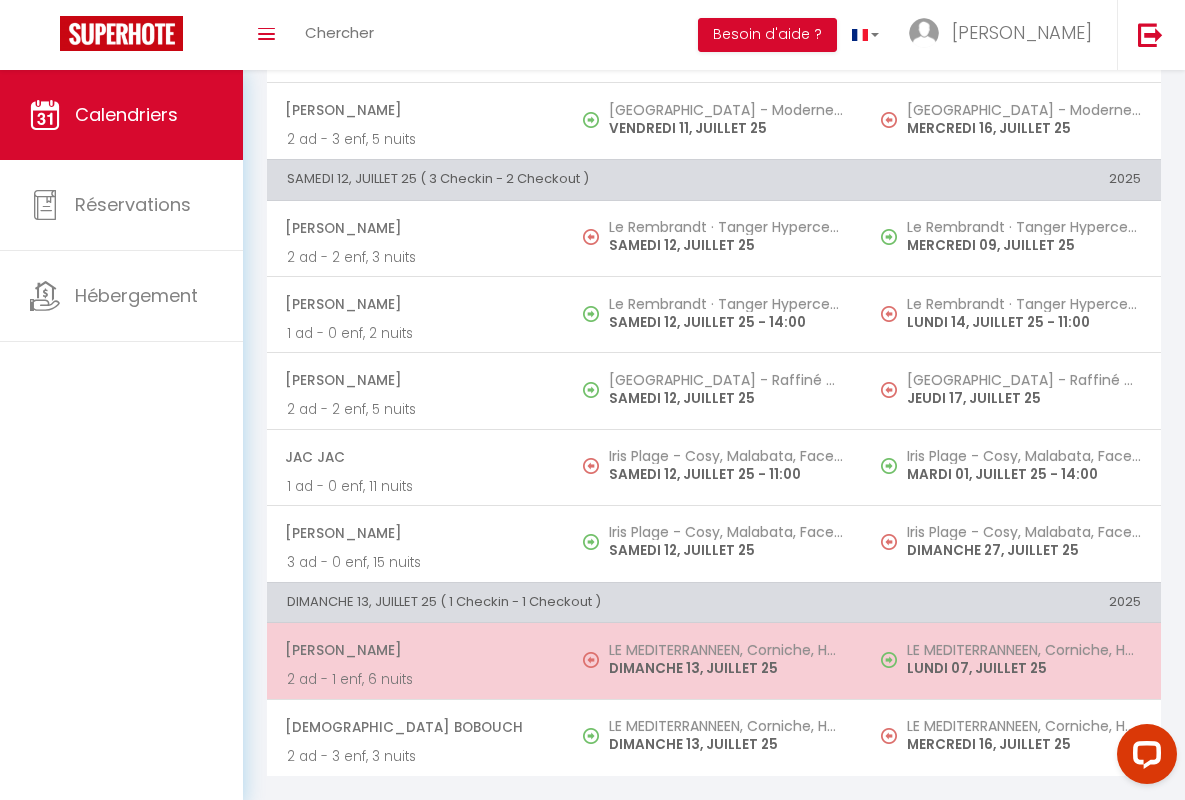 click on "[PERSON_NAME]" at bounding box center [415, 650] 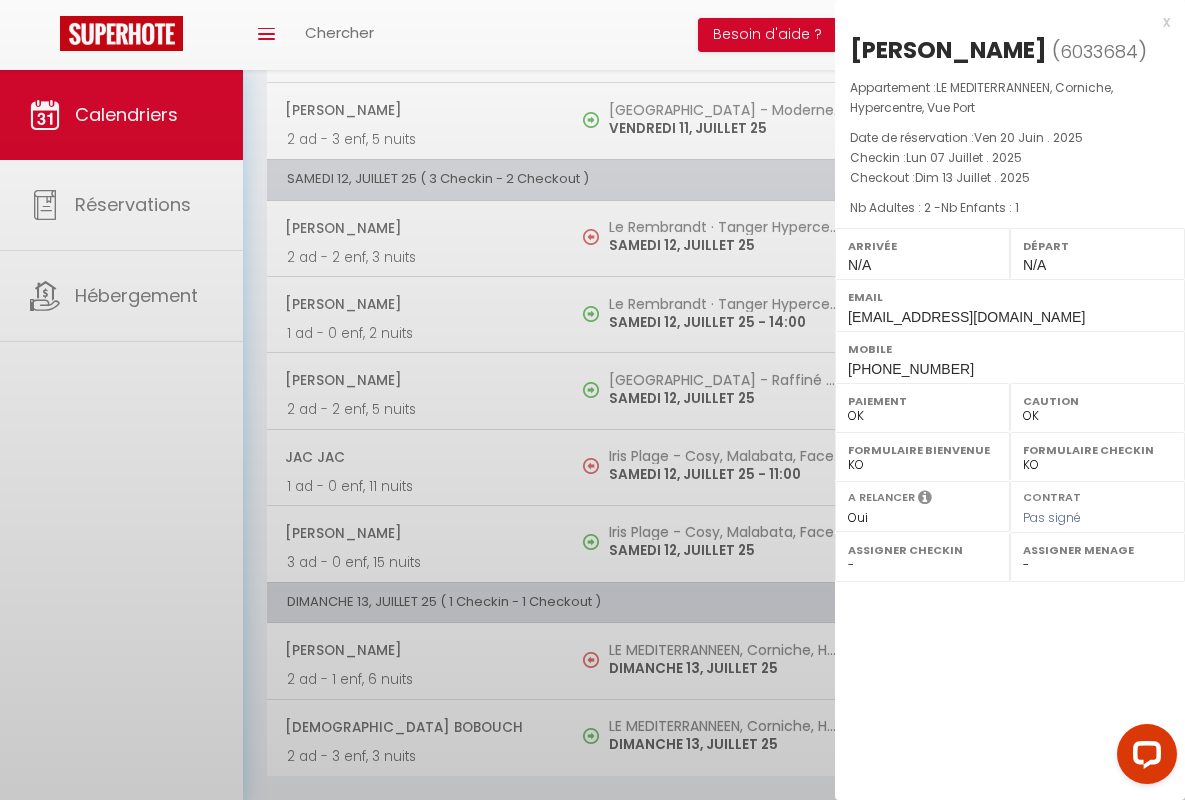 click on "x" at bounding box center [1002, 22] 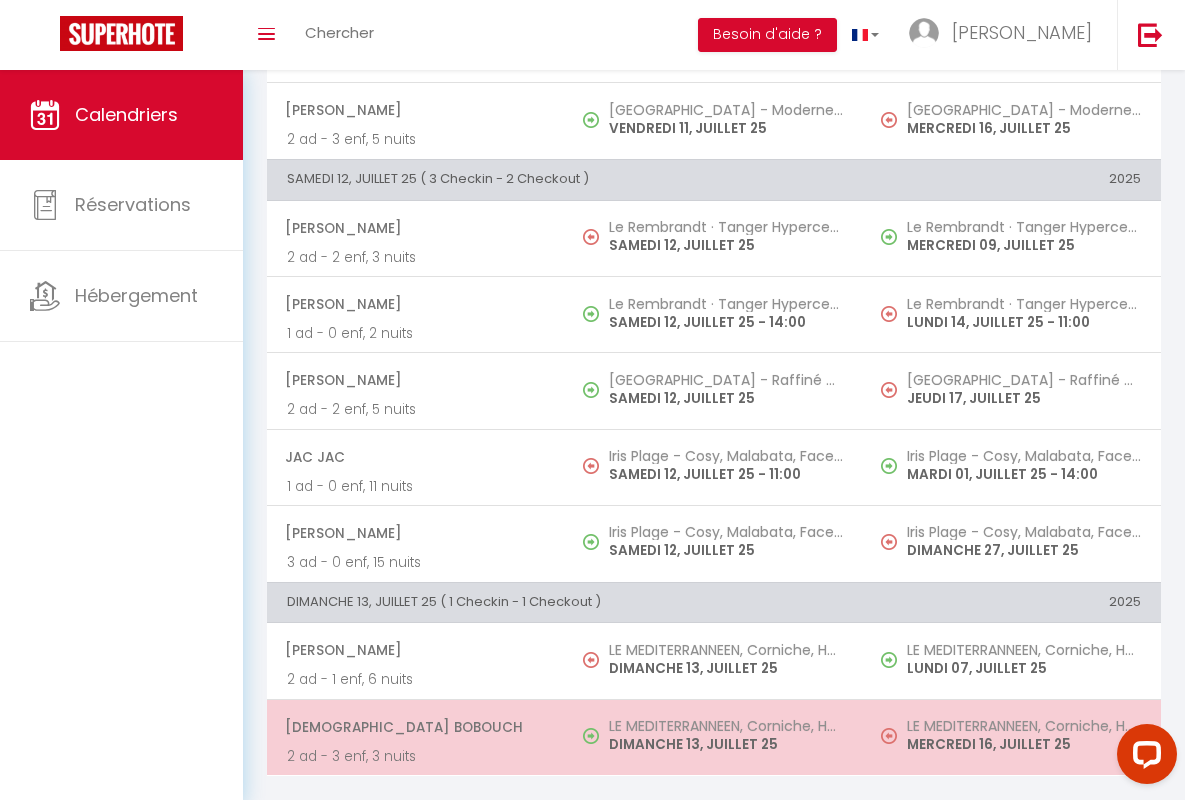 click on "[DEMOGRAPHIC_DATA] Bobouch" at bounding box center [415, 727] 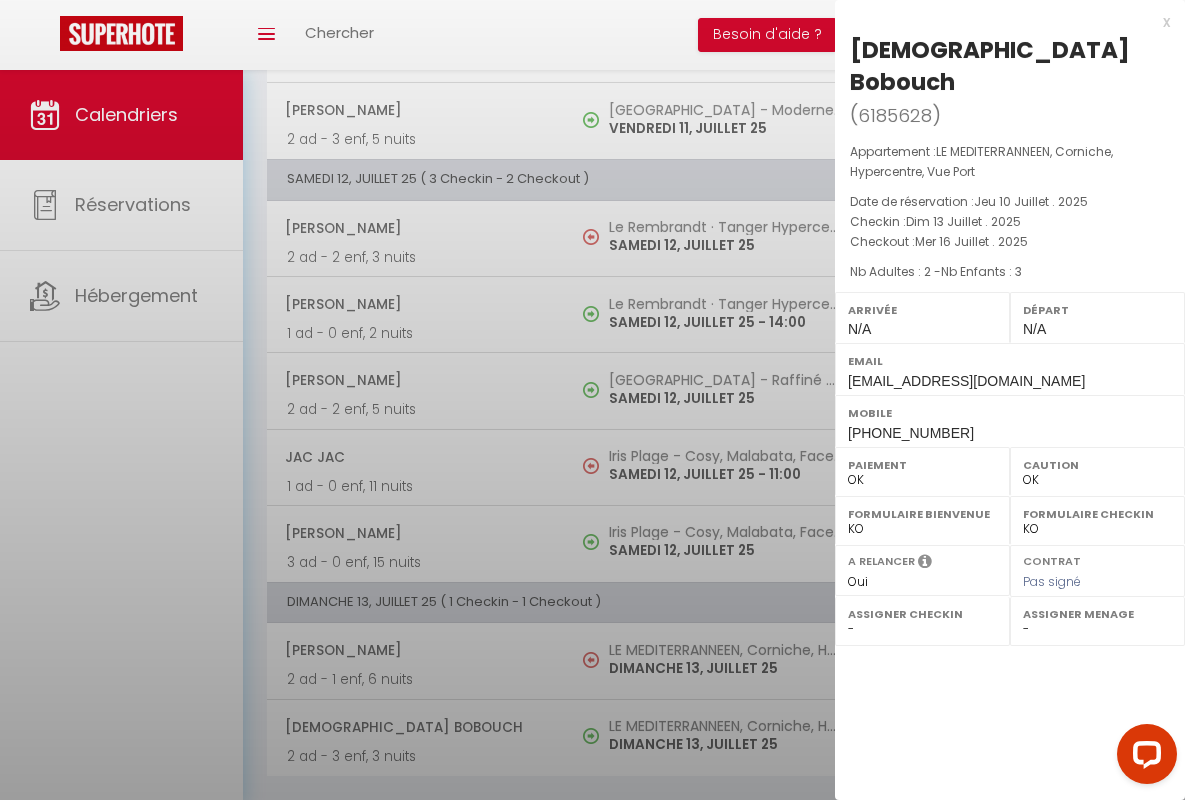 click on "x" at bounding box center (1002, 22) 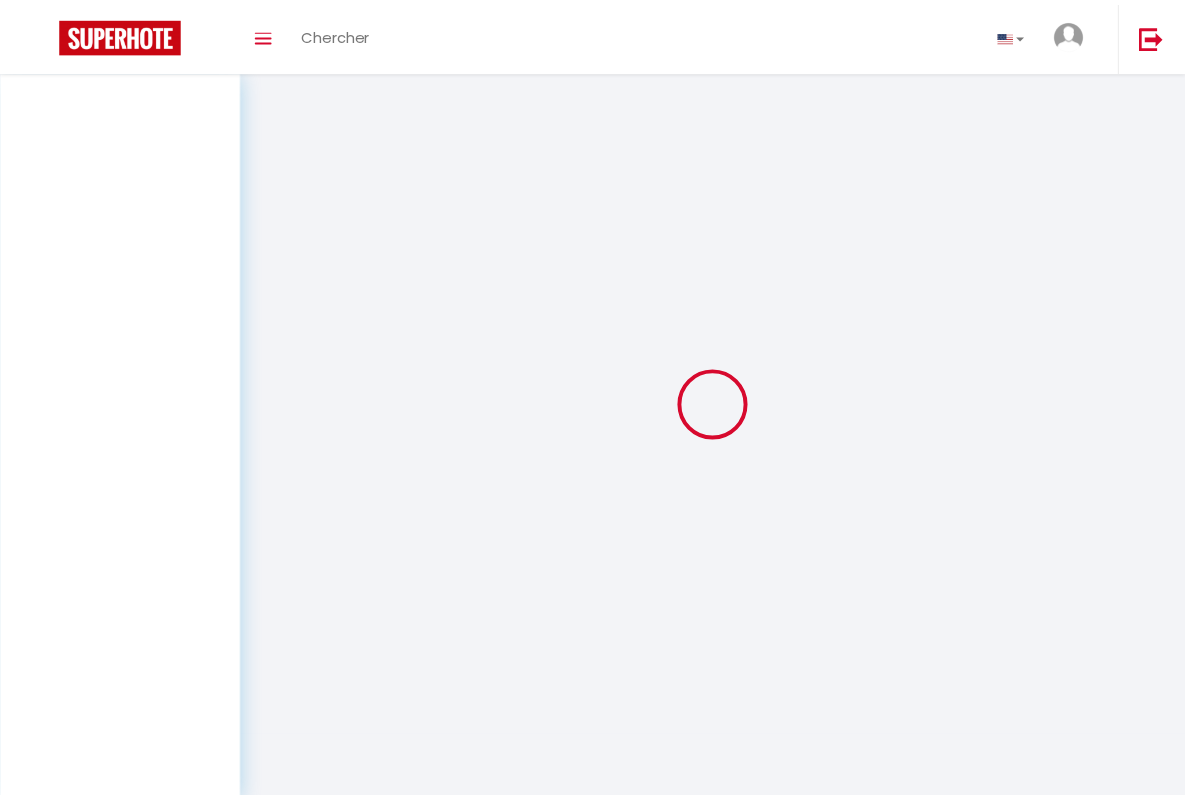 scroll, scrollTop: 0, scrollLeft: 0, axis: both 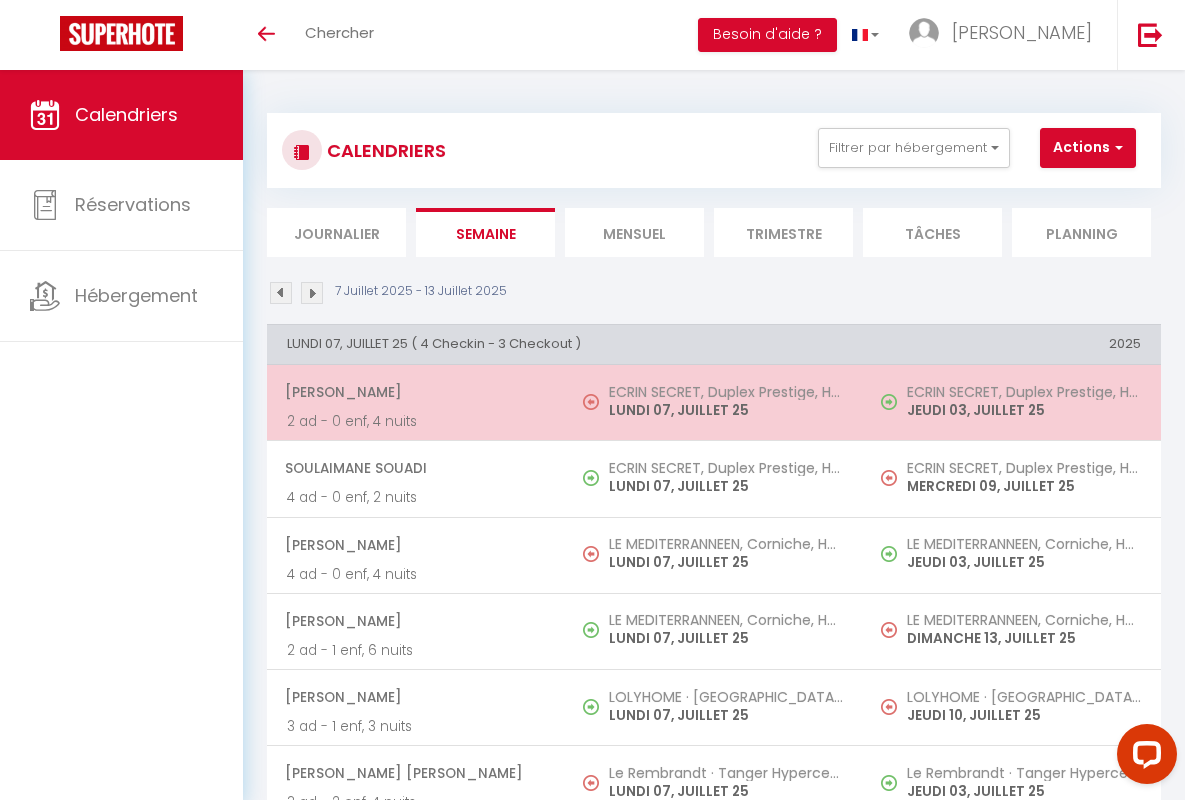 click on "[PERSON_NAME]" at bounding box center (415, 392) 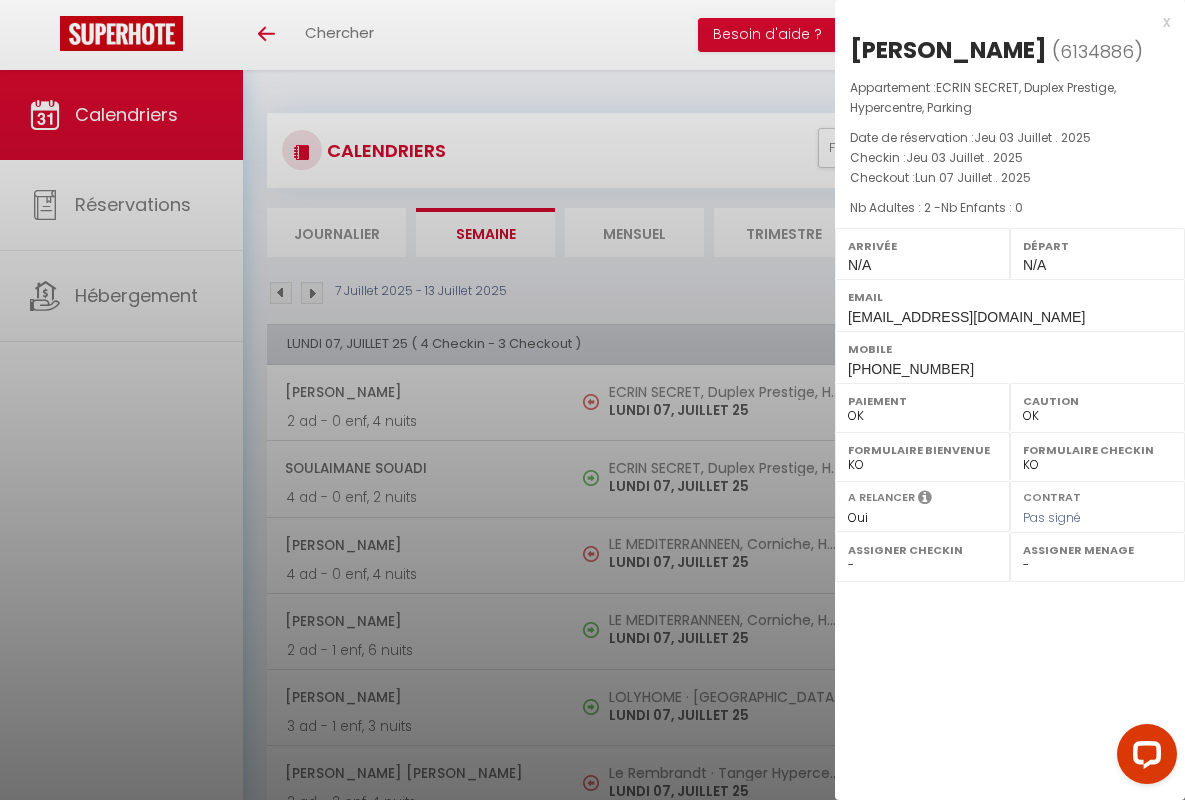 click on "x" at bounding box center (1002, 22) 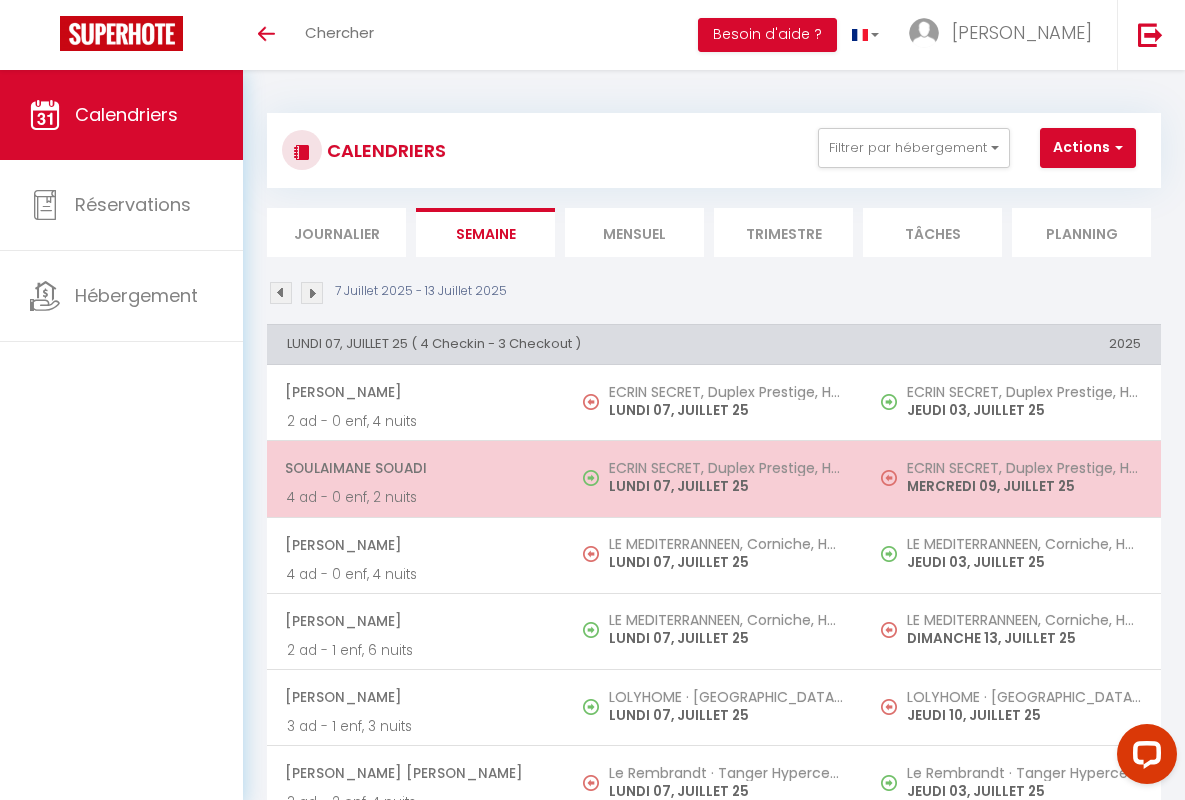 click on "Soulaimane Souadi" at bounding box center [415, 468] 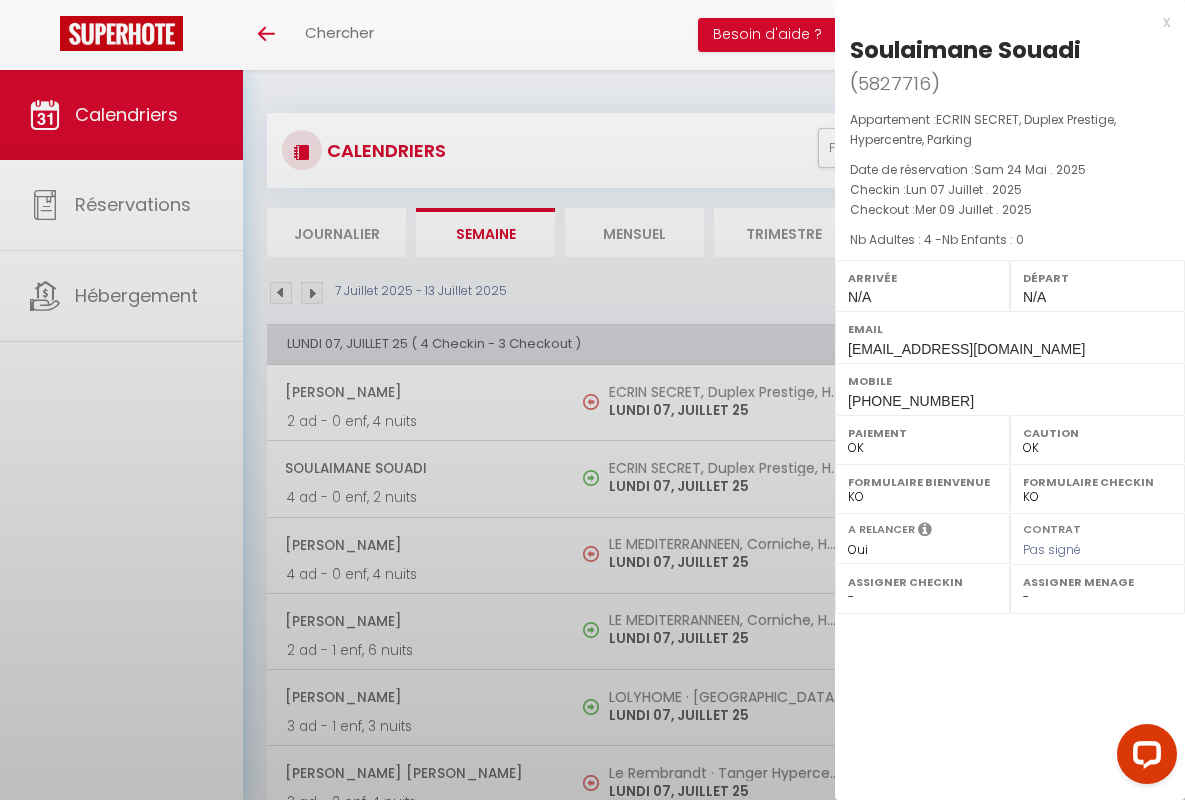 click on "x" at bounding box center (1002, 22) 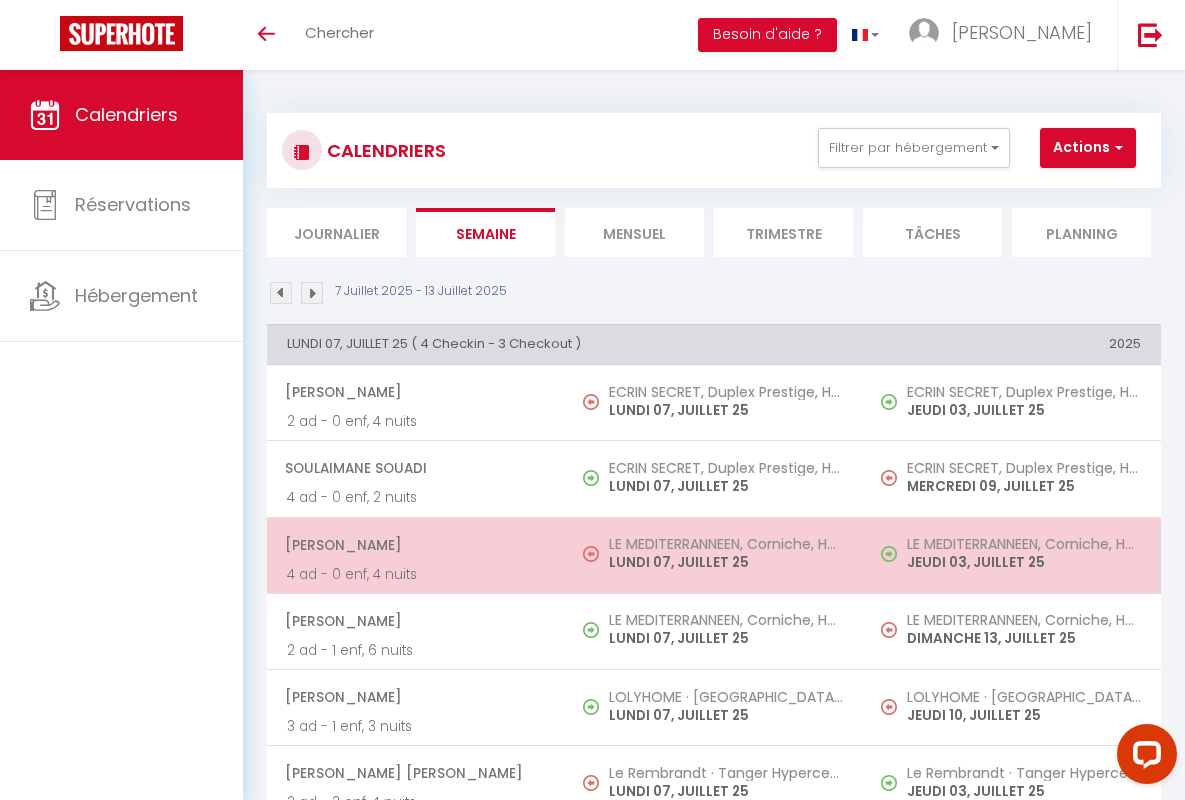 click on "[PERSON_NAME]" at bounding box center (415, 545) 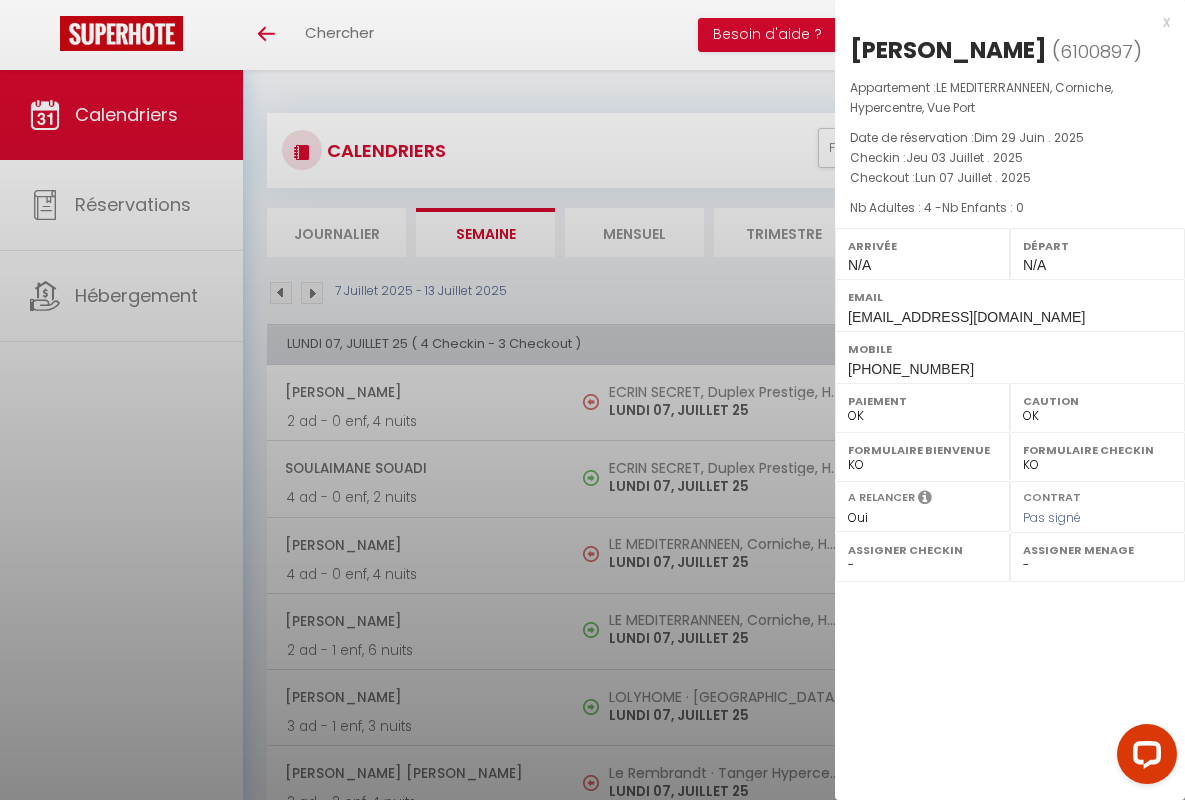 click on "x" at bounding box center [1002, 22] 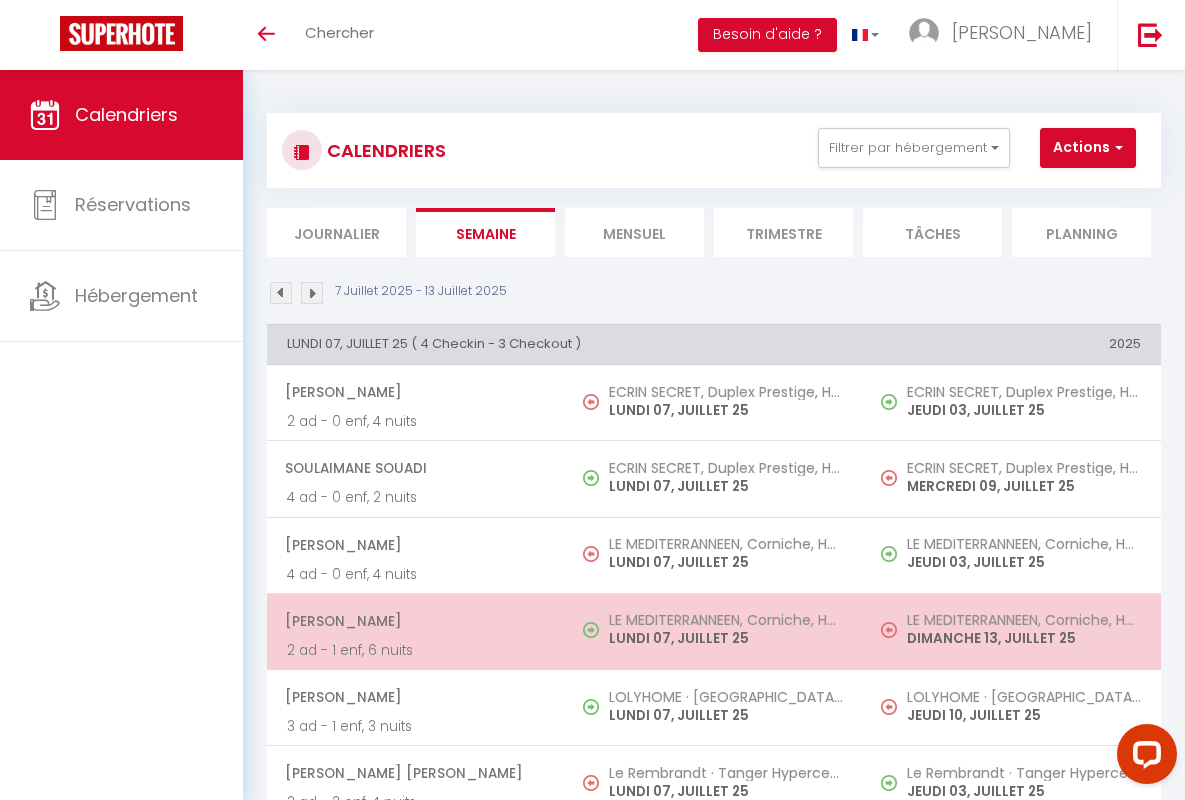 click on "[PERSON_NAME]" at bounding box center (415, 621) 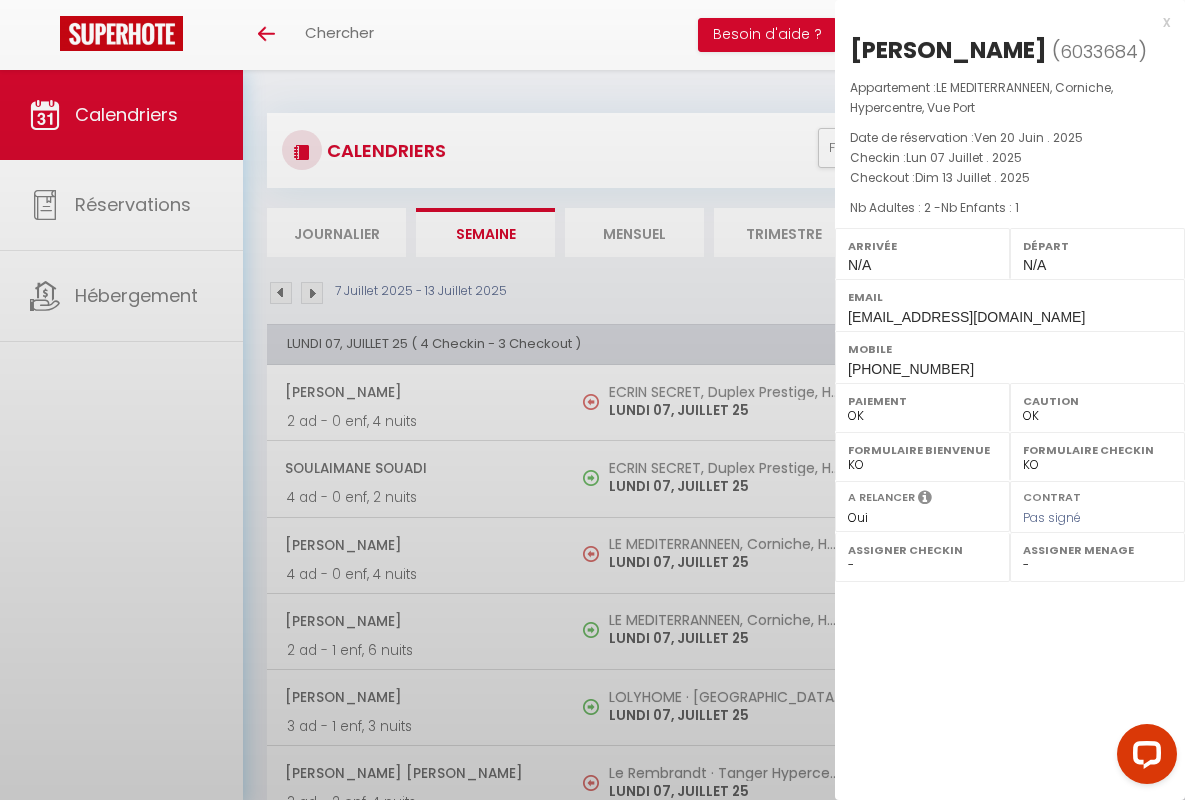 click on "x" at bounding box center [1002, 22] 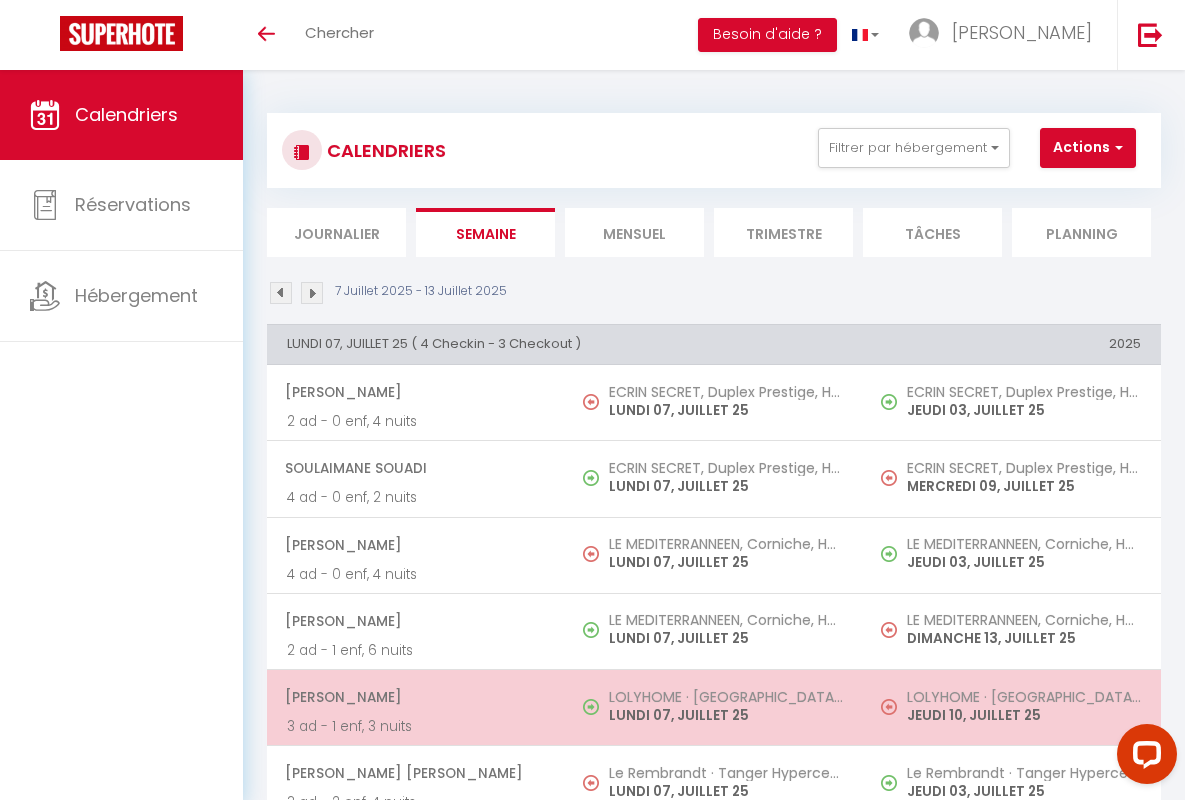 click on "[PERSON_NAME]" at bounding box center [415, 697] 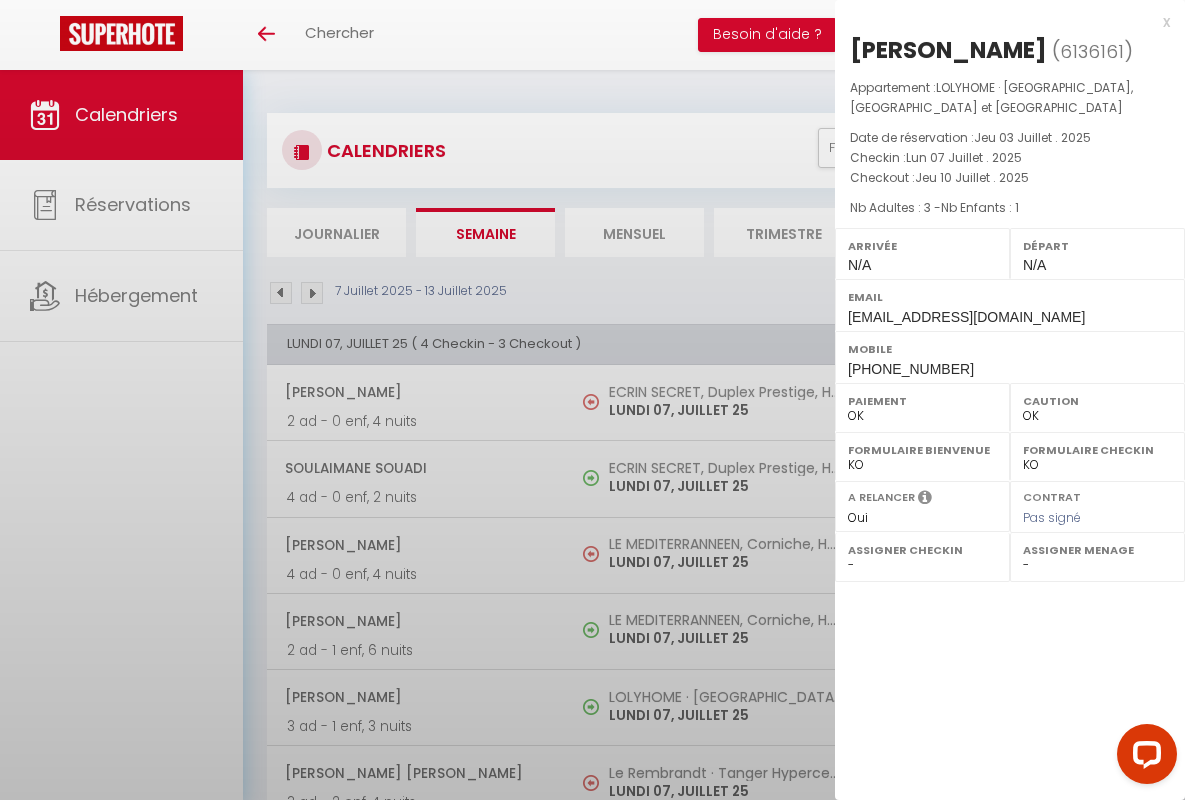 click on "x" at bounding box center (1002, 22) 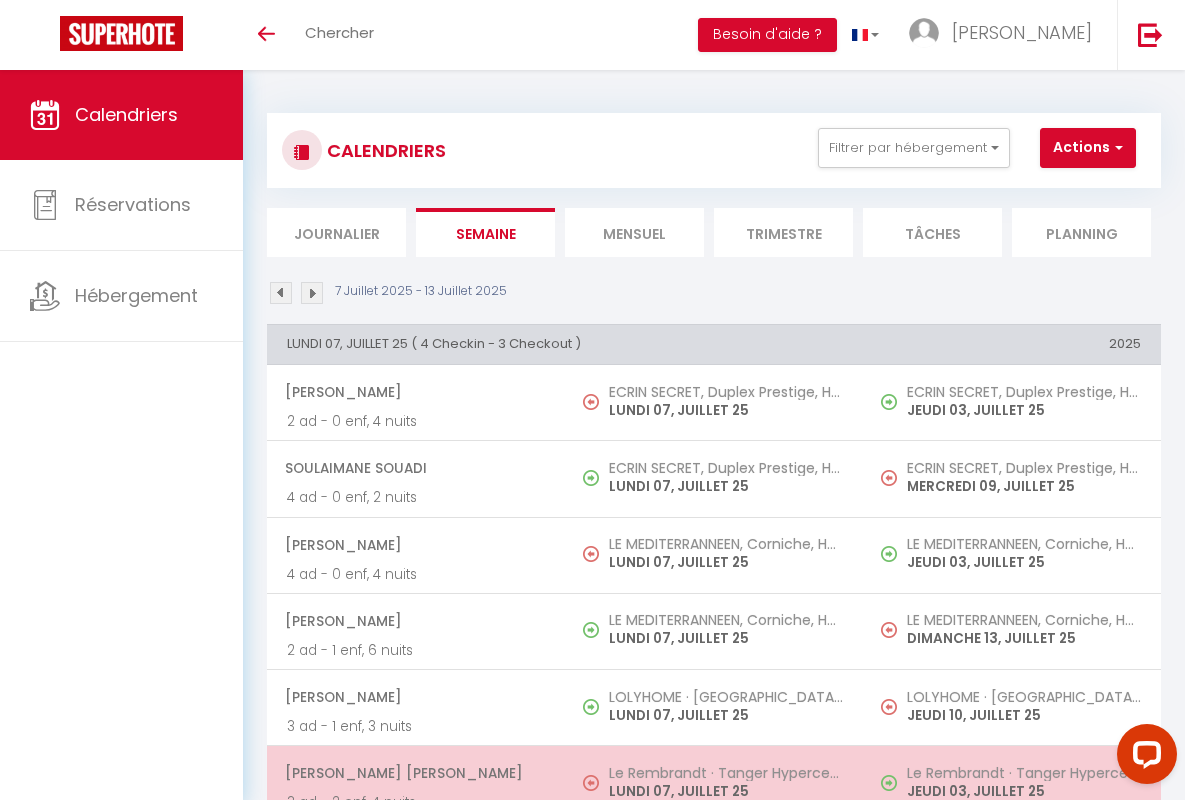 click on "[PERSON_NAME] [PERSON_NAME]" at bounding box center (415, 773) 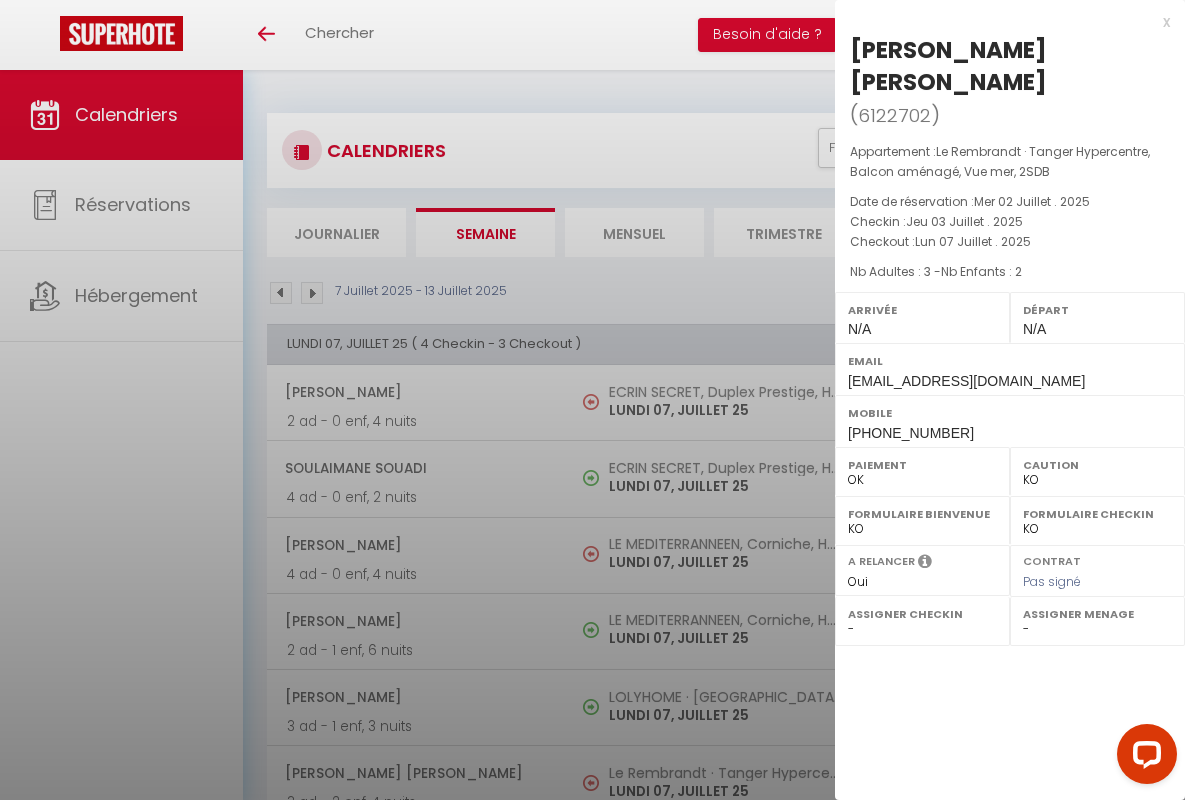click on "x" at bounding box center [1002, 22] 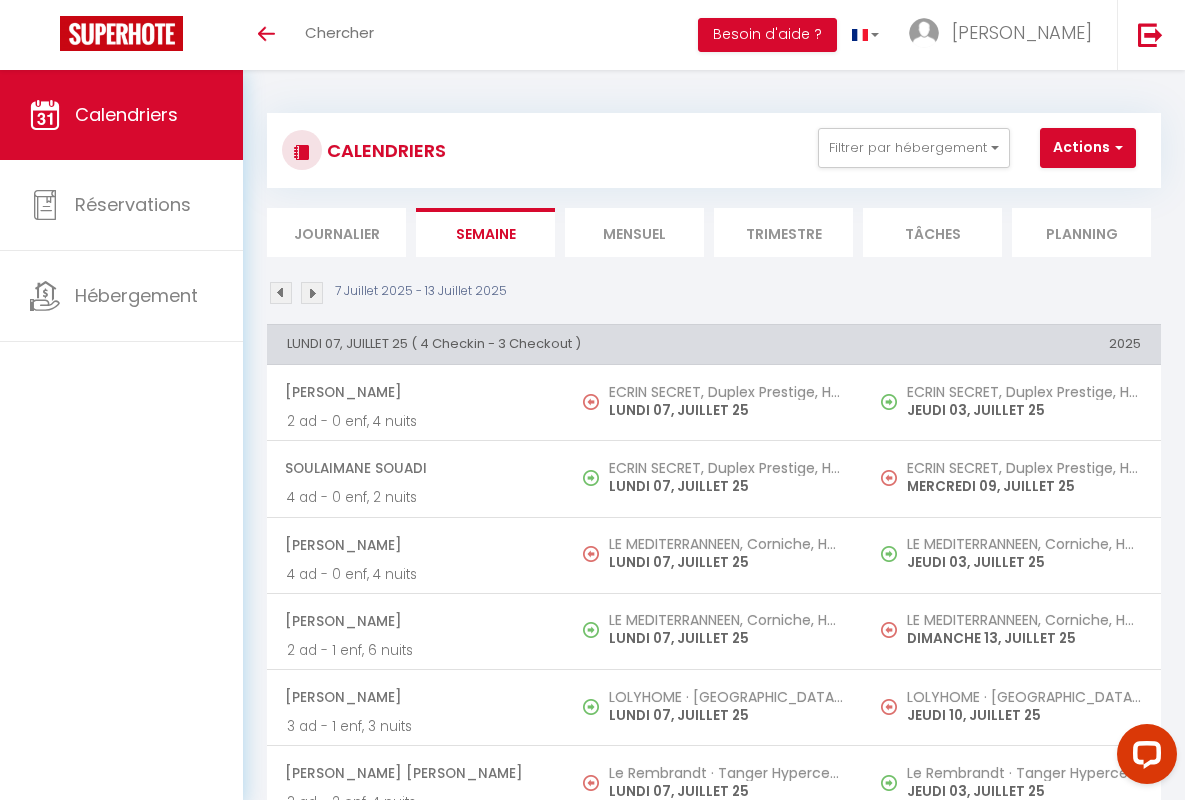 scroll, scrollTop: 449, scrollLeft: 0, axis: vertical 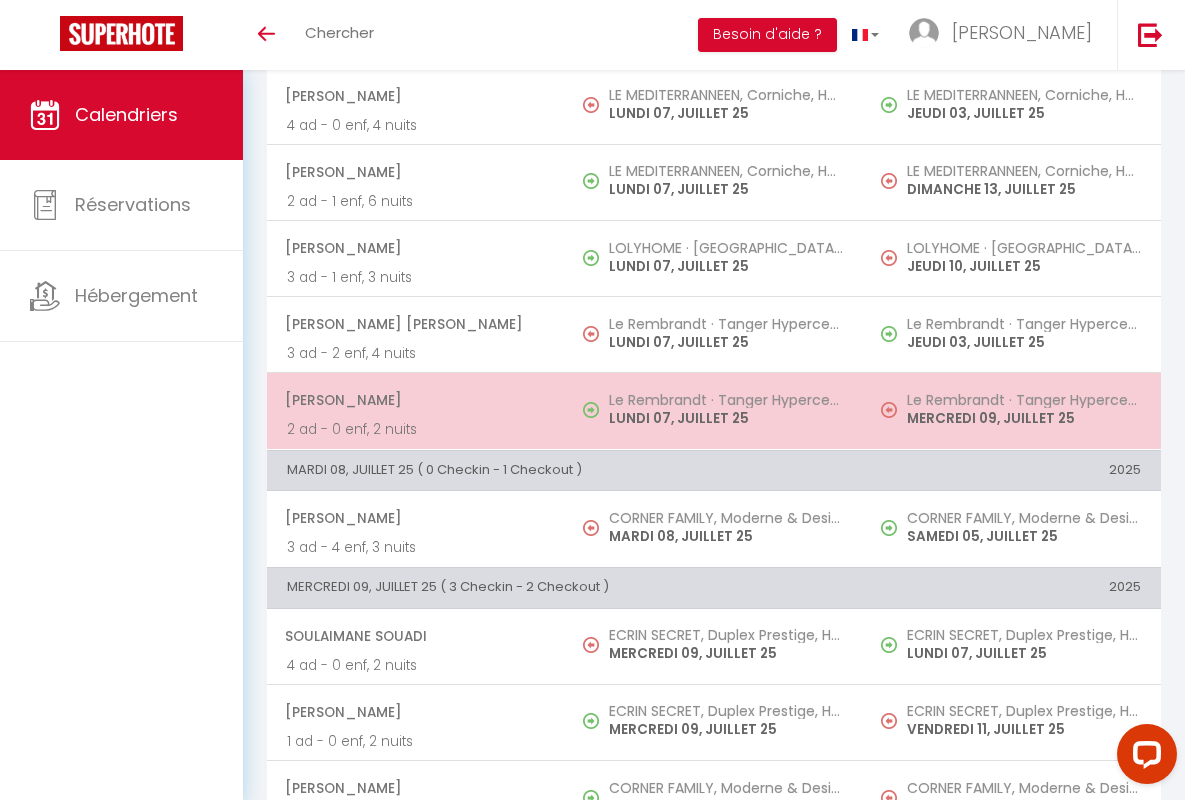 click on "[PERSON_NAME]" at bounding box center [415, 400] 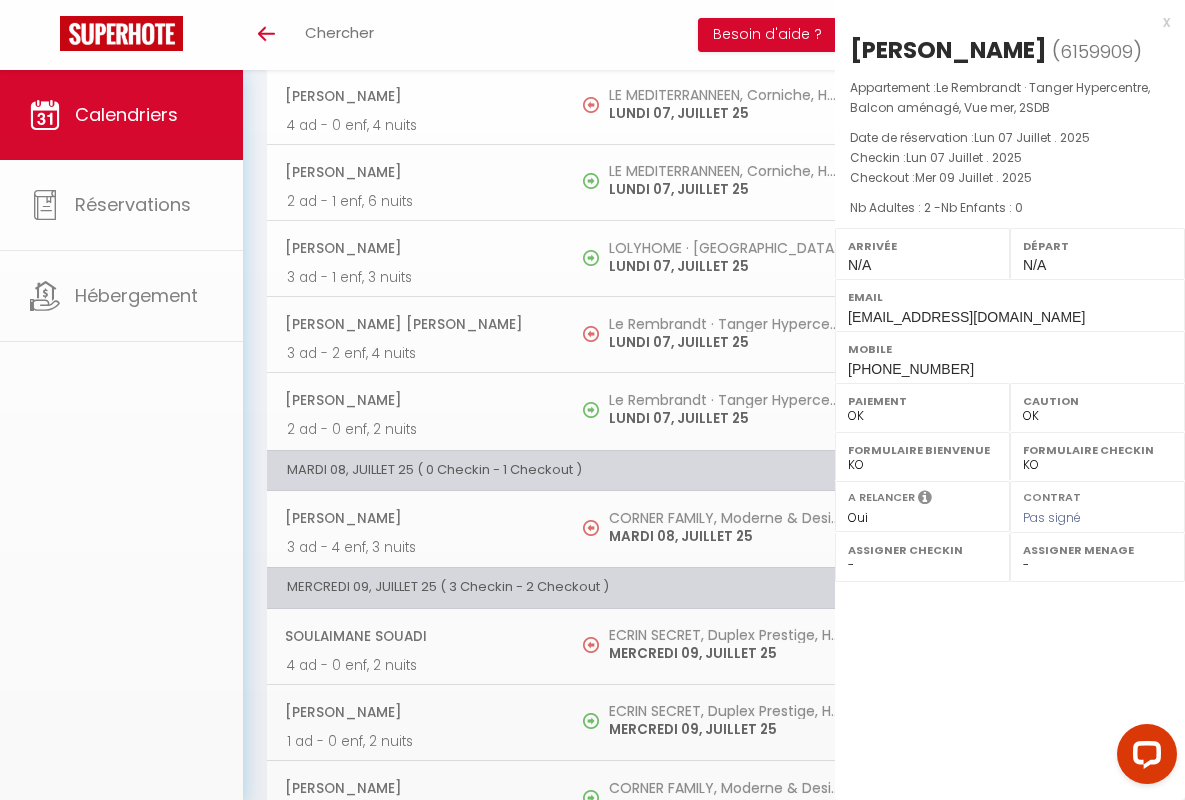 click on "x" at bounding box center (1002, 22) 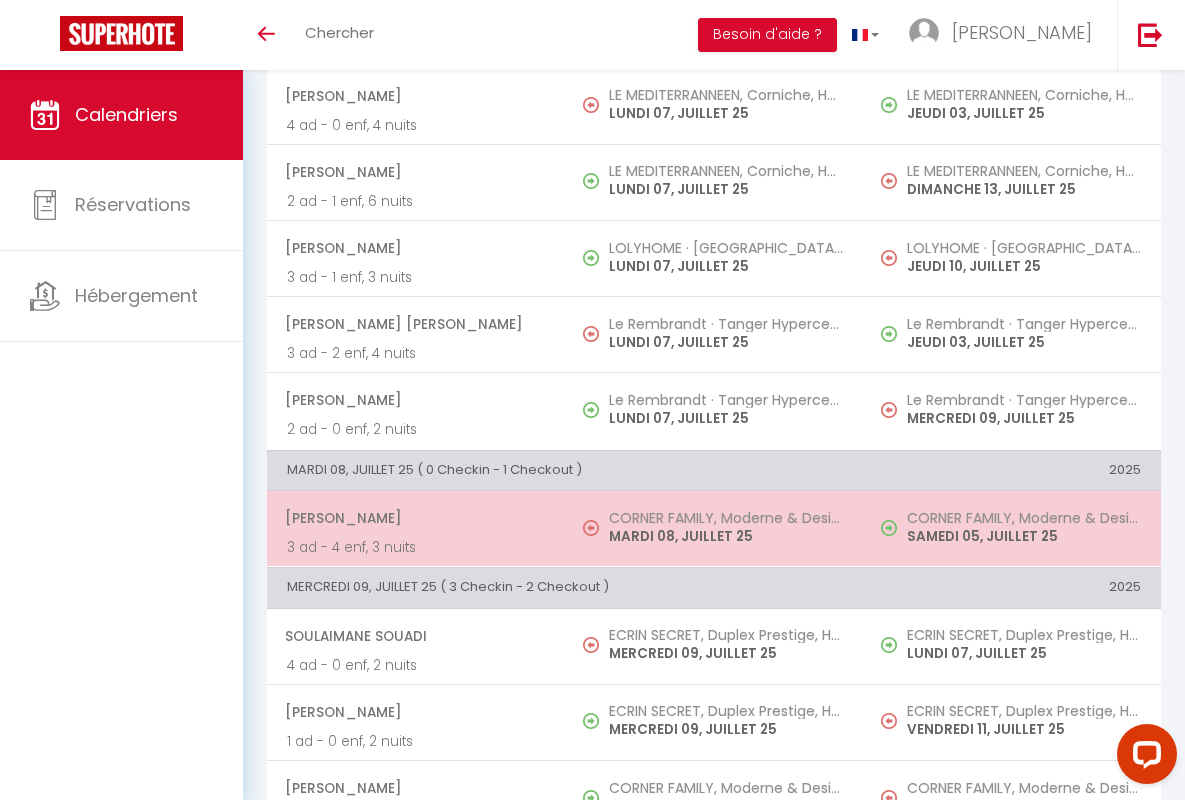 click on "[PERSON_NAME]" at bounding box center [415, 518] 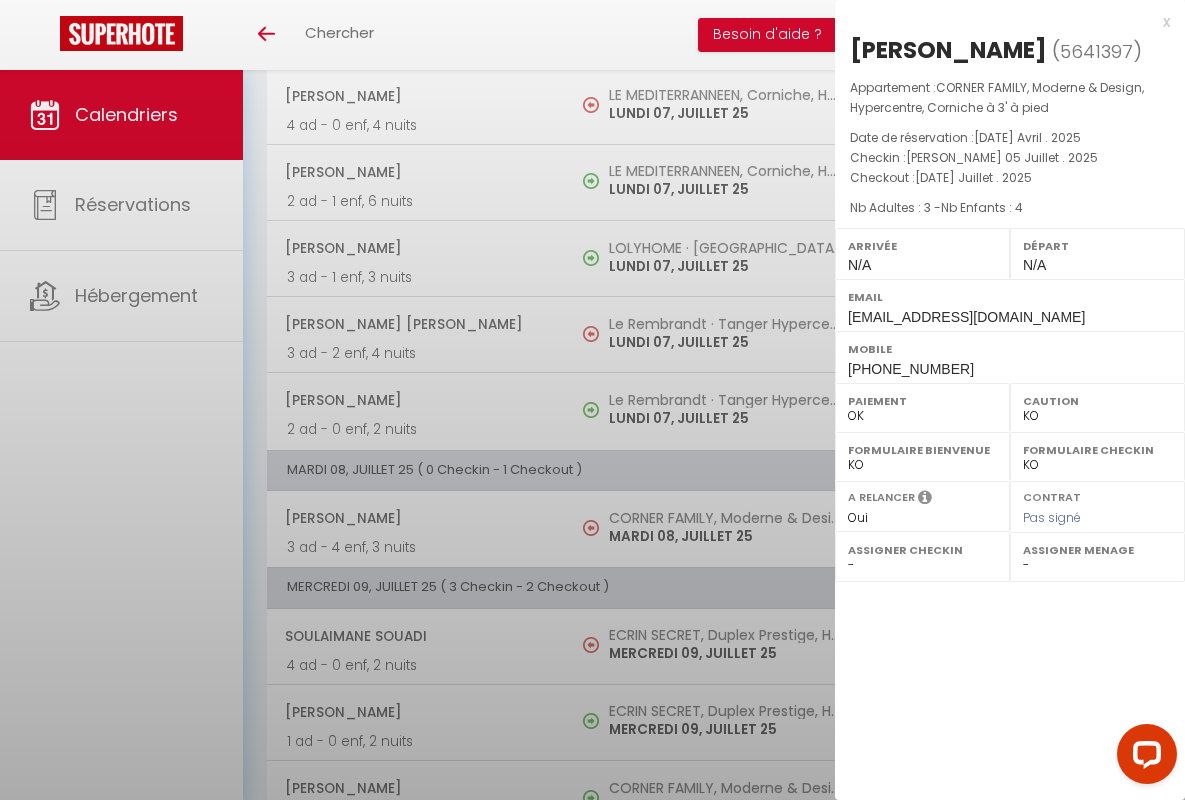 click on "x" at bounding box center [1002, 22] 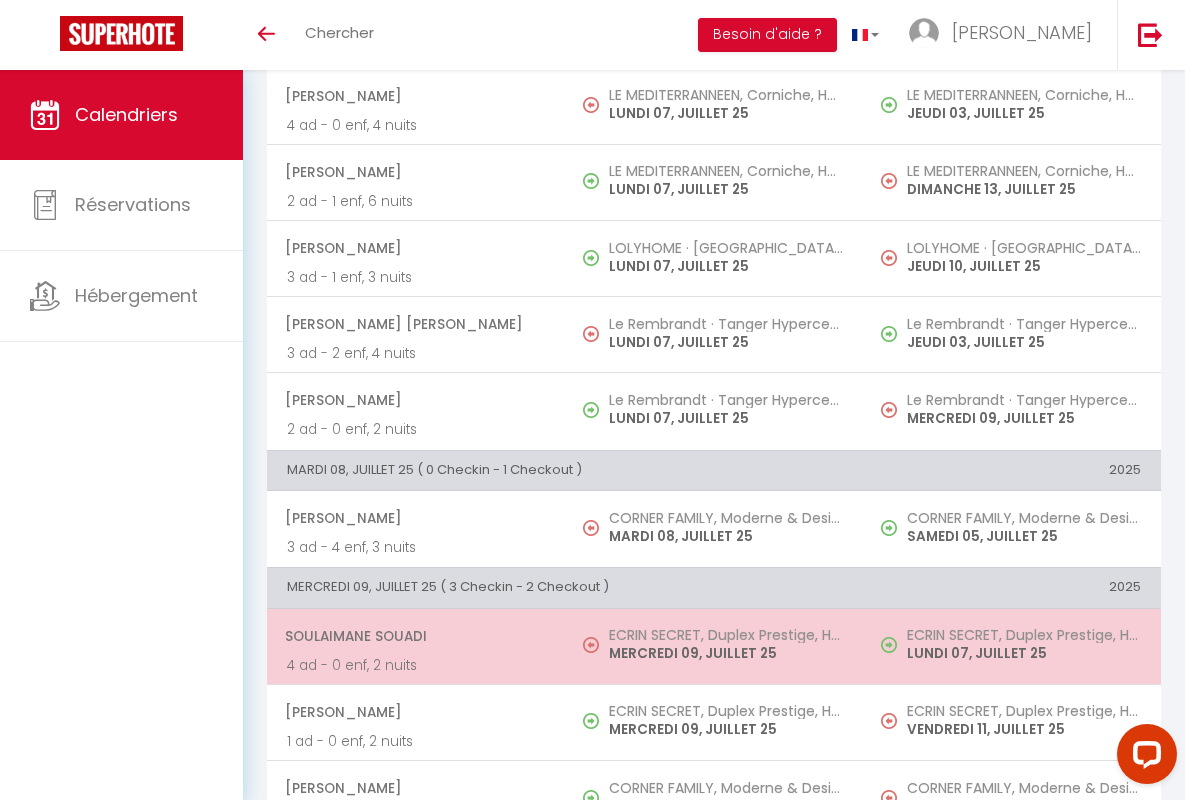 click on "Soulaimane Souadi" at bounding box center (415, 636) 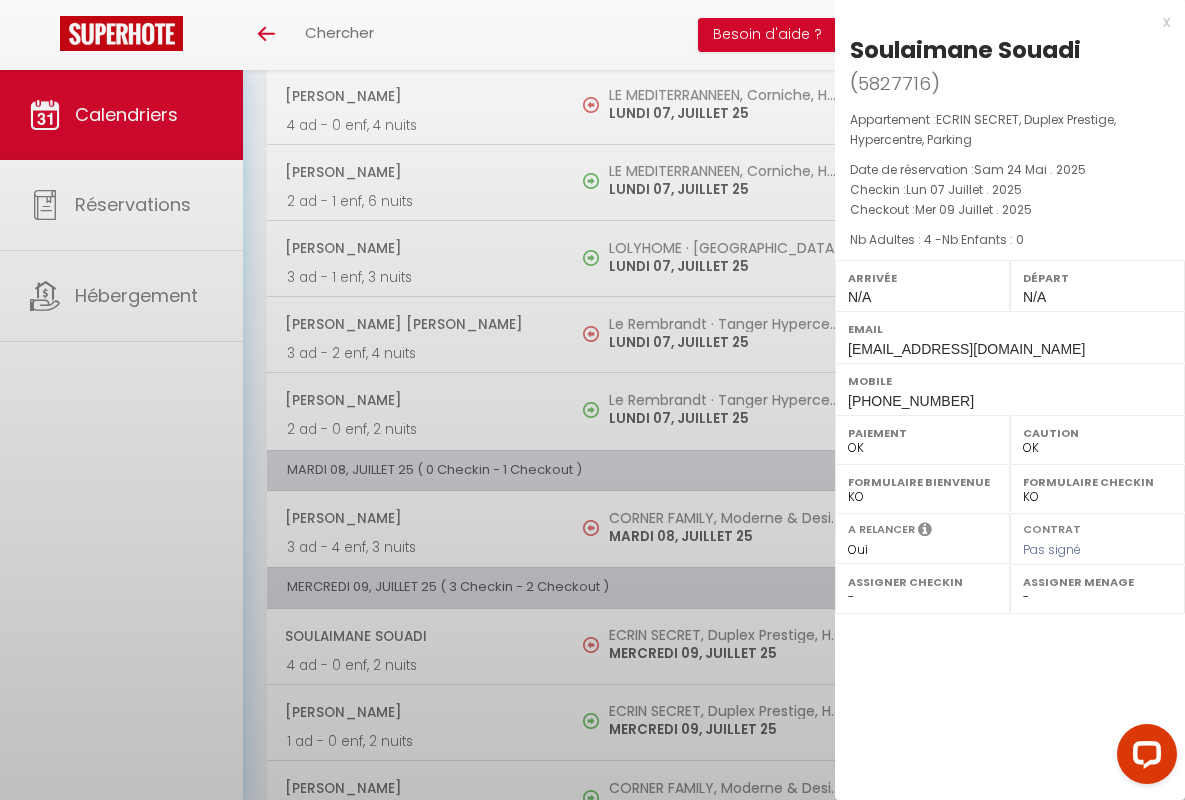 click on "x" at bounding box center [1002, 22] 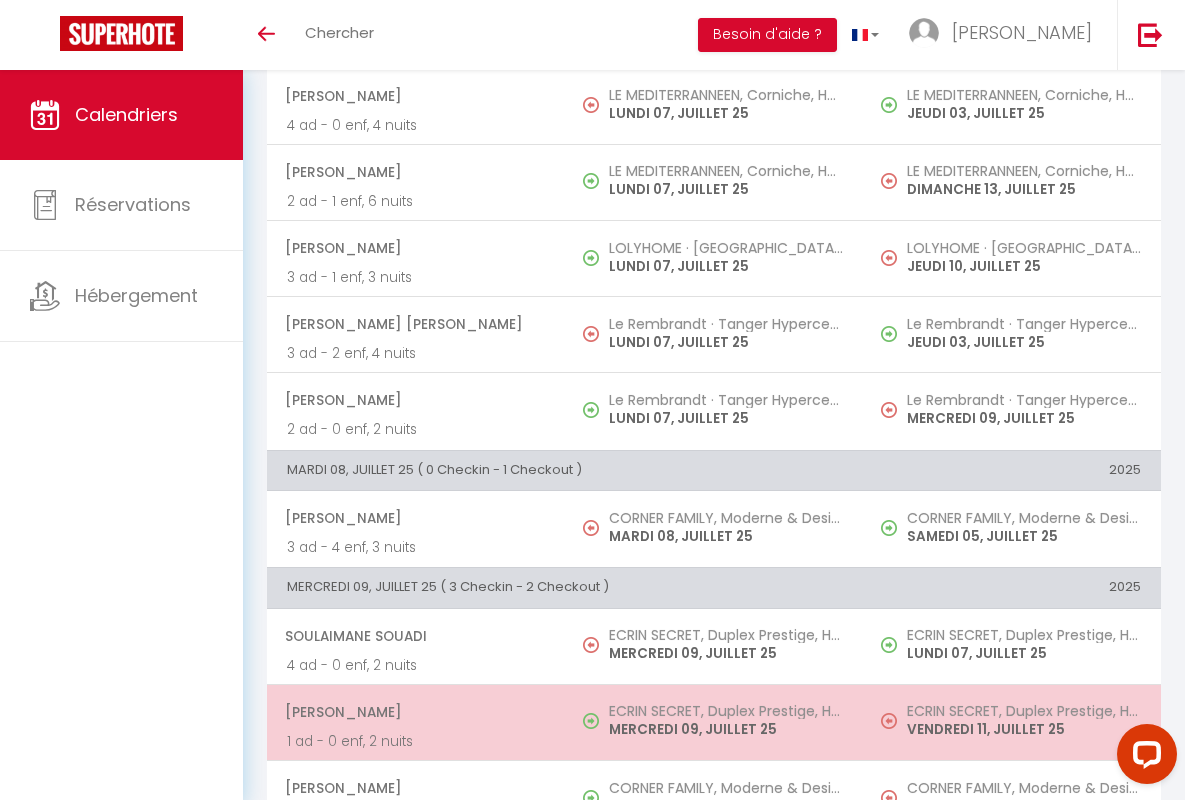 click on "[PERSON_NAME]" at bounding box center [415, 712] 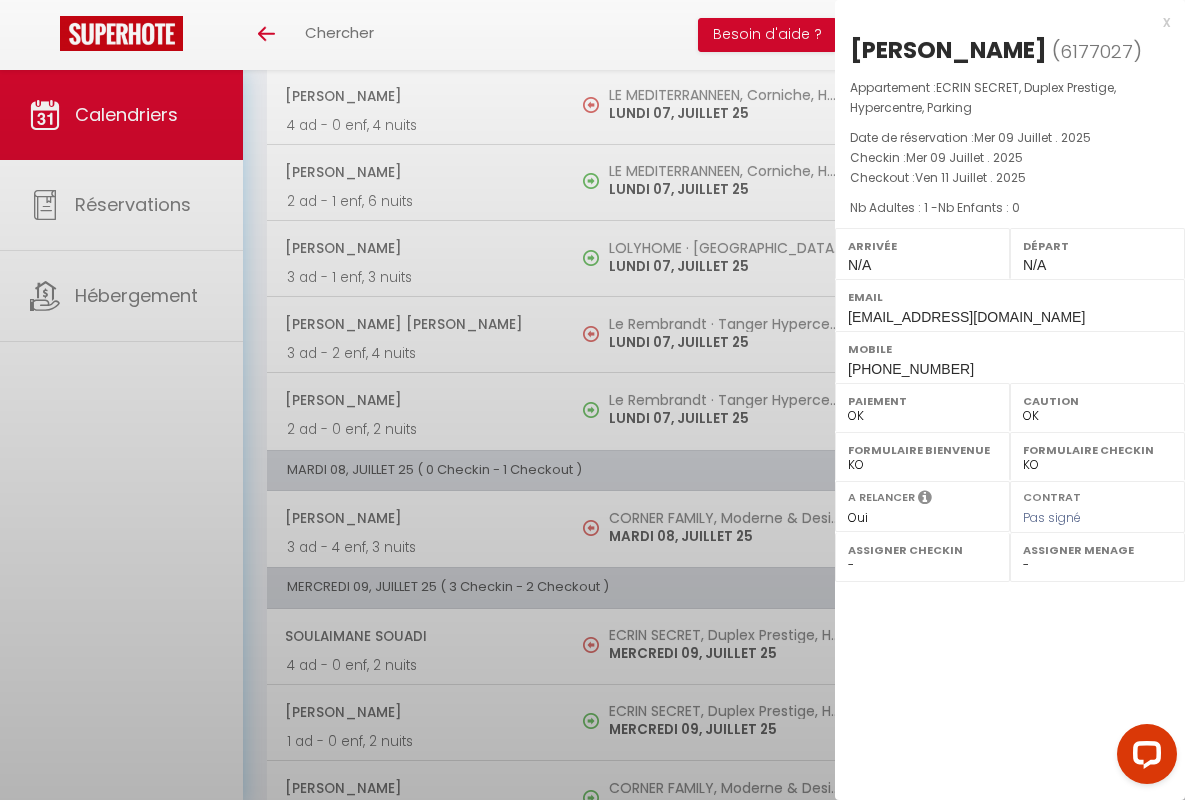 click on "x" at bounding box center (1002, 22) 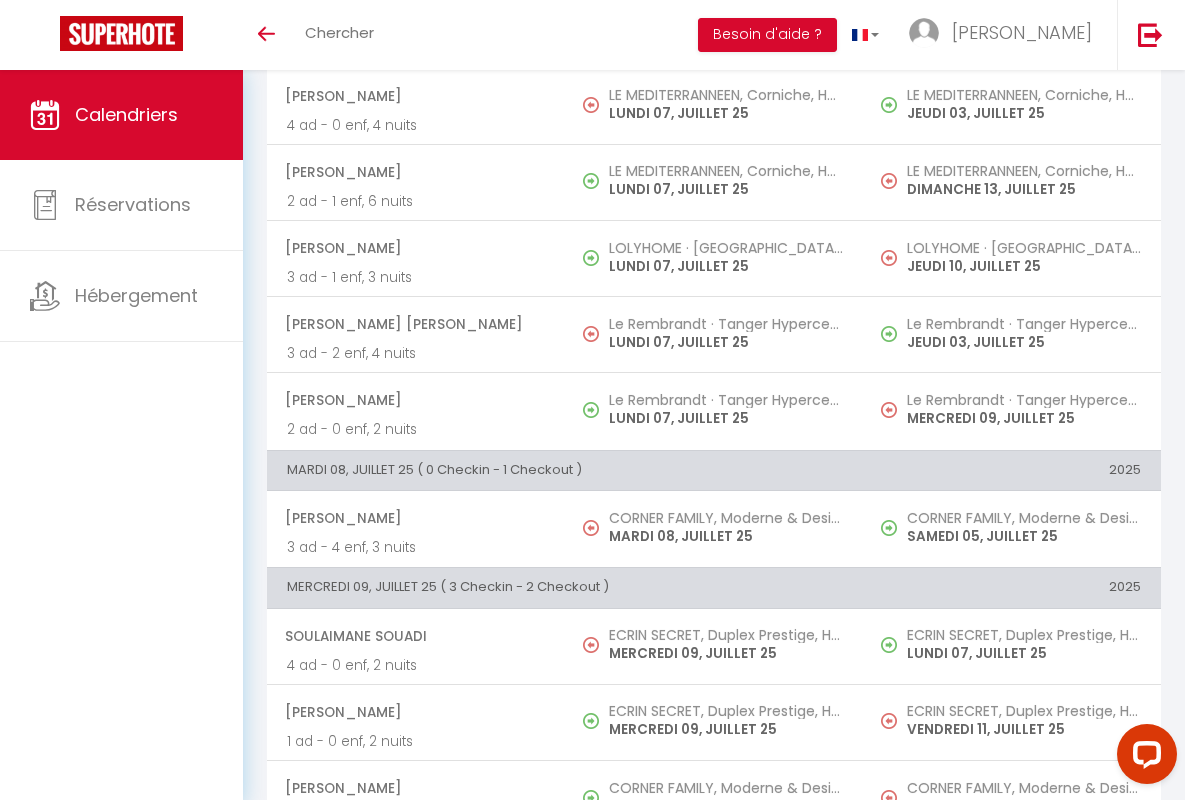 scroll, scrollTop: 456, scrollLeft: 0, axis: vertical 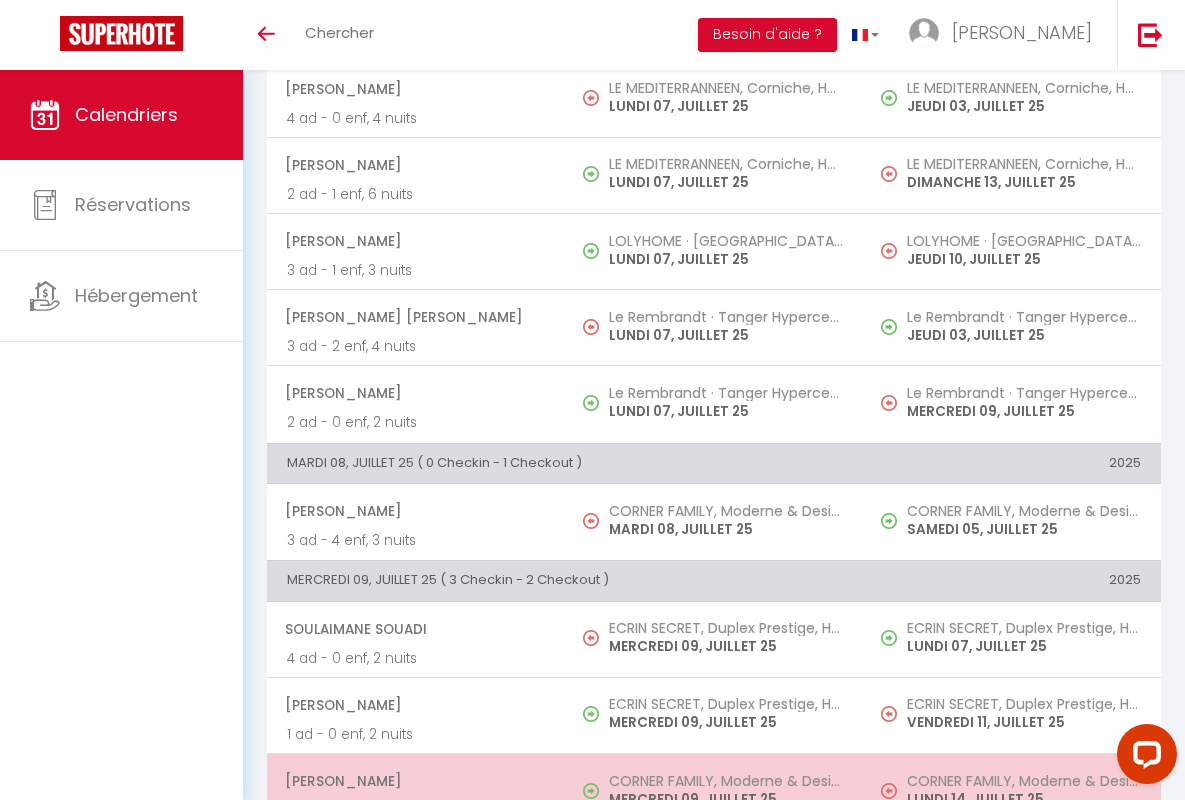 click on "[PERSON_NAME]" at bounding box center (415, 781) 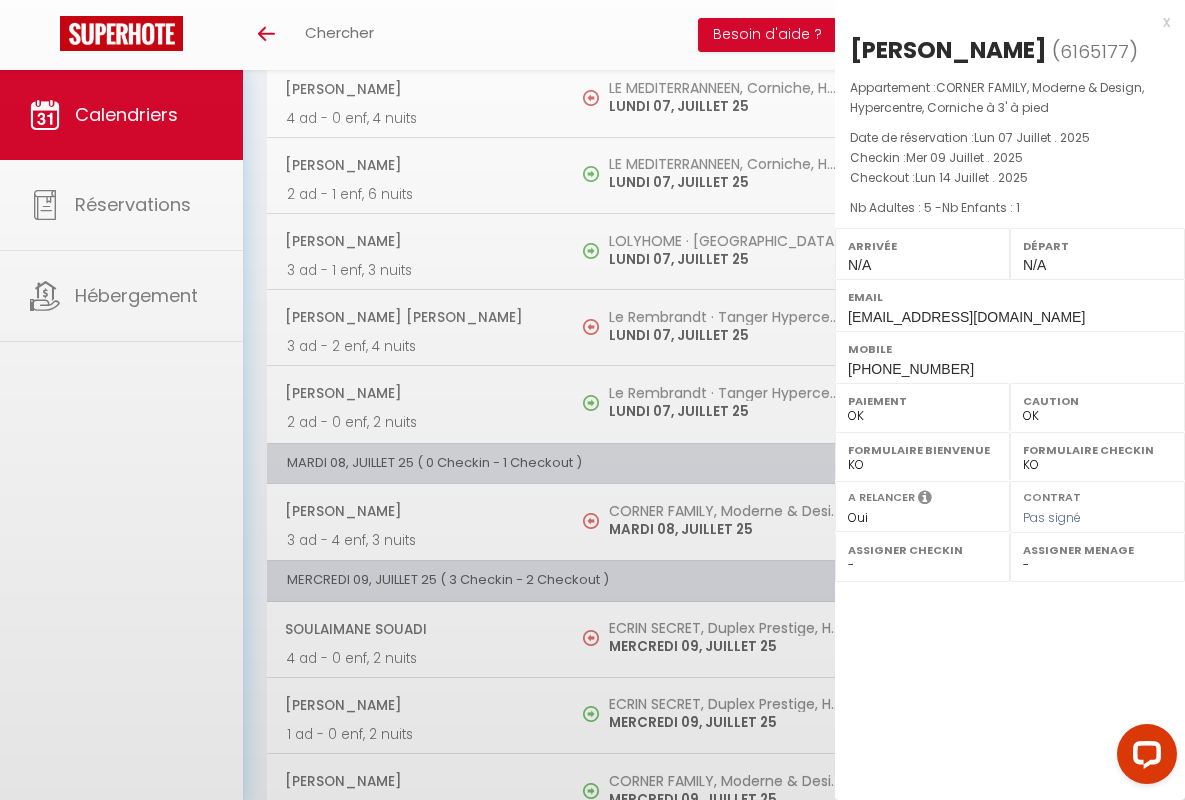 click on "x" at bounding box center [1002, 22] 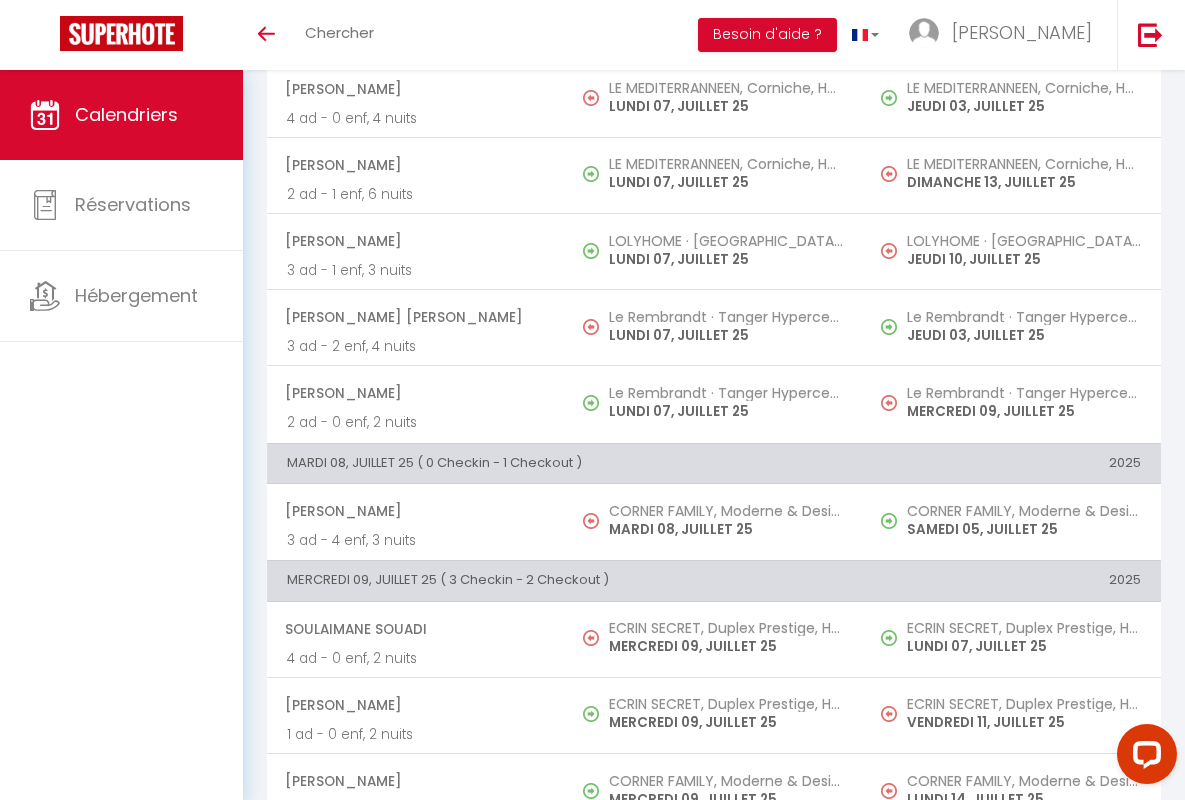 scroll, scrollTop: 913, scrollLeft: 0, axis: vertical 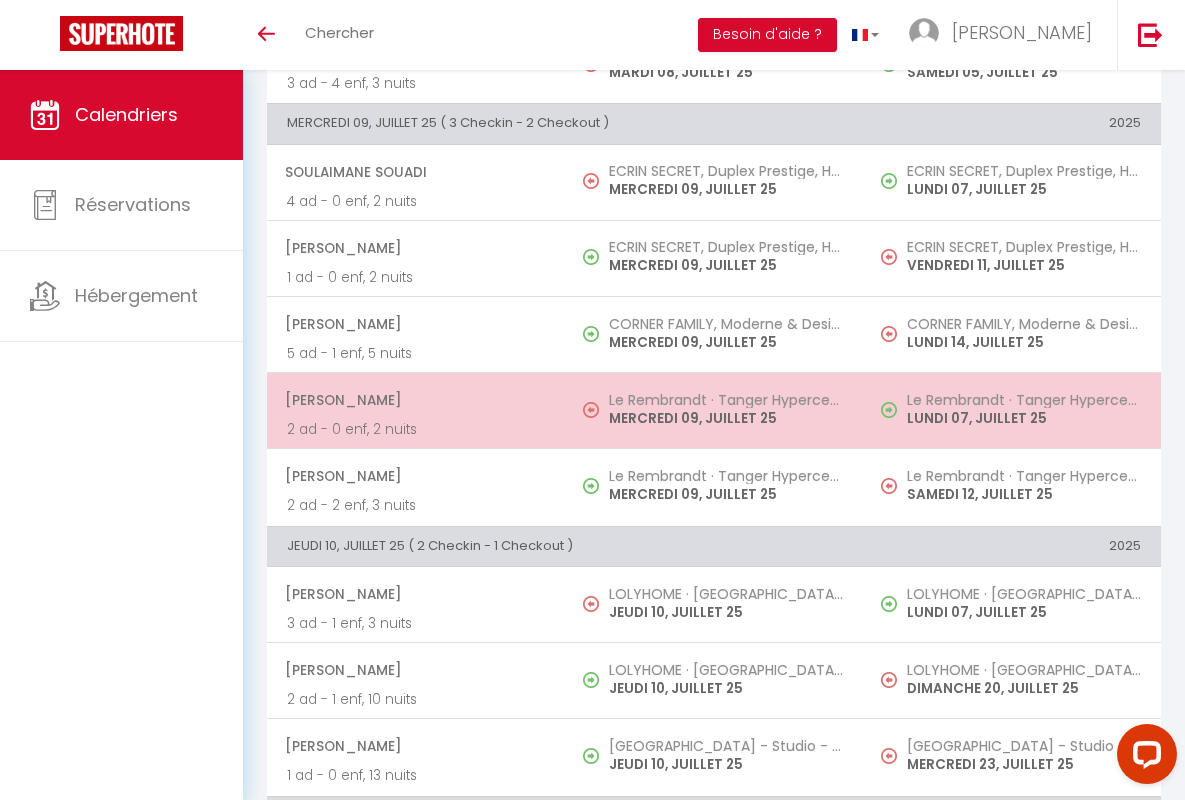 click on "[PERSON_NAME]" at bounding box center (415, 400) 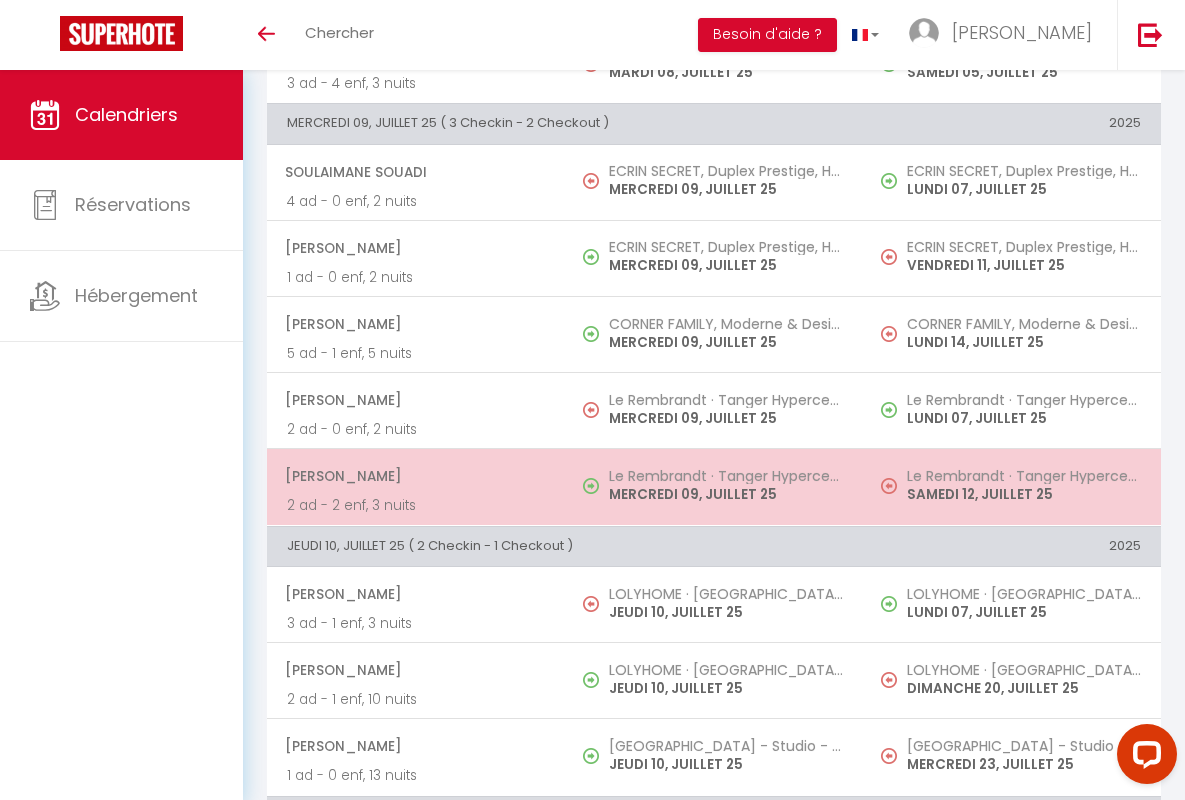 click on "[PERSON_NAME]" at bounding box center (415, 476) 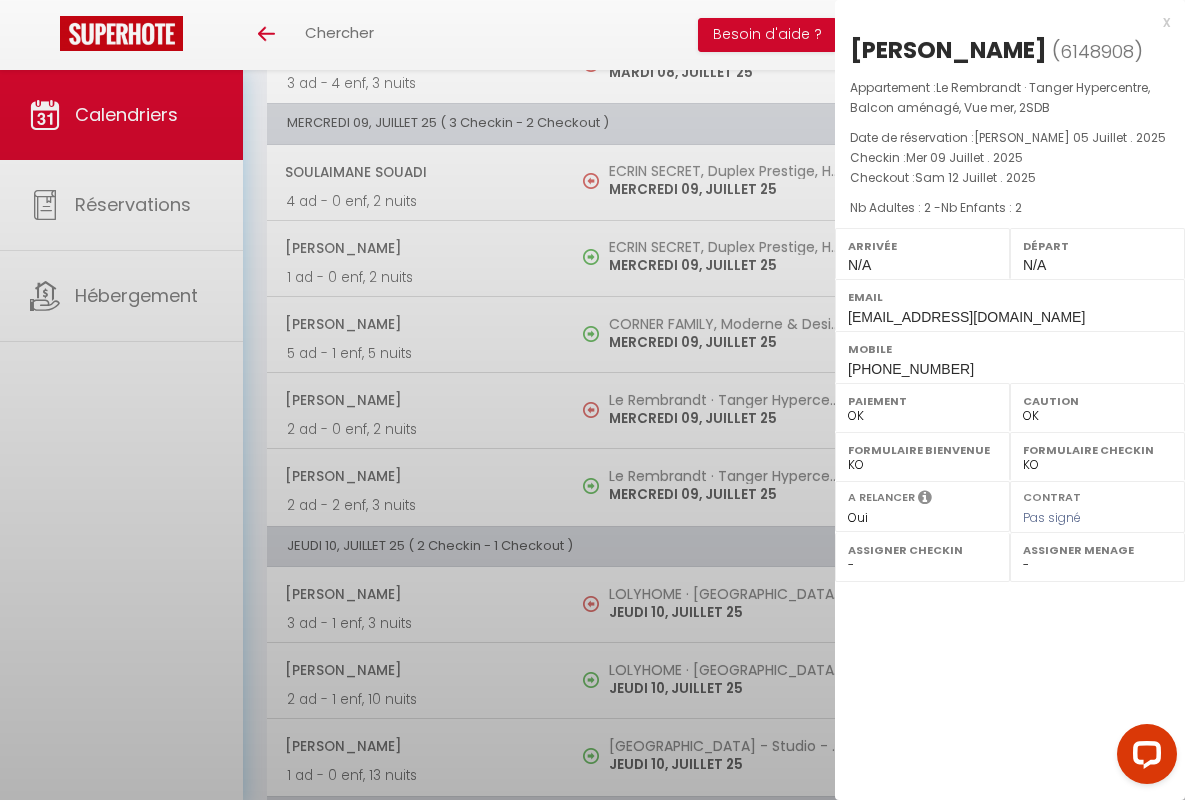 click on "x" at bounding box center [1002, 22] 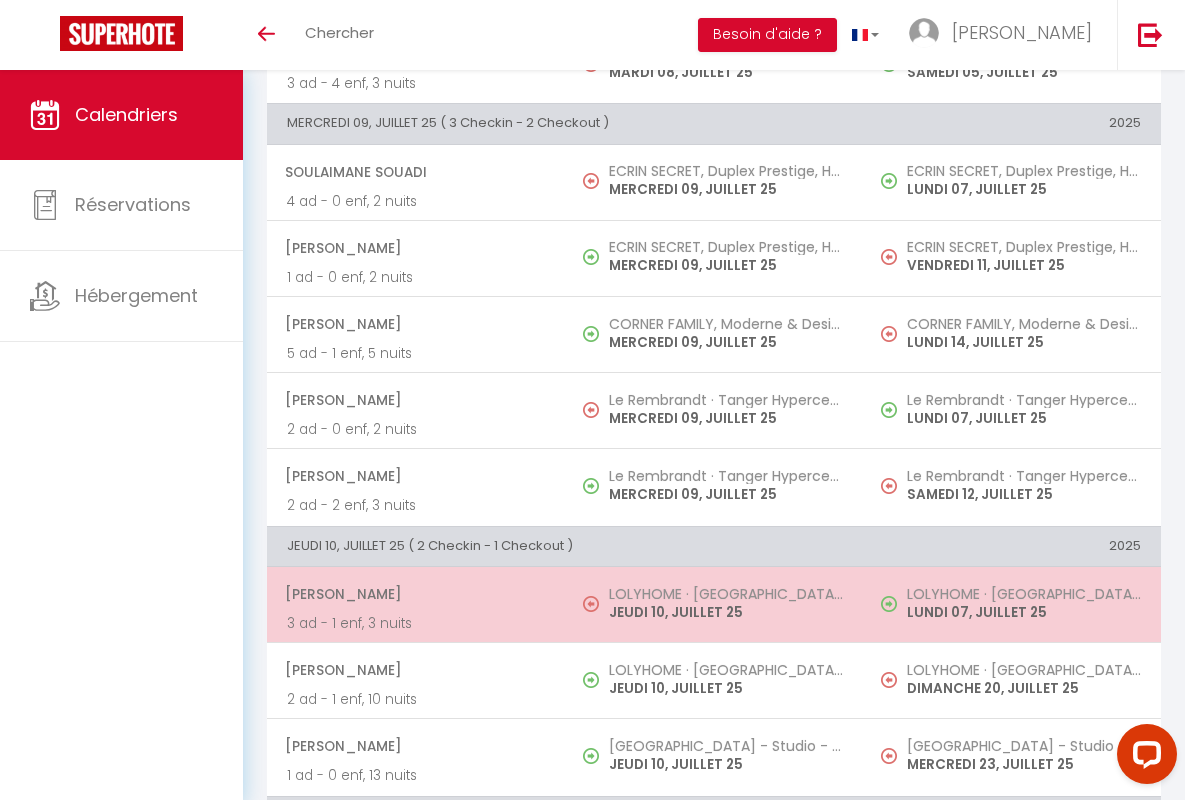 click on "[PERSON_NAME]" at bounding box center [415, 594] 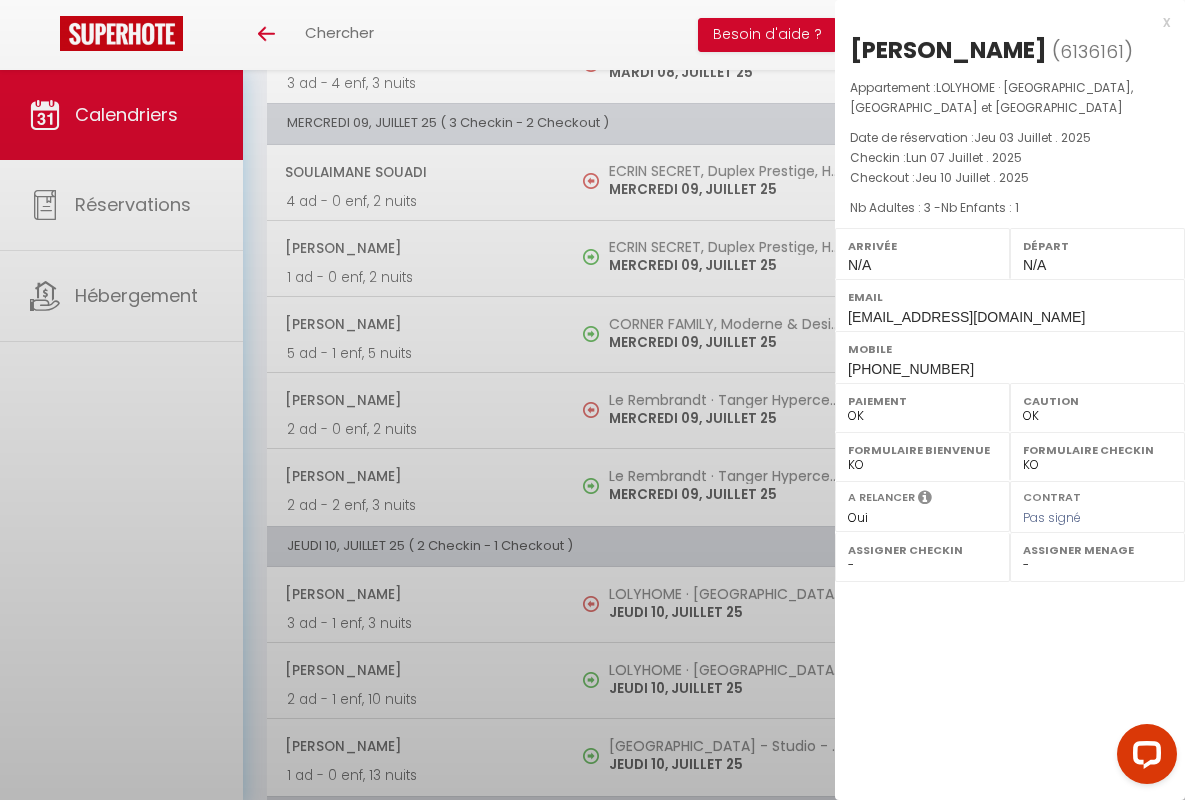 click on "x" at bounding box center (1002, 22) 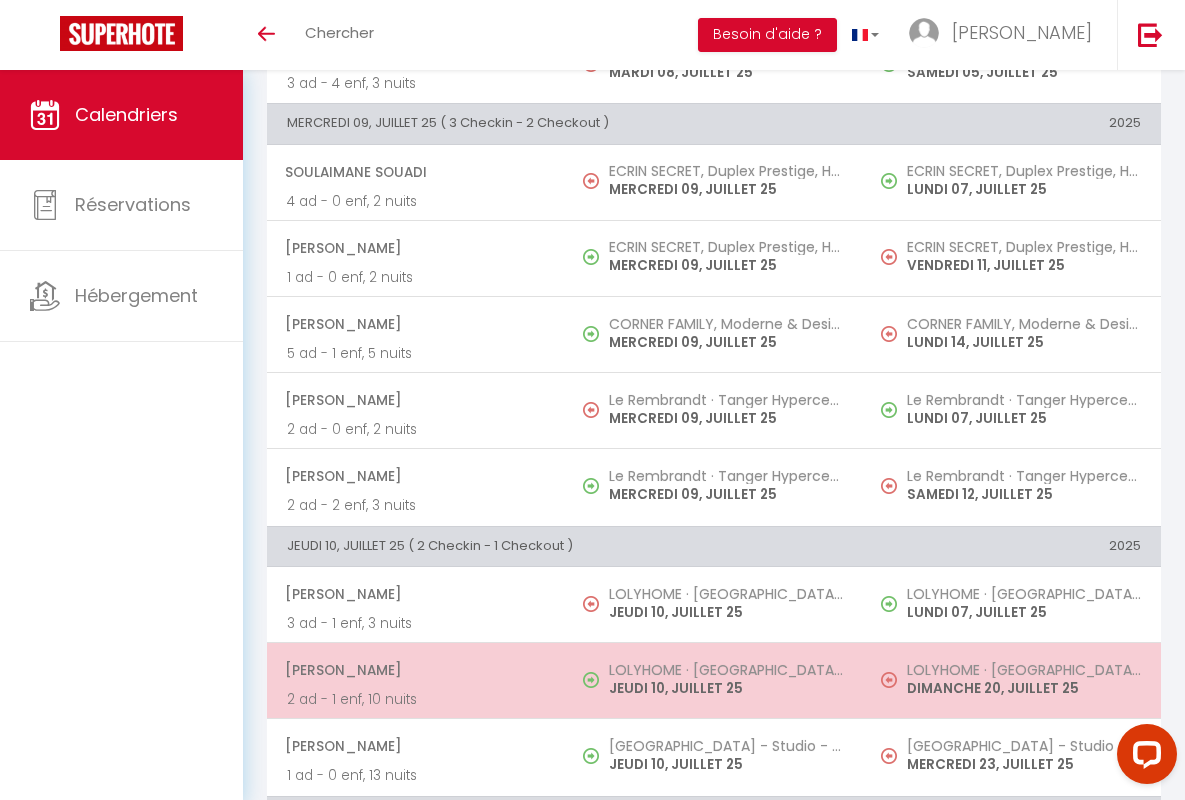 click on "[PERSON_NAME]" at bounding box center (415, 670) 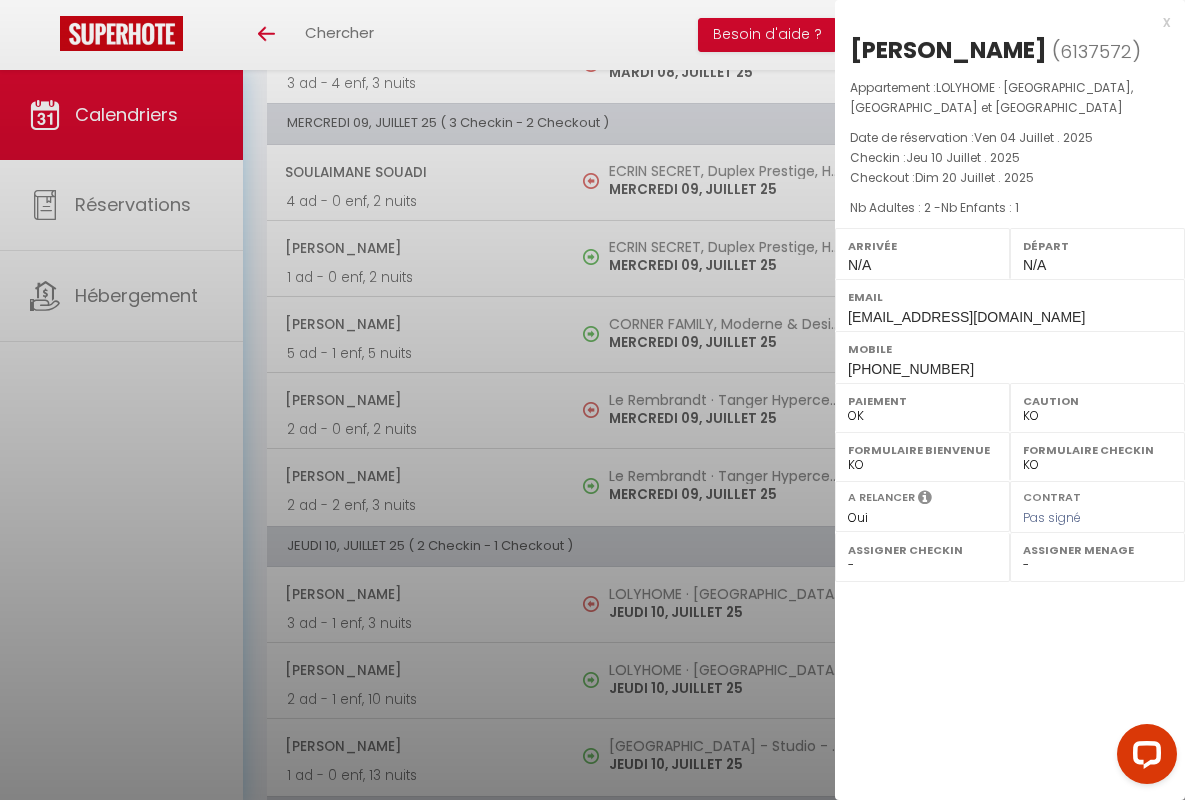 click on "x" at bounding box center [1002, 22] 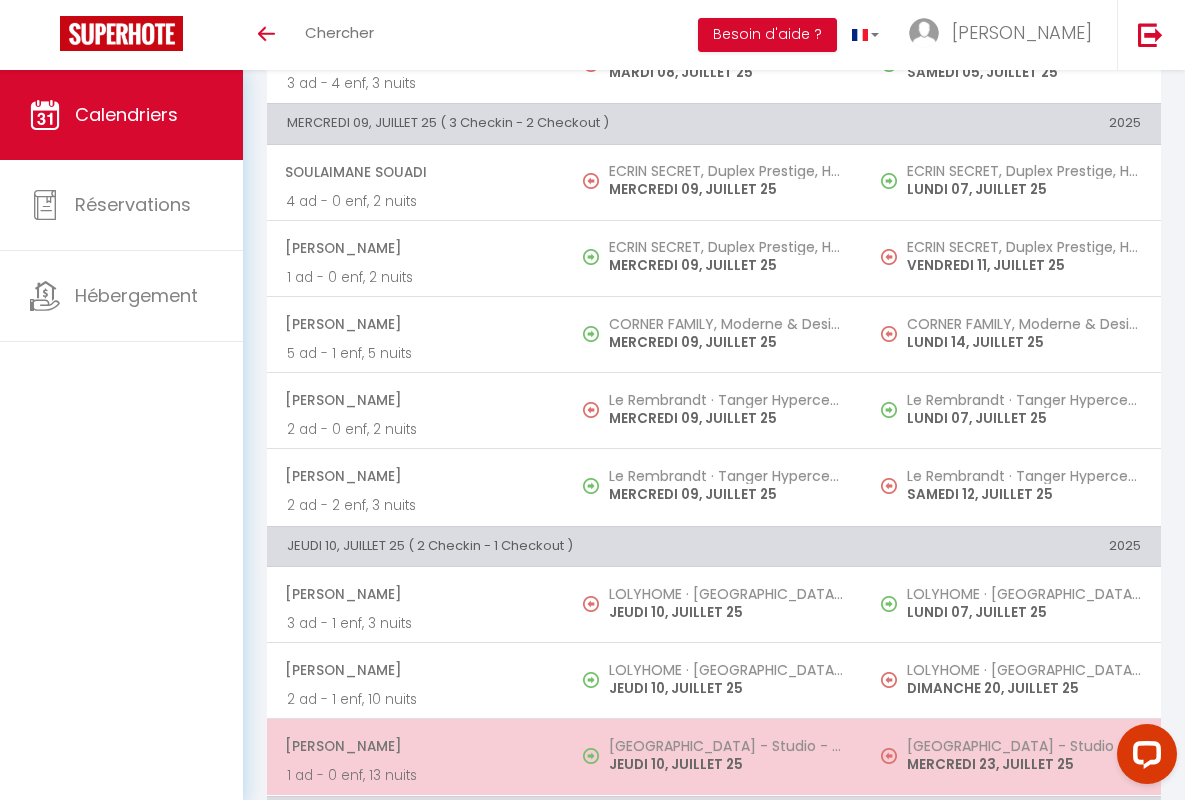click on "[PERSON_NAME]" at bounding box center [415, 746] 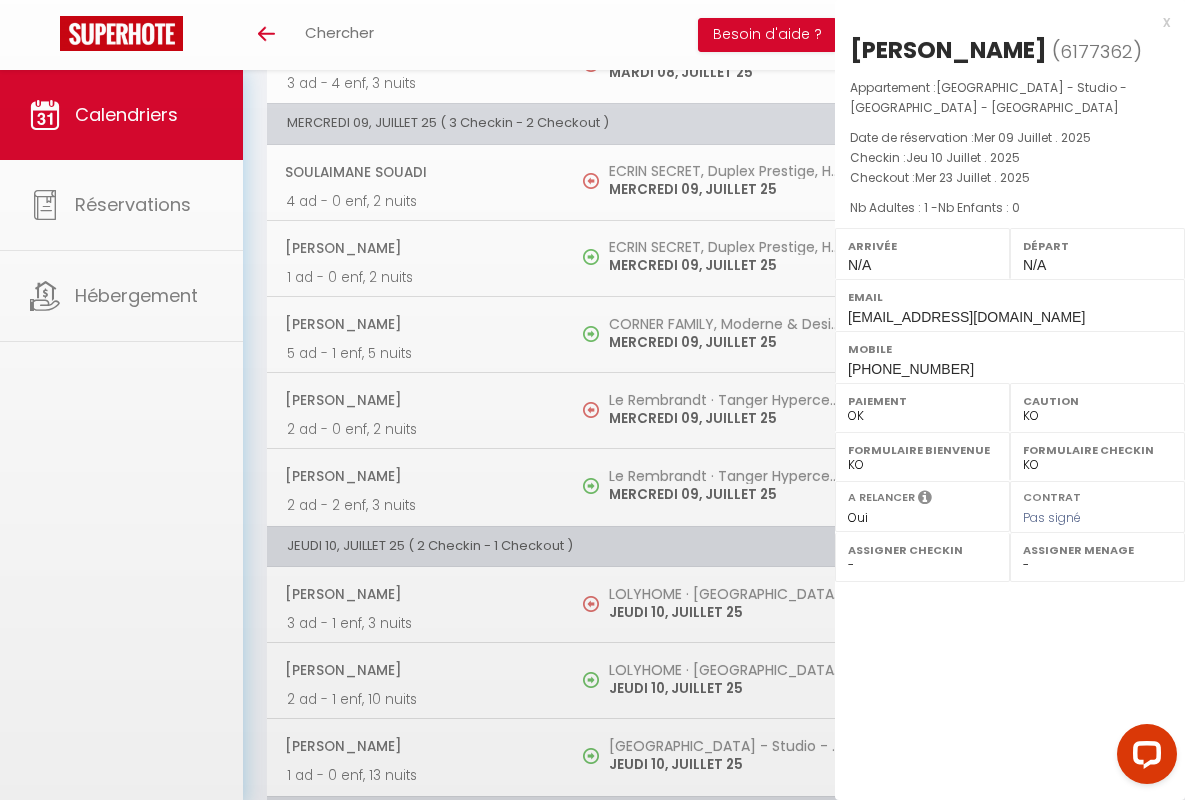 click on "x" at bounding box center [1002, 22] 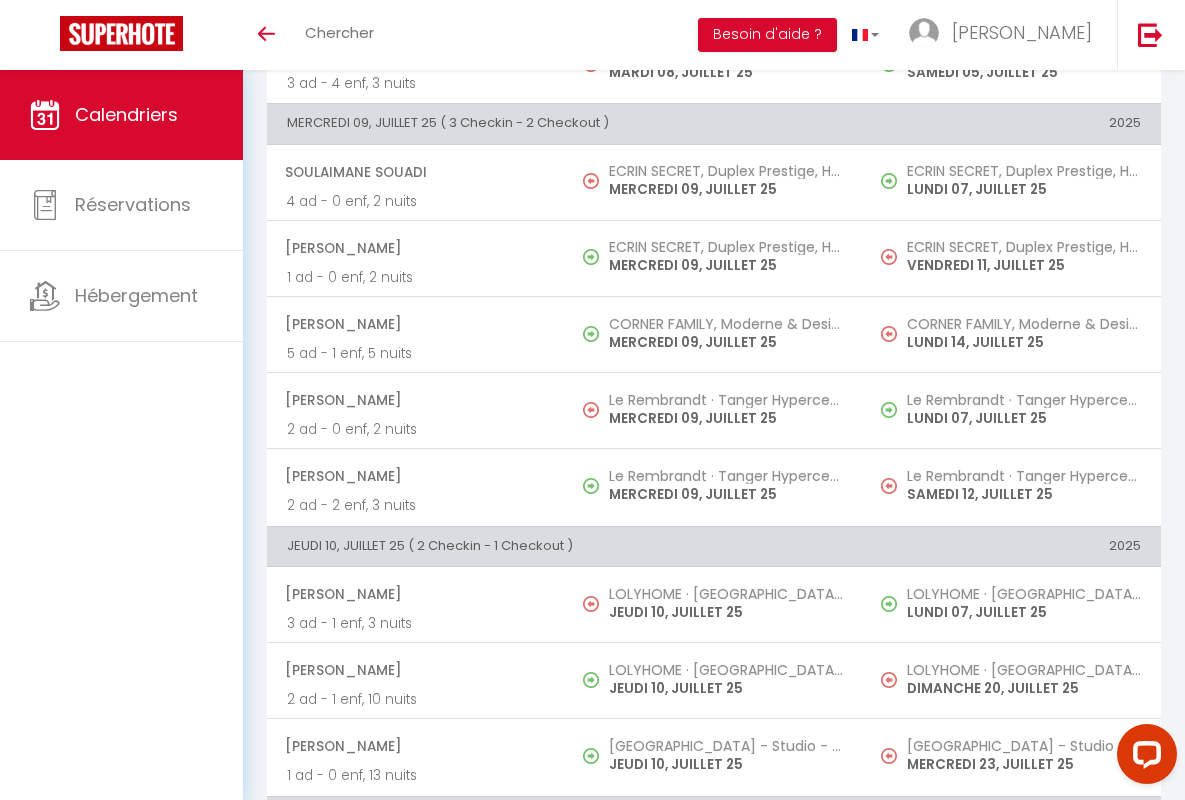 scroll, scrollTop: 1377, scrollLeft: 0, axis: vertical 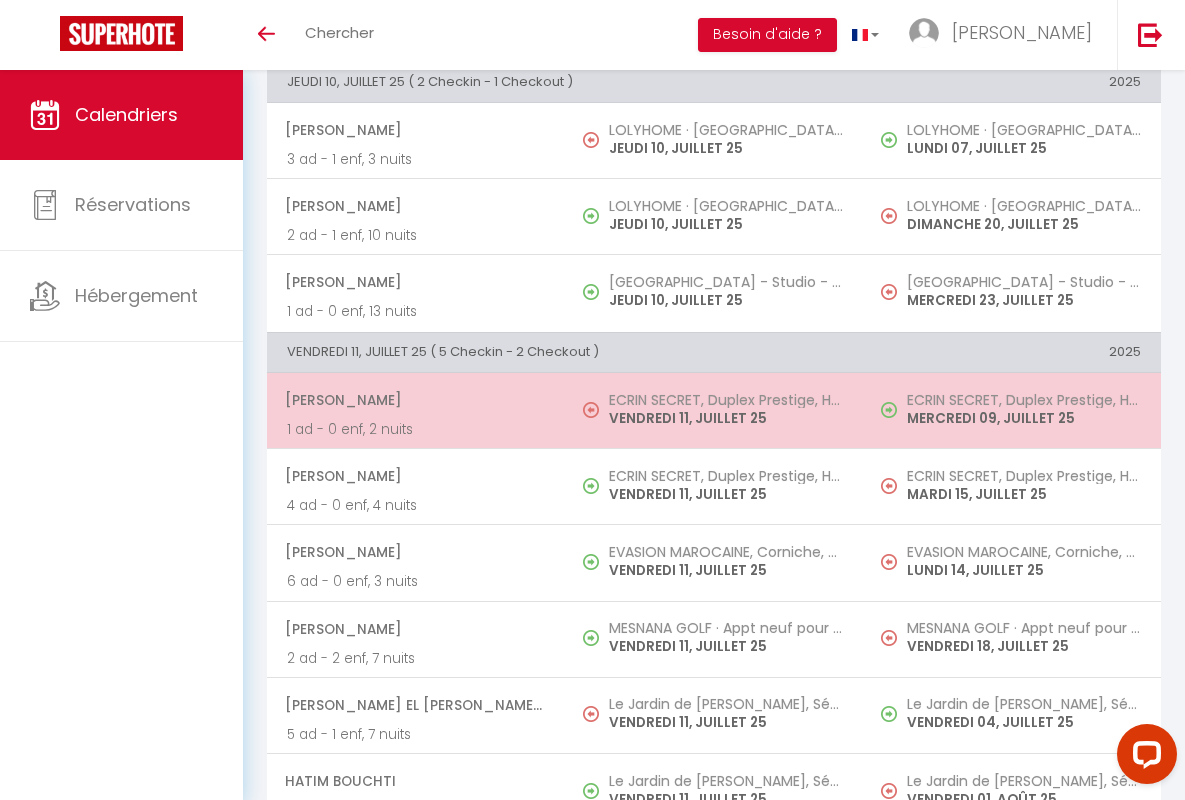 click on "[PERSON_NAME]" at bounding box center [415, 400] 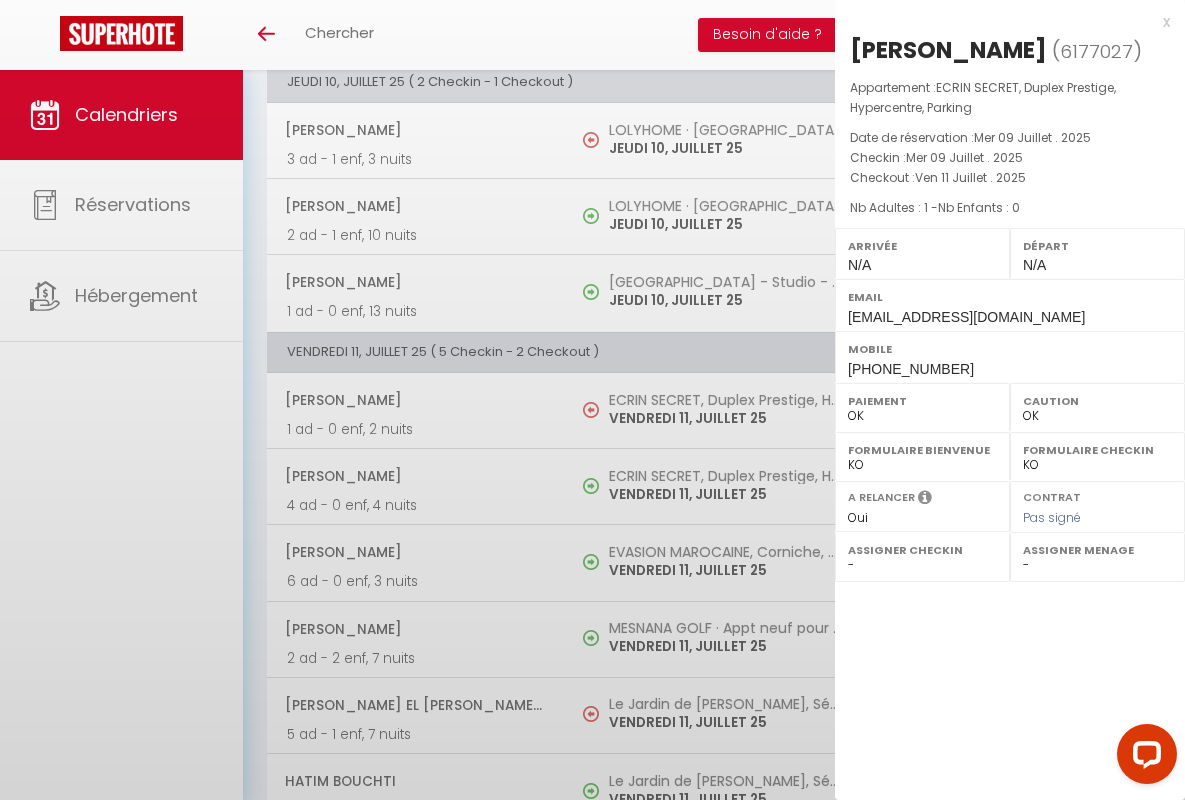 click on "x" at bounding box center [1002, 22] 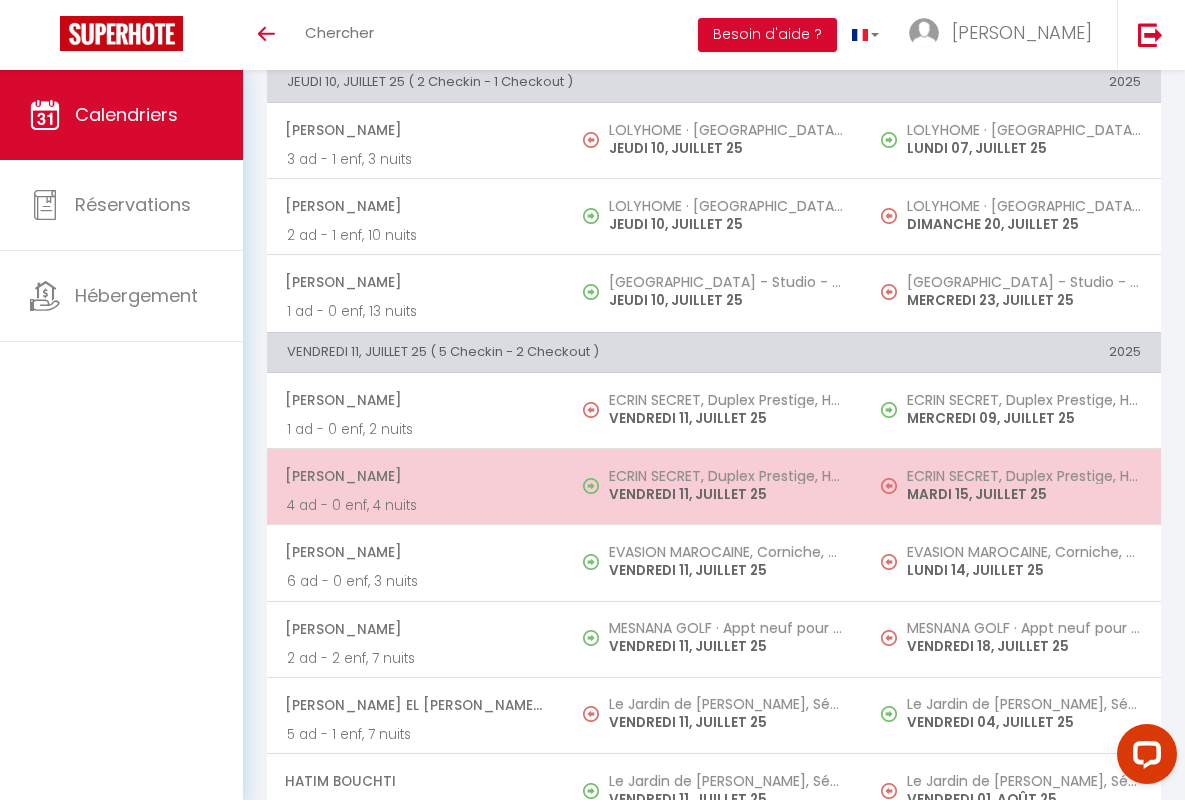 click on "[PERSON_NAME]" at bounding box center [415, 476] 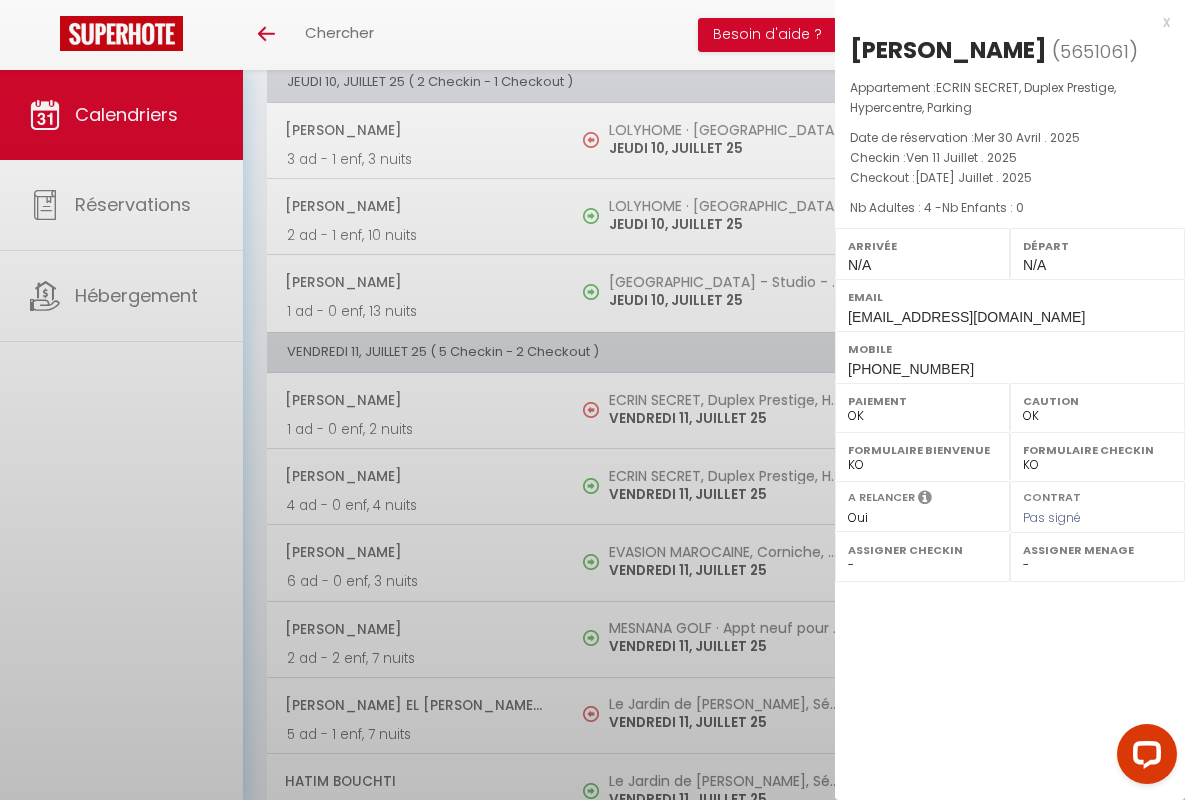click on "x" at bounding box center [1002, 22] 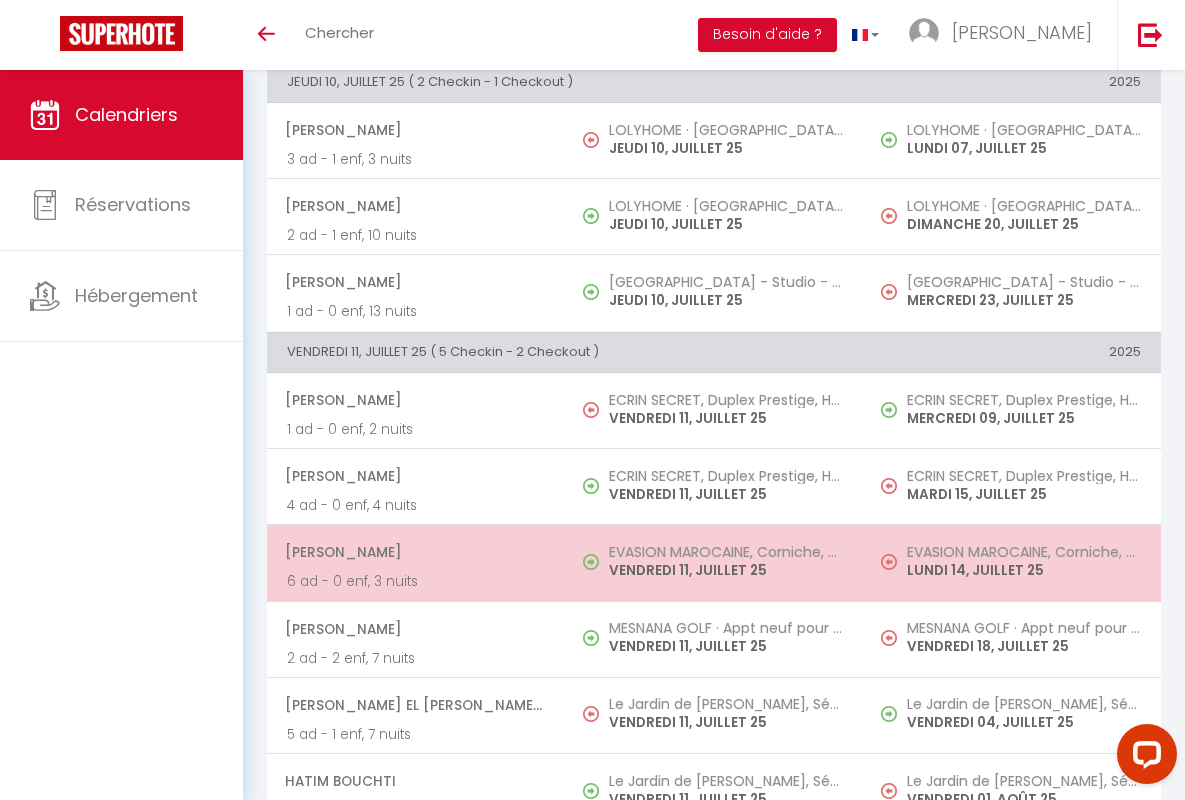 click on "[PERSON_NAME]" at bounding box center (415, 552) 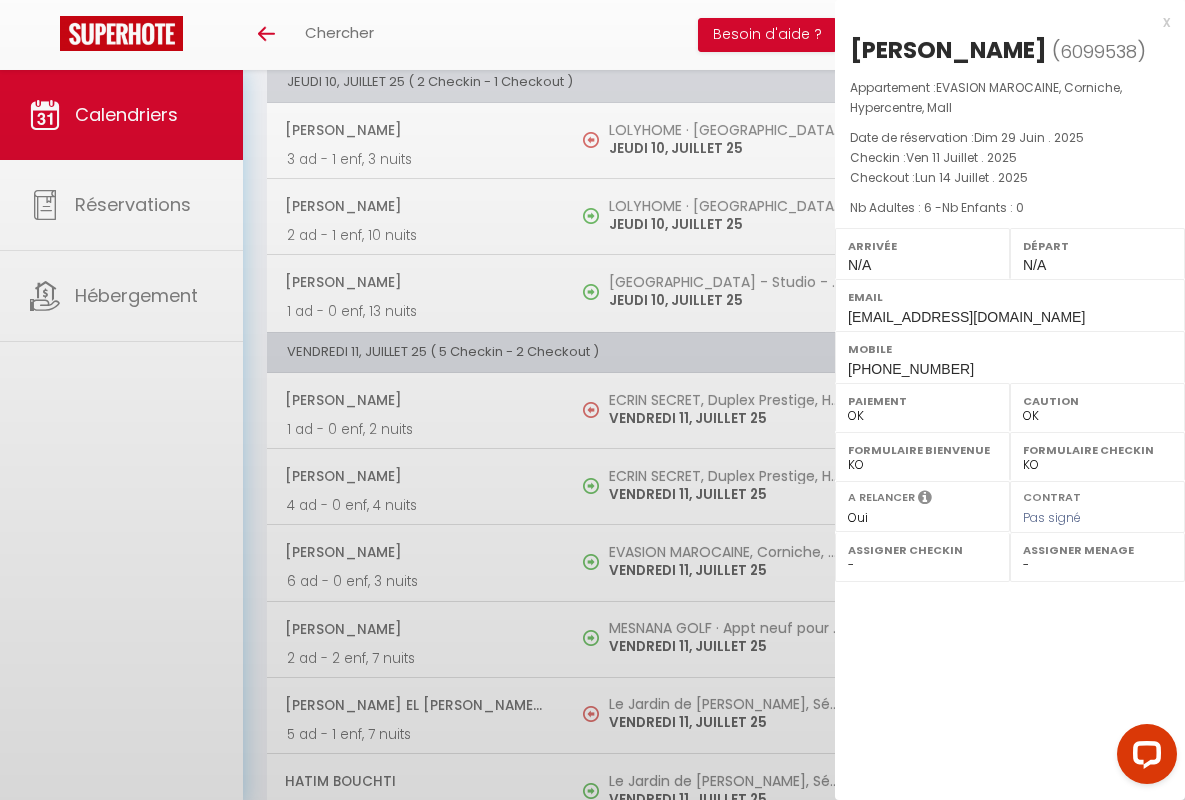 click on "x" at bounding box center [1002, 22] 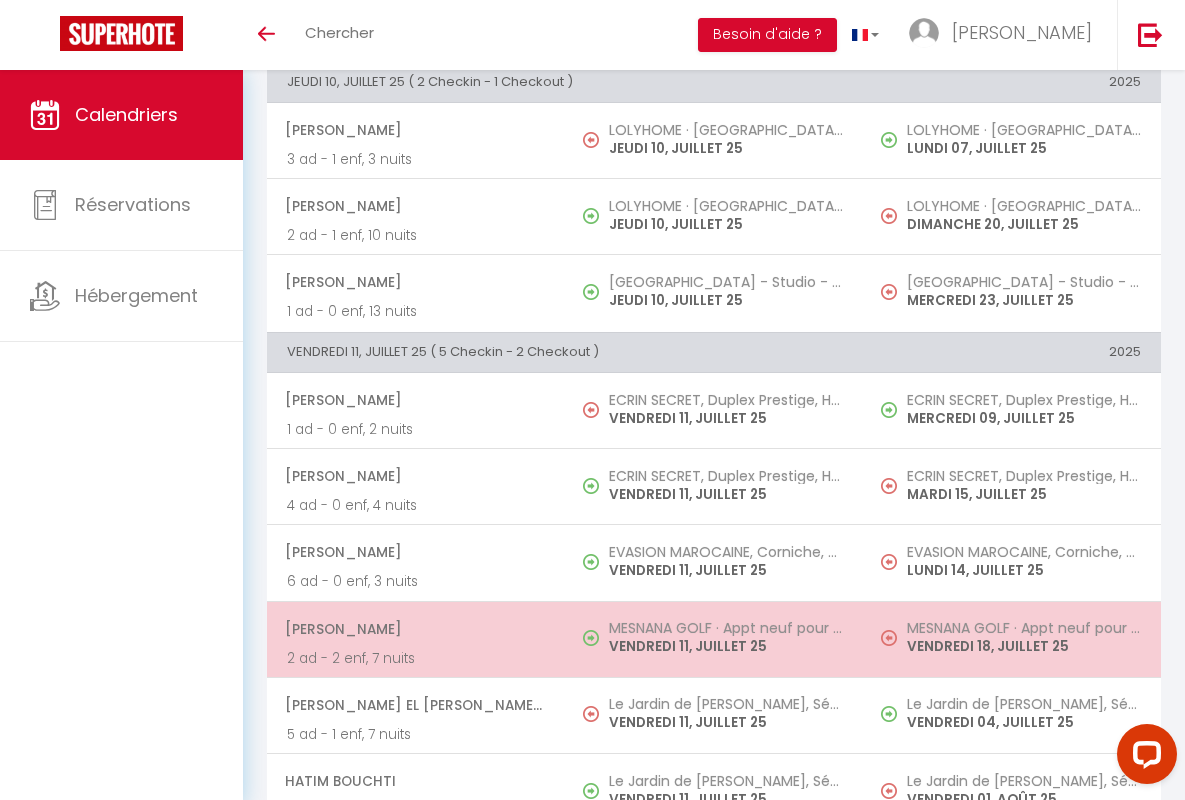 click on "[PERSON_NAME]" at bounding box center (415, 629) 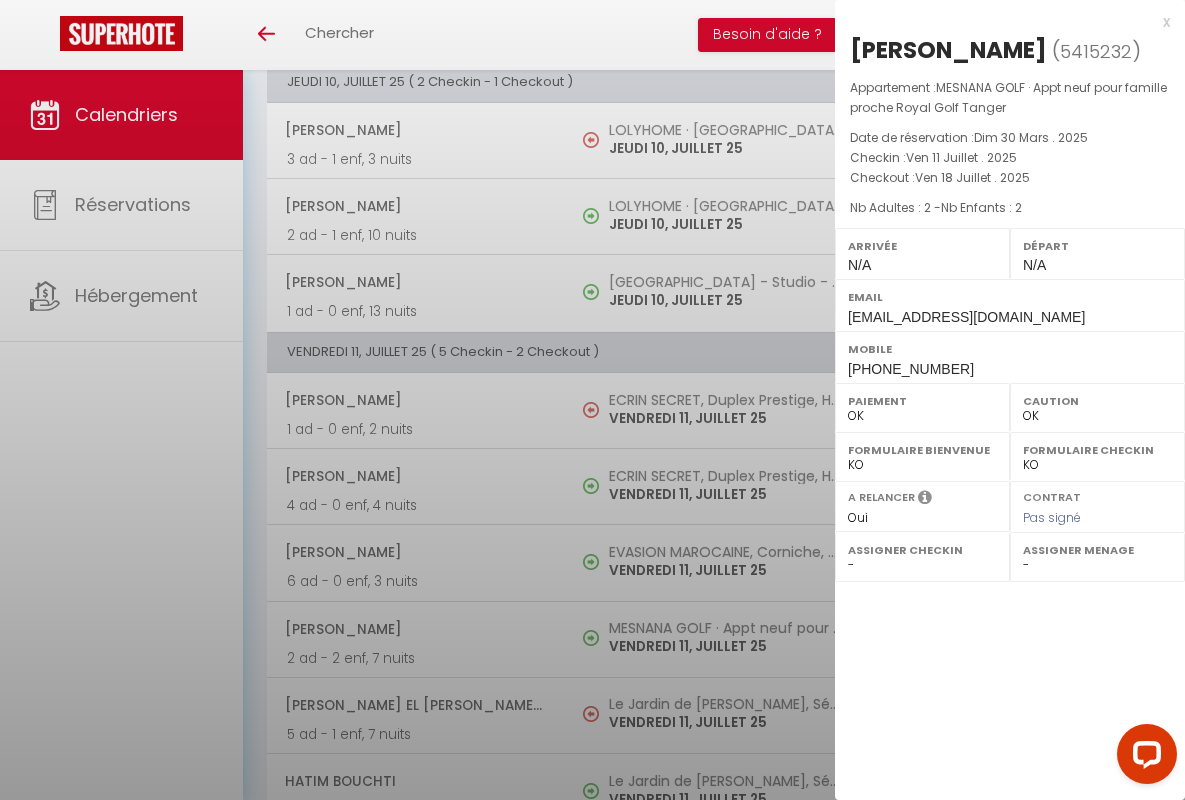 click on "x" at bounding box center (1002, 22) 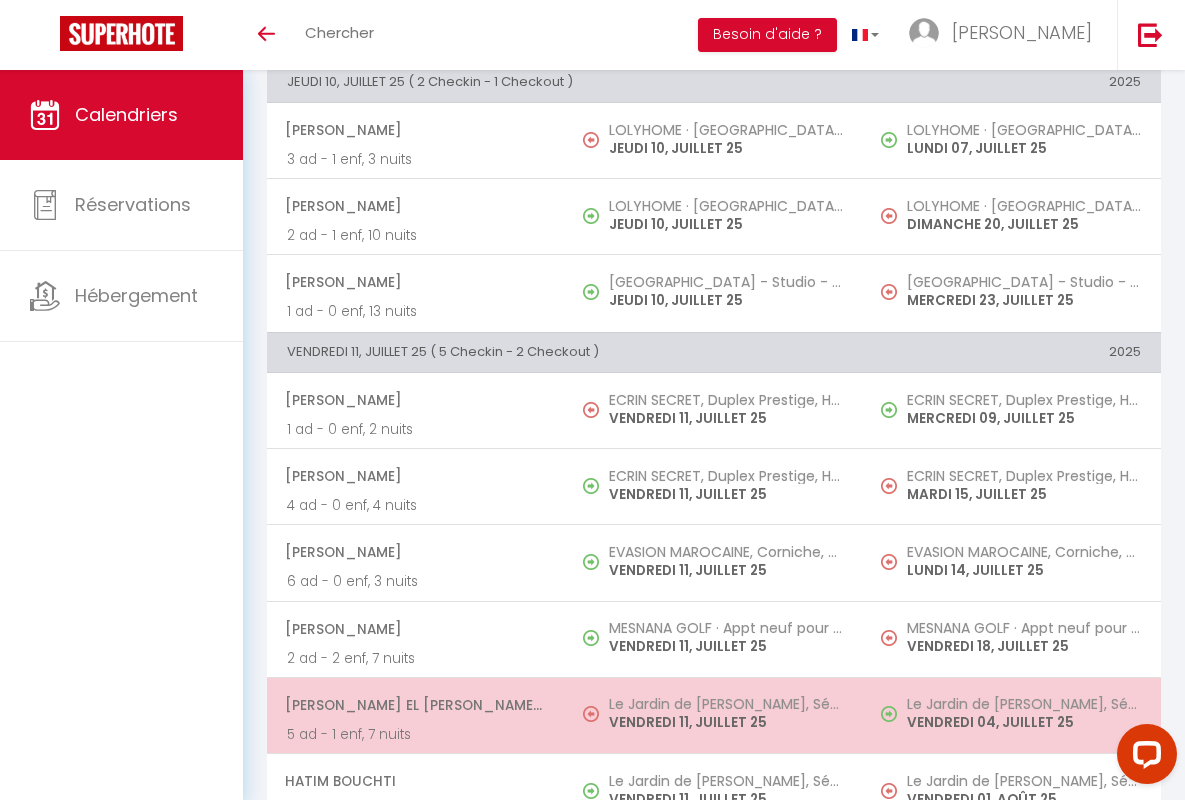 click on "[PERSON_NAME] El [PERSON_NAME] Serroukh" at bounding box center [415, 705] 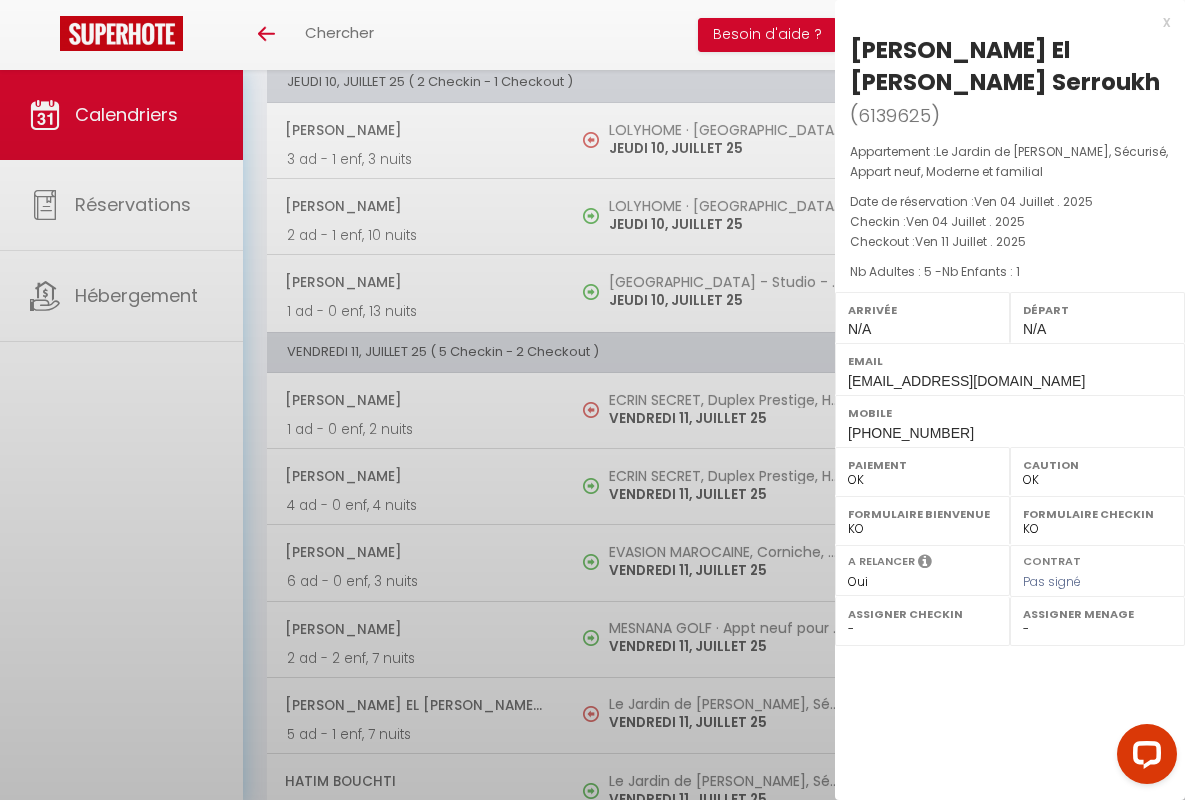 click on "x" at bounding box center [1002, 22] 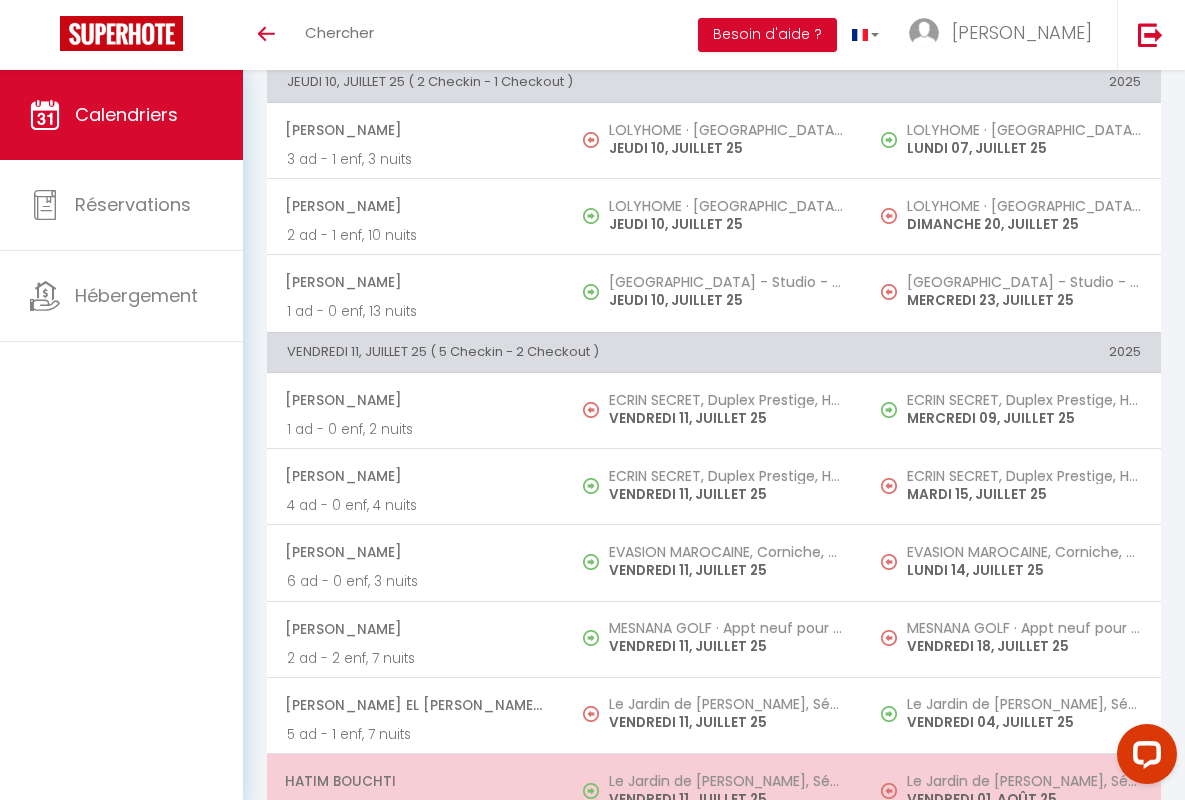 click on "Hatim Bouchti" at bounding box center (415, 781) 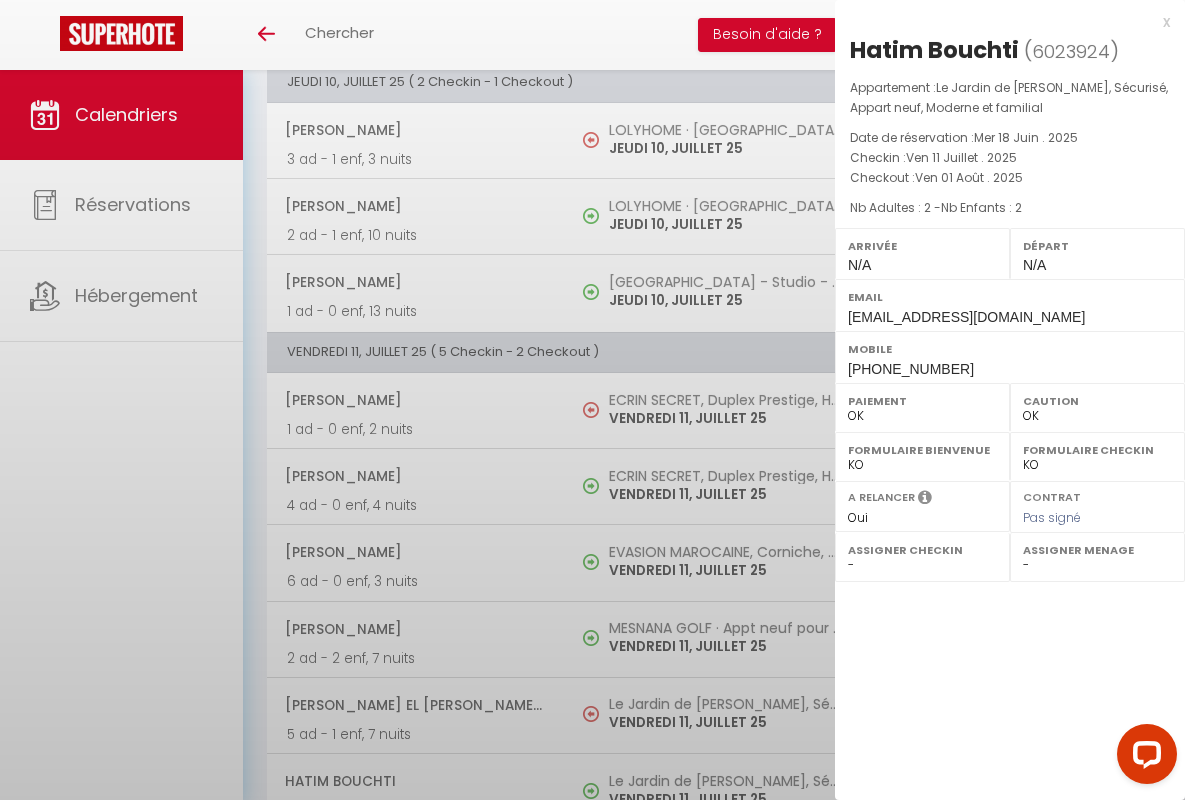 click on "x" at bounding box center [1002, 22] 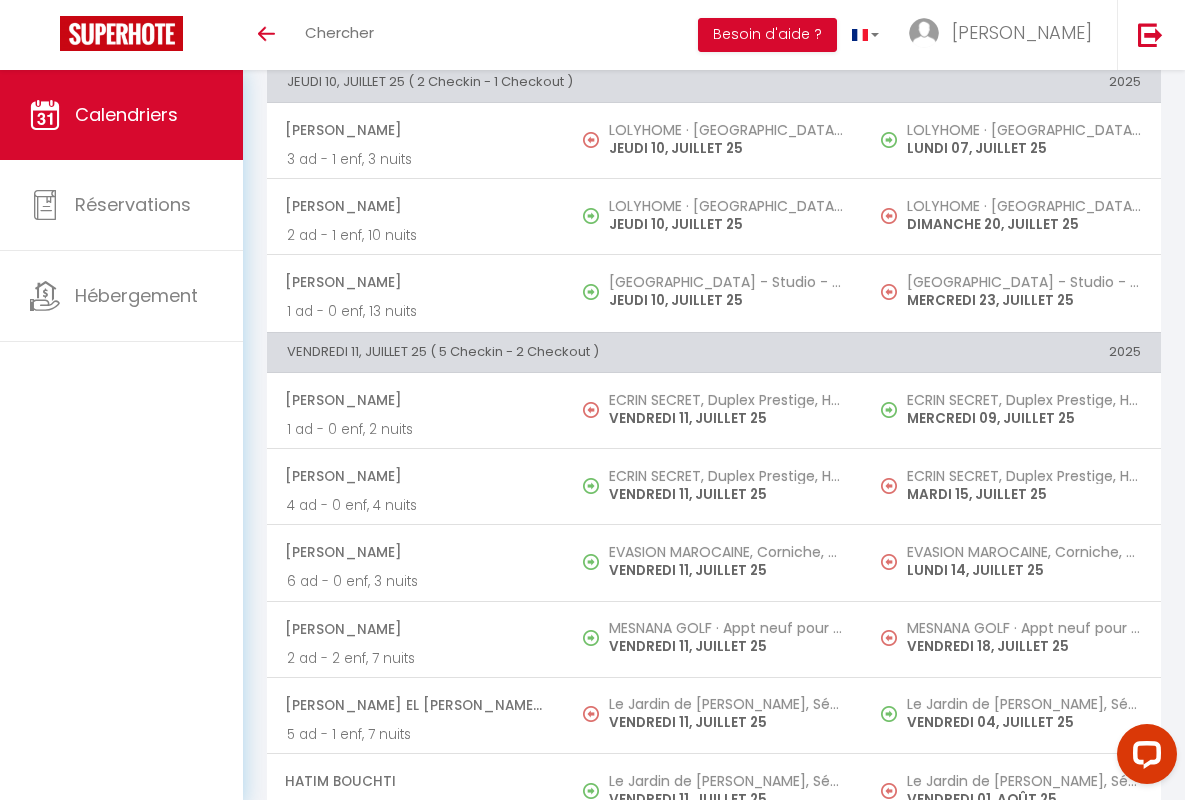 scroll, scrollTop: 1834, scrollLeft: 0, axis: vertical 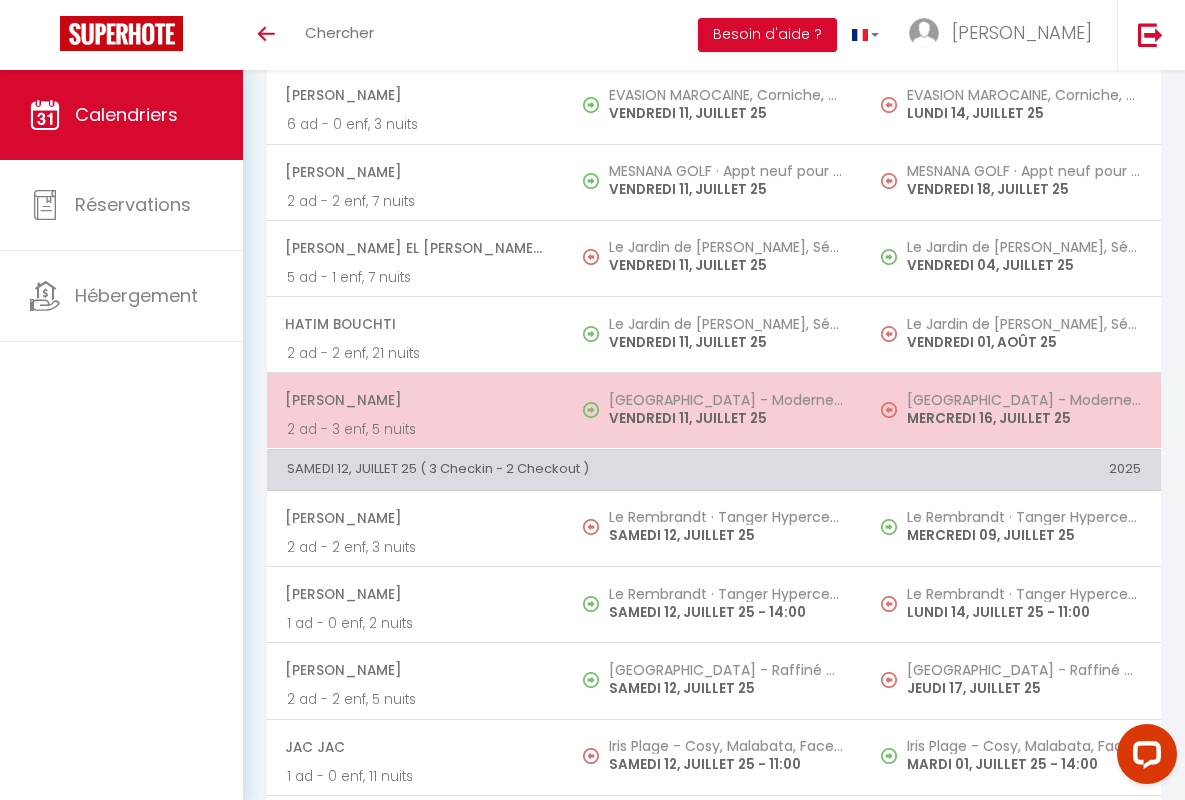 click on "[PERSON_NAME]" at bounding box center (415, 400) 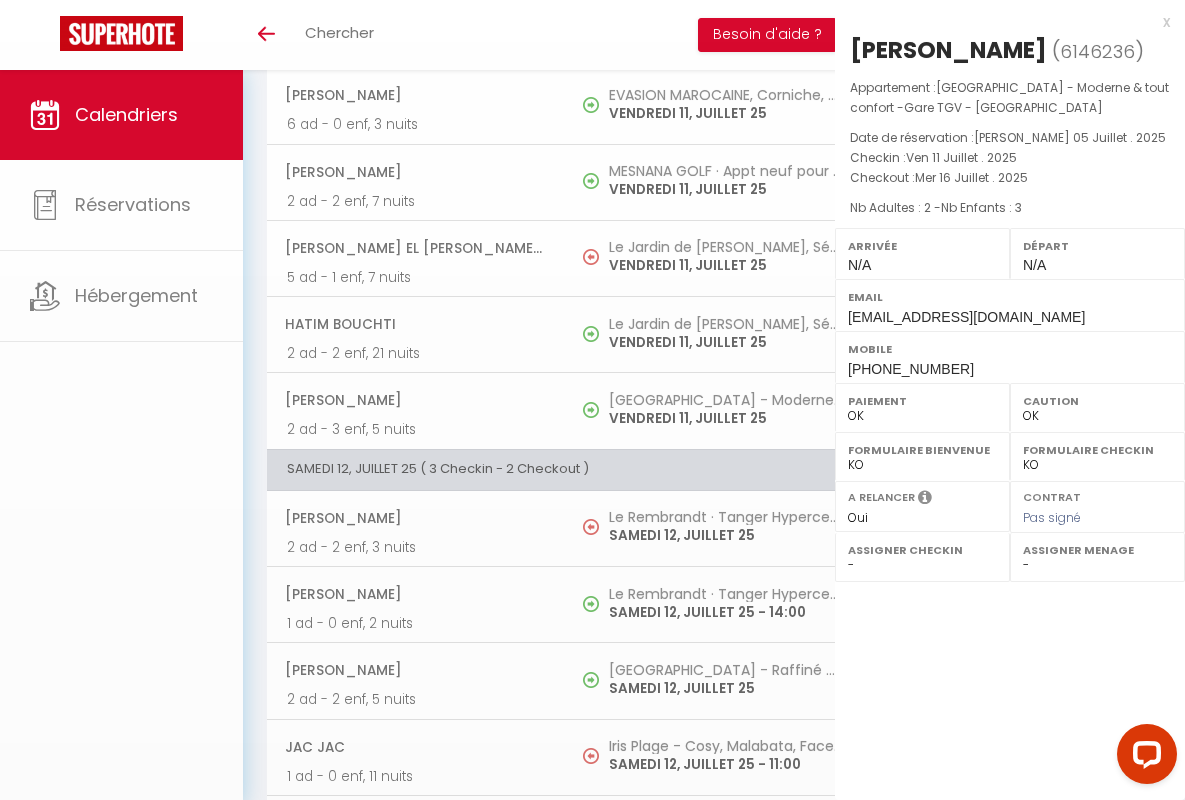 click on "x" at bounding box center [1002, 22] 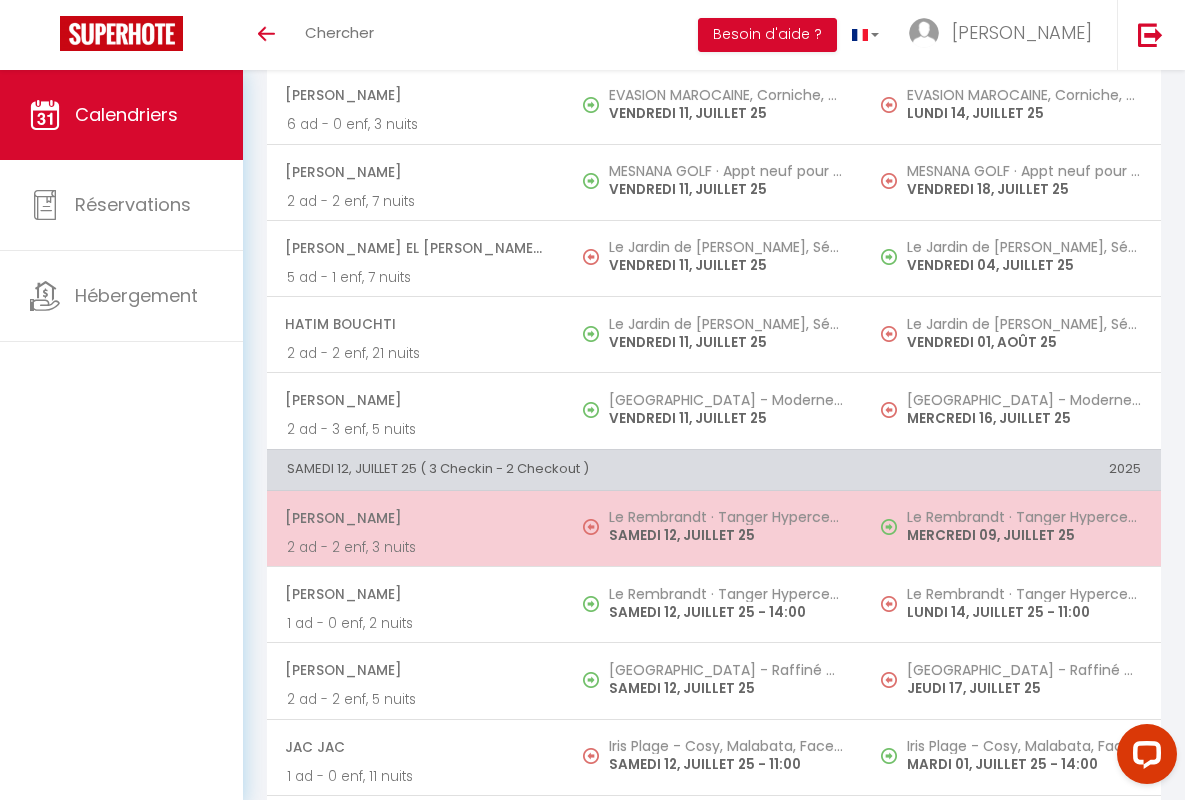 click on "[PERSON_NAME]" at bounding box center [415, 518] 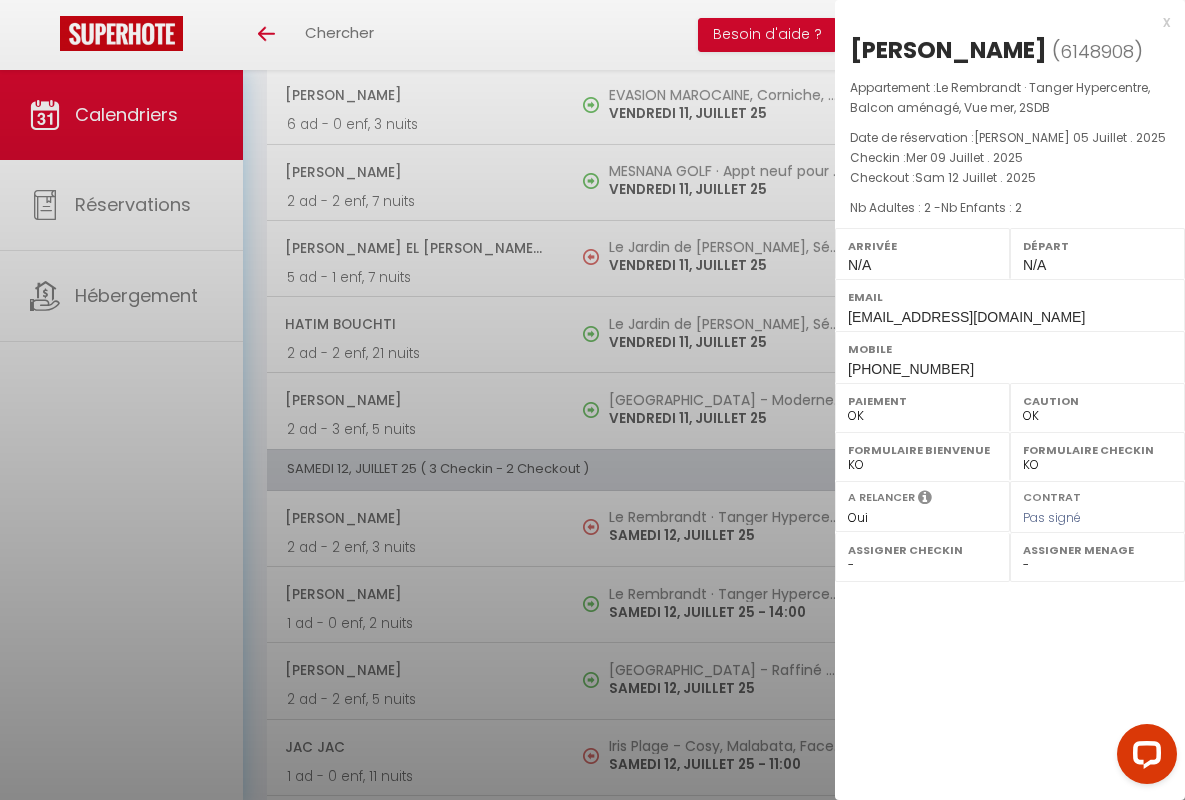 click on "x" at bounding box center [1002, 22] 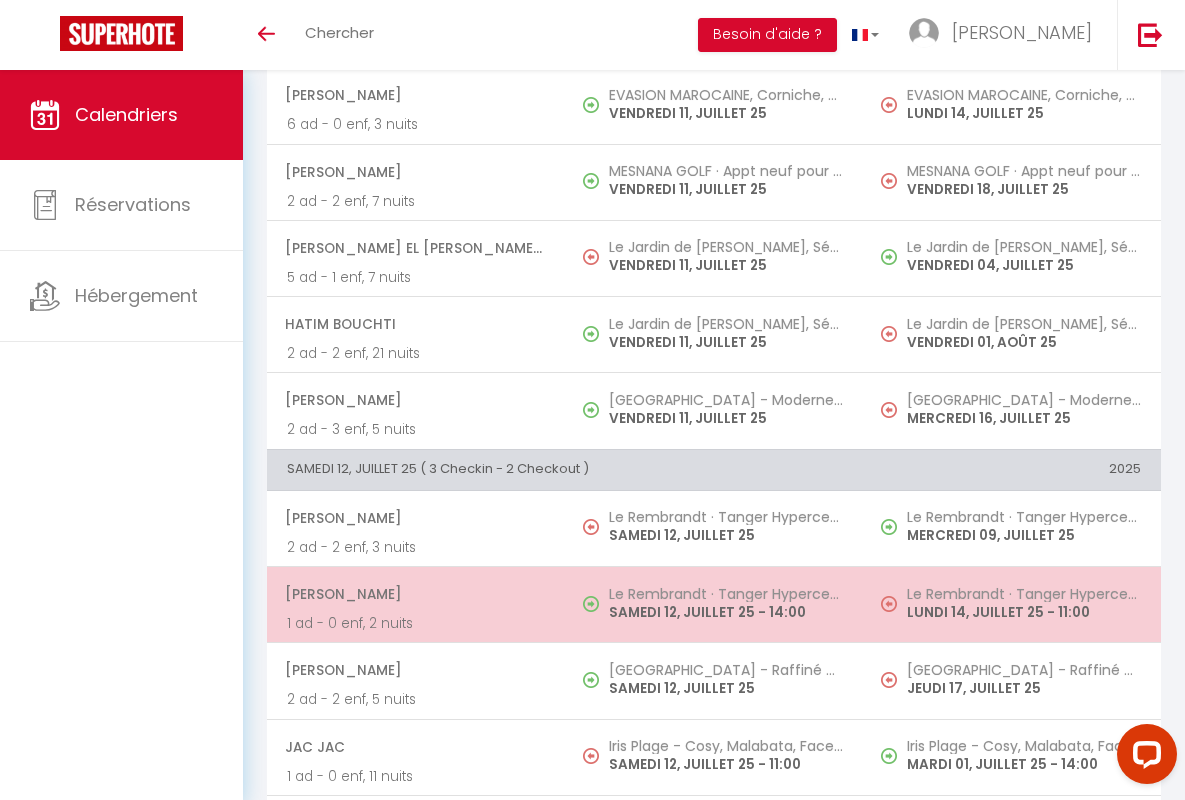 click on "[PERSON_NAME]" at bounding box center (415, 594) 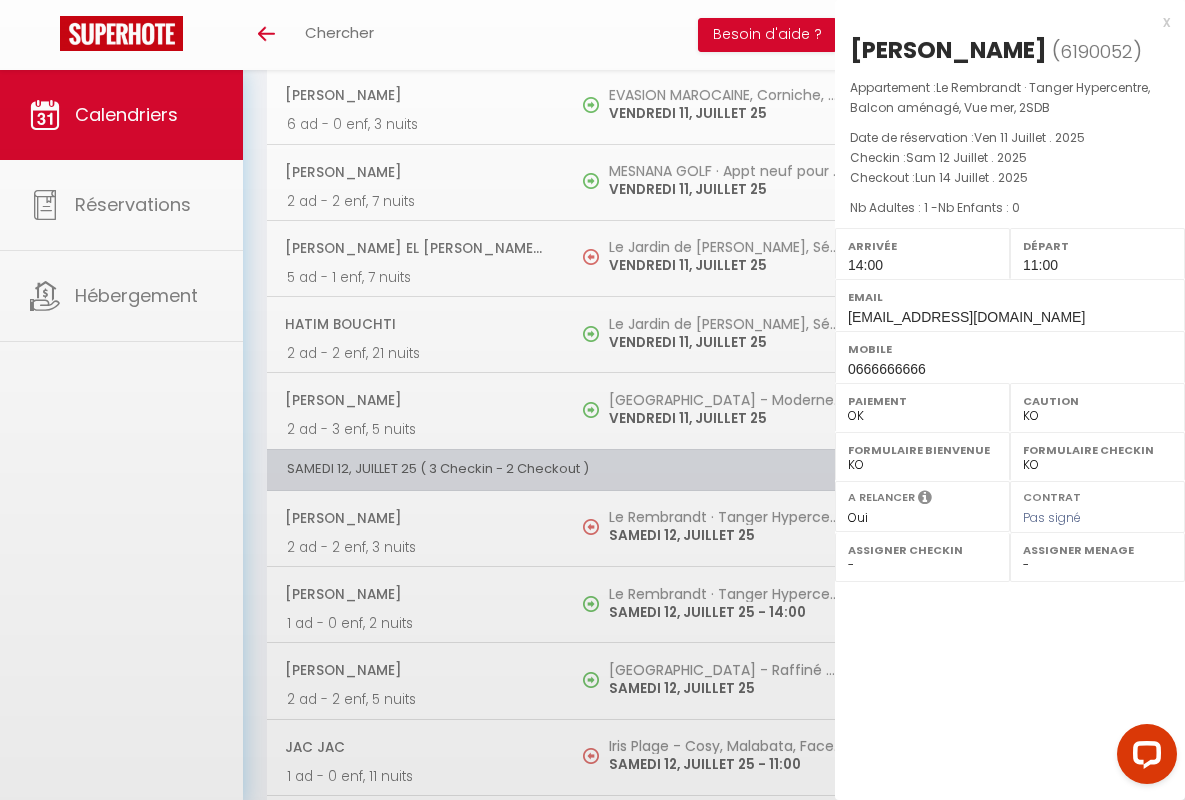 click on "x" at bounding box center (1002, 22) 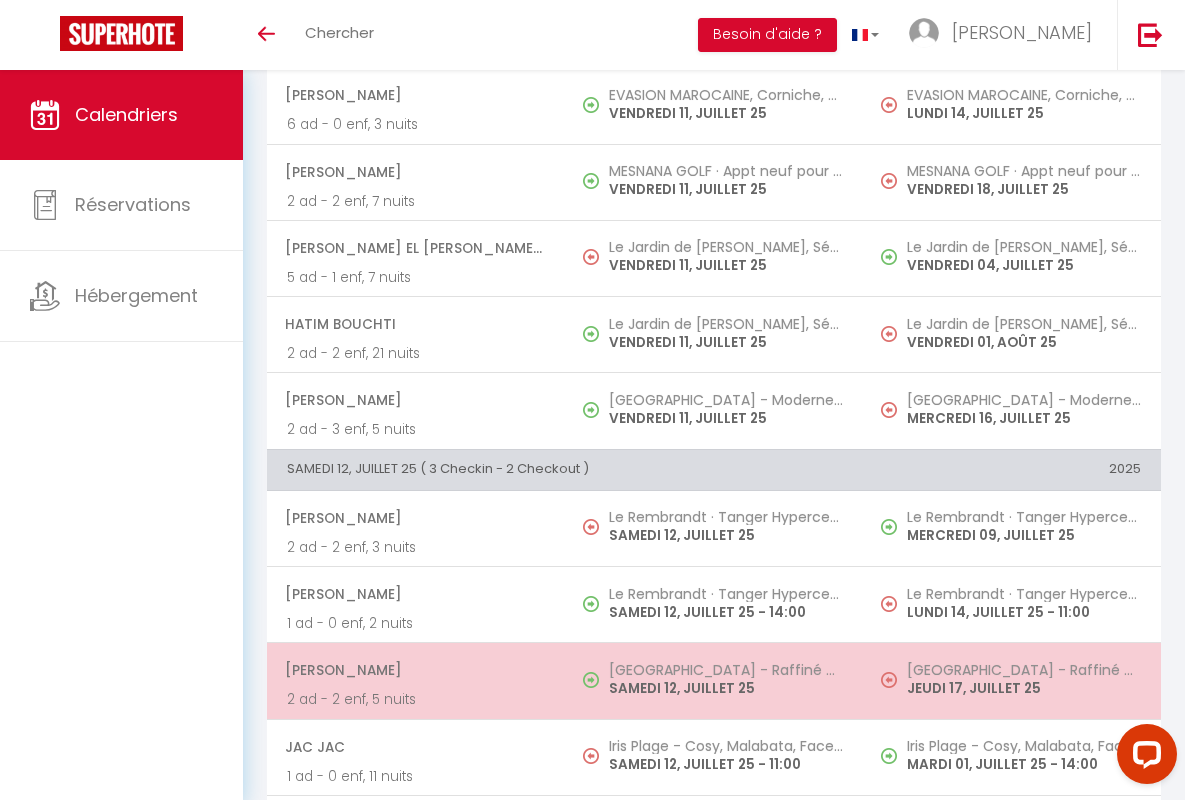click on "[PERSON_NAME]" at bounding box center [415, 670] 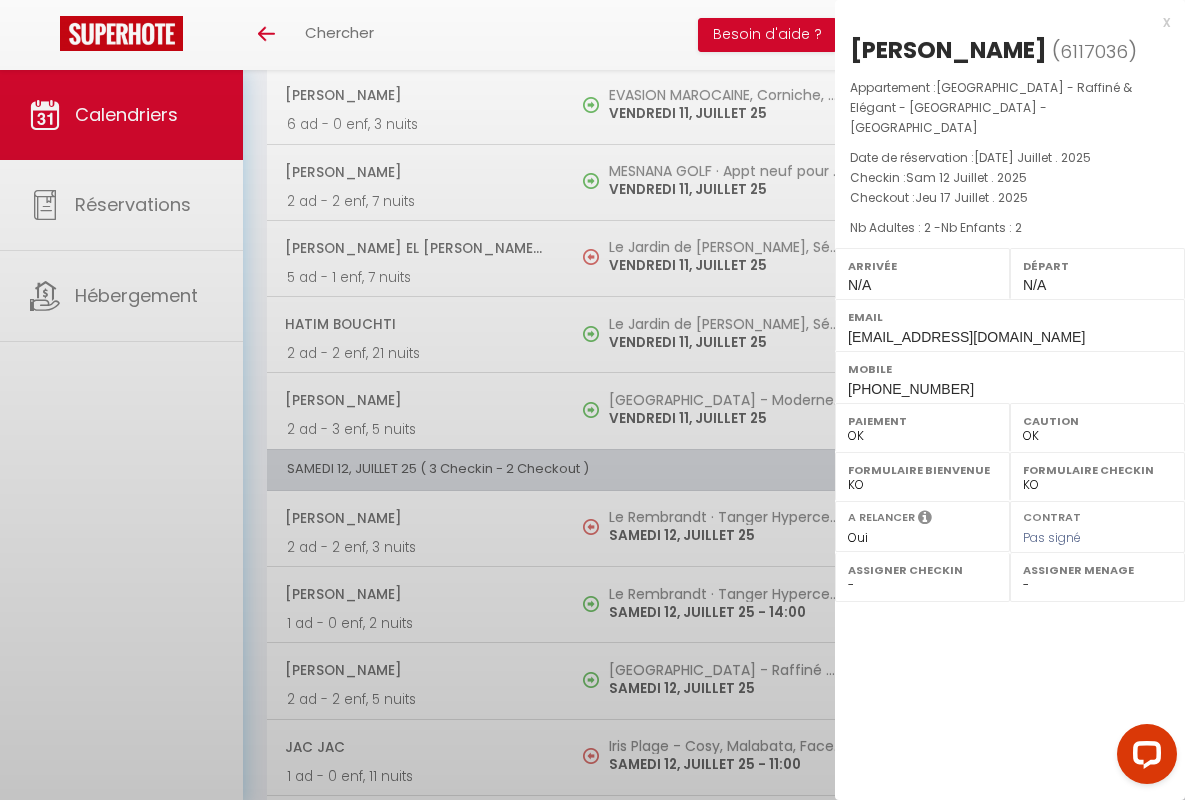click on "x" at bounding box center [1002, 22] 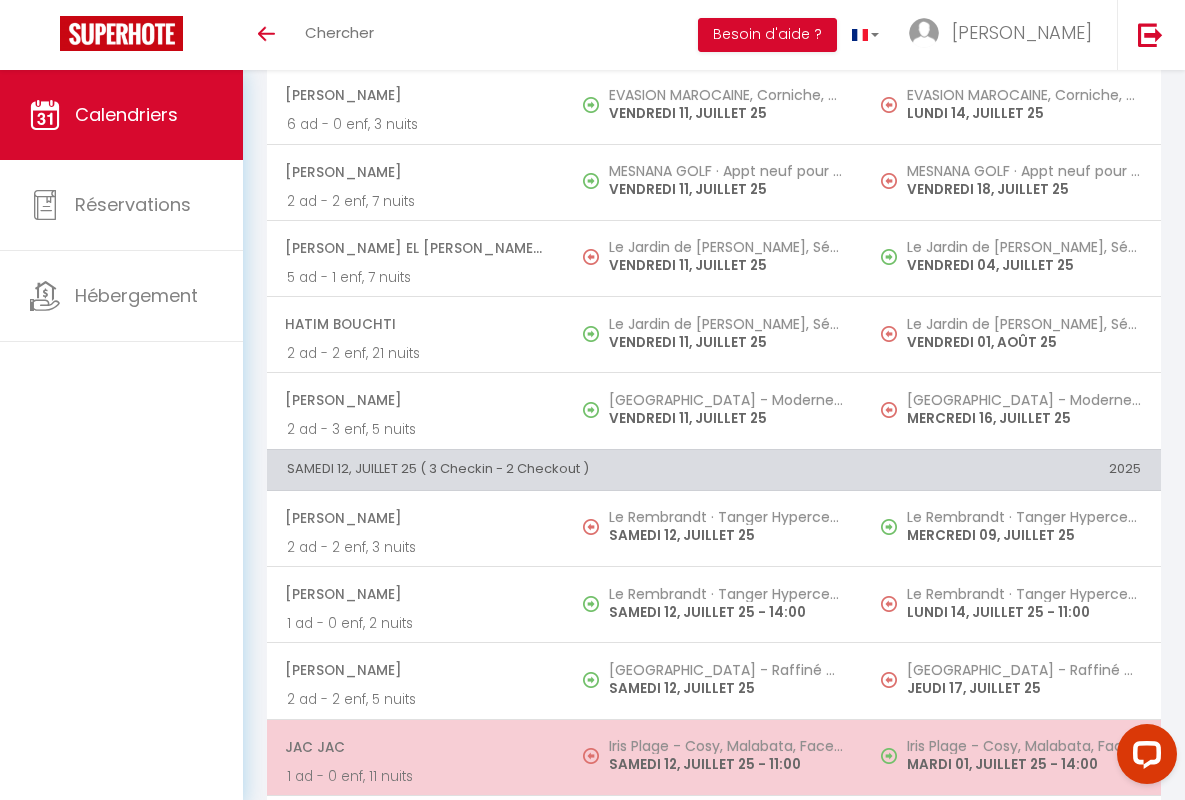 click on "JAC JAC" at bounding box center (415, 747) 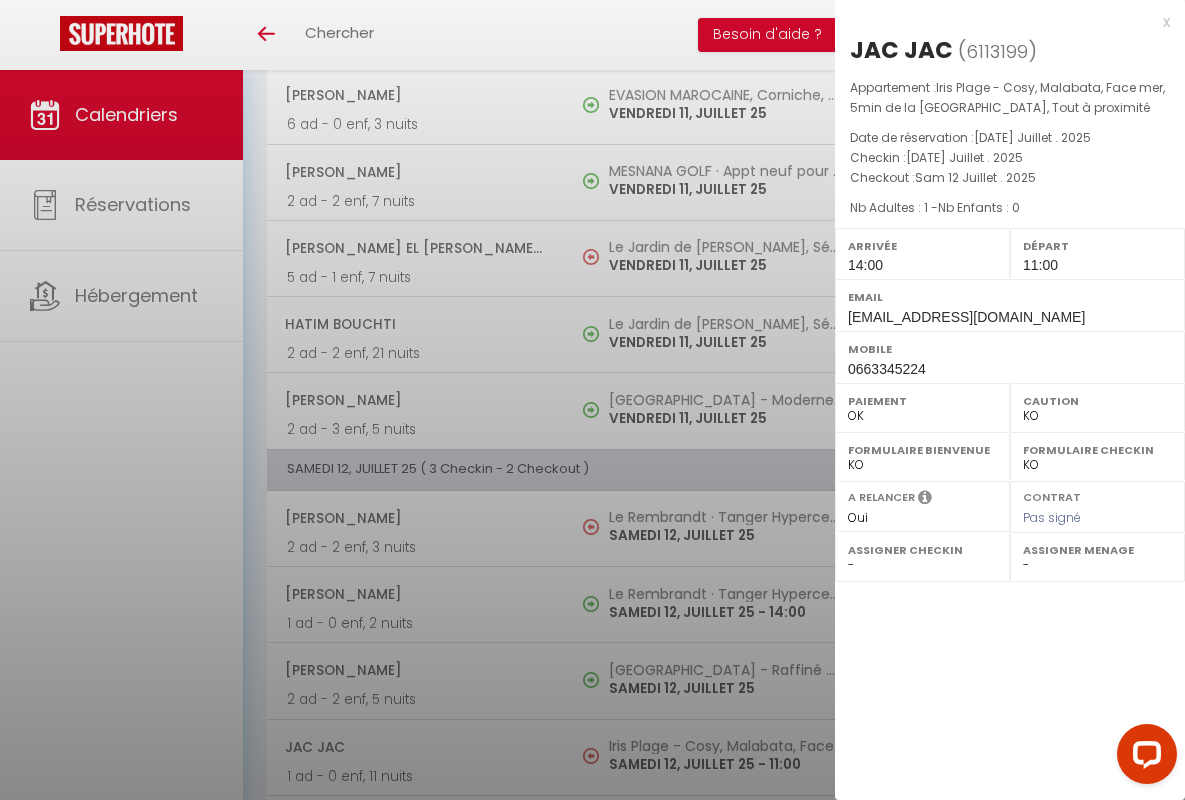 click on "x" at bounding box center [1002, 22] 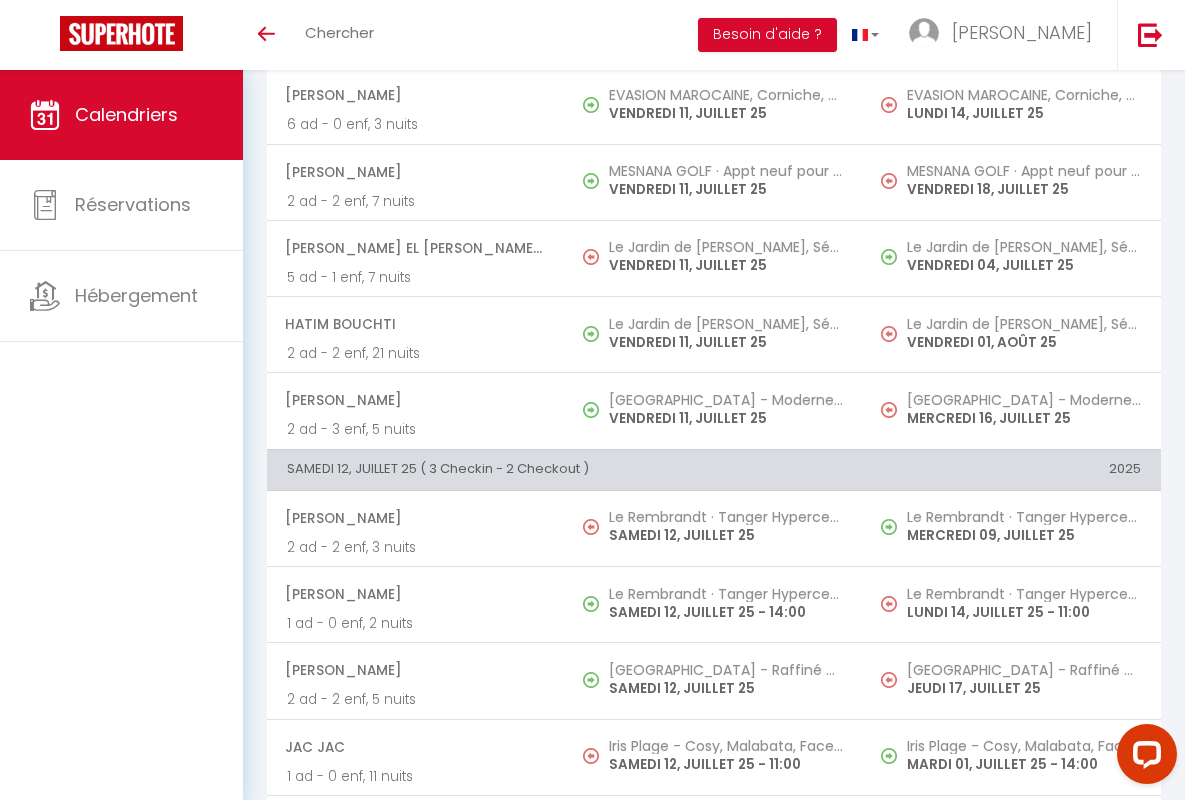 scroll, scrollTop: 2139, scrollLeft: 0, axis: vertical 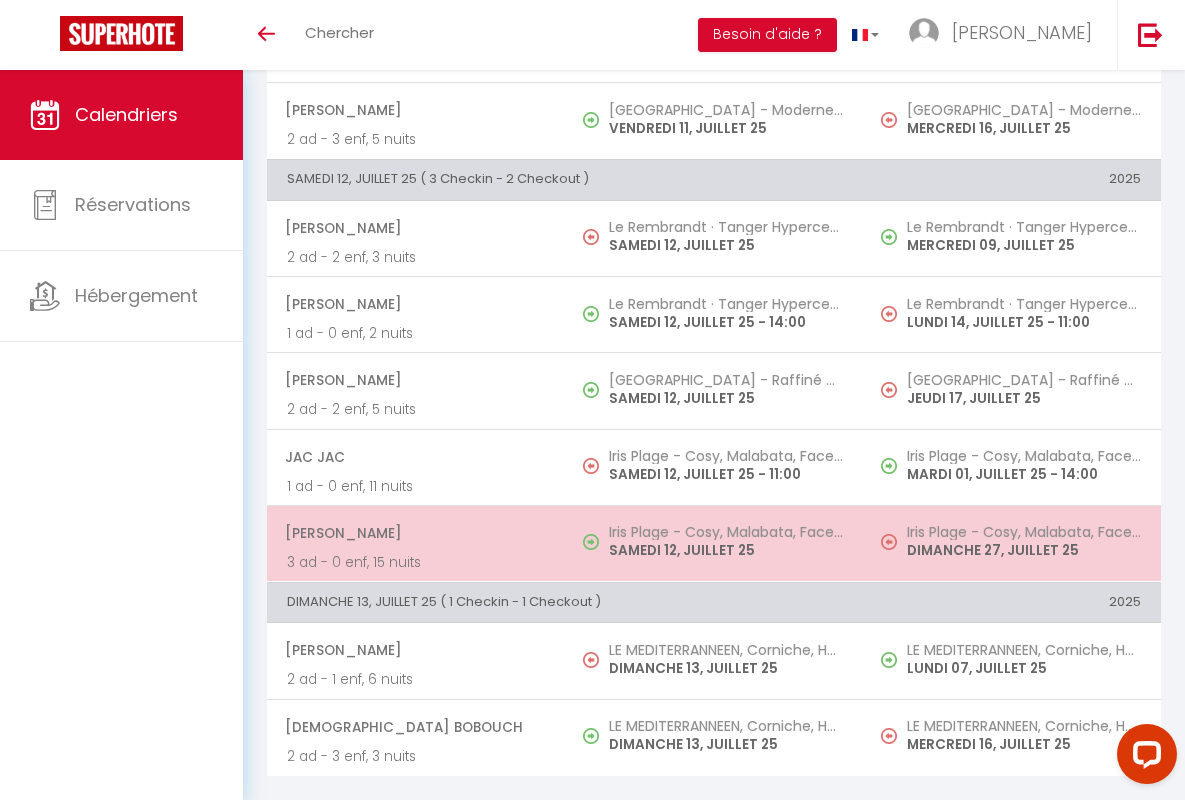 click on "[PERSON_NAME]" at bounding box center [415, 533] 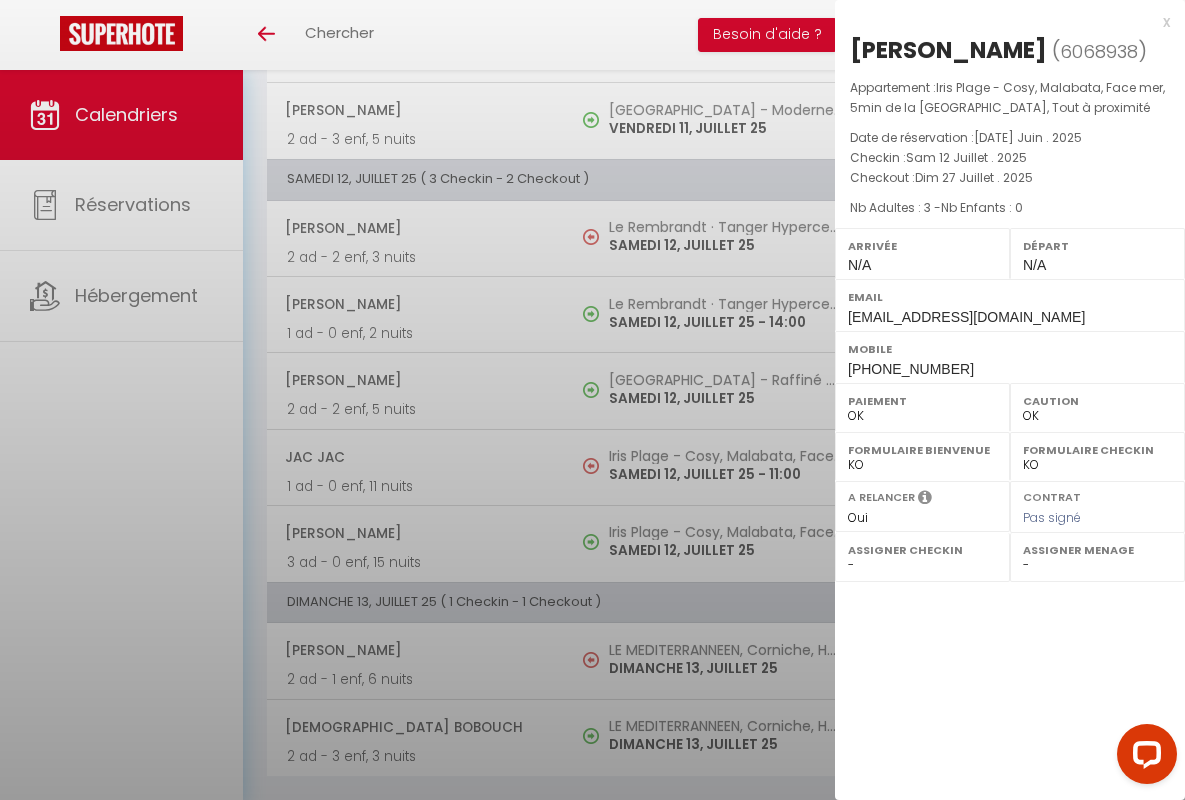 click on "x" at bounding box center [1002, 22] 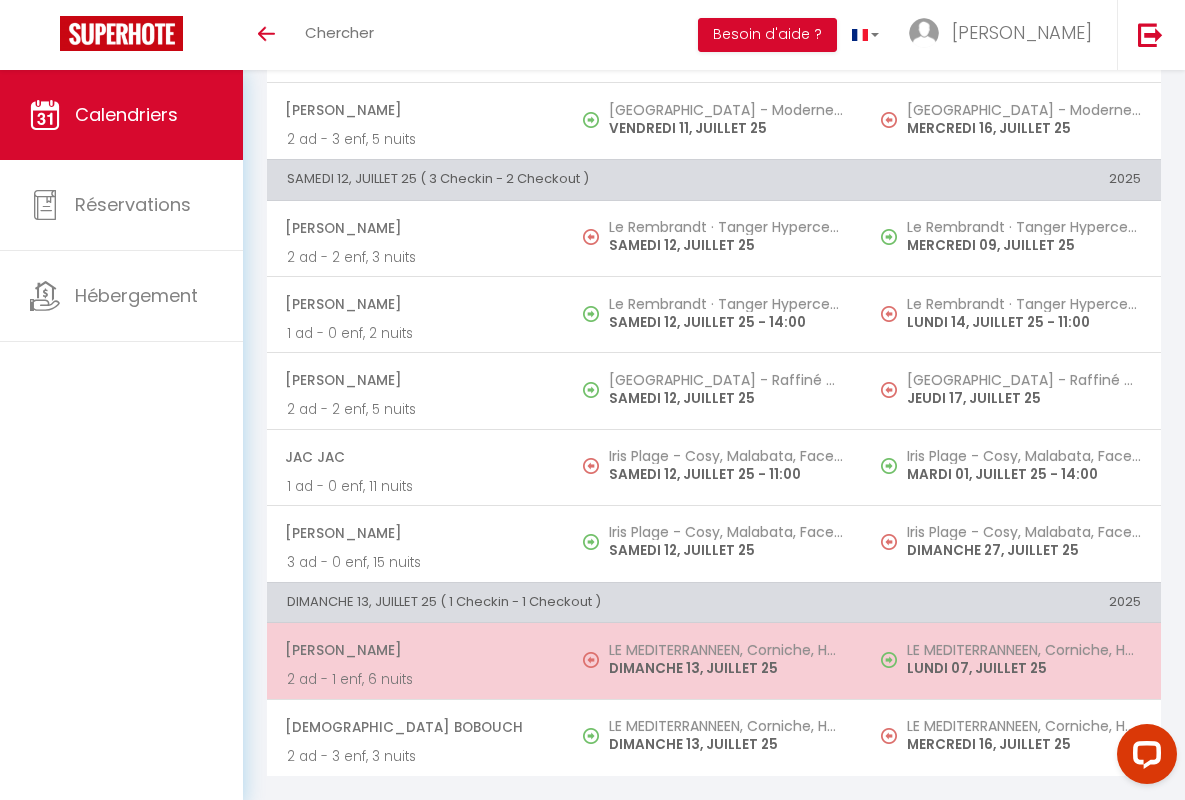 click on "[PERSON_NAME]" at bounding box center [415, 650] 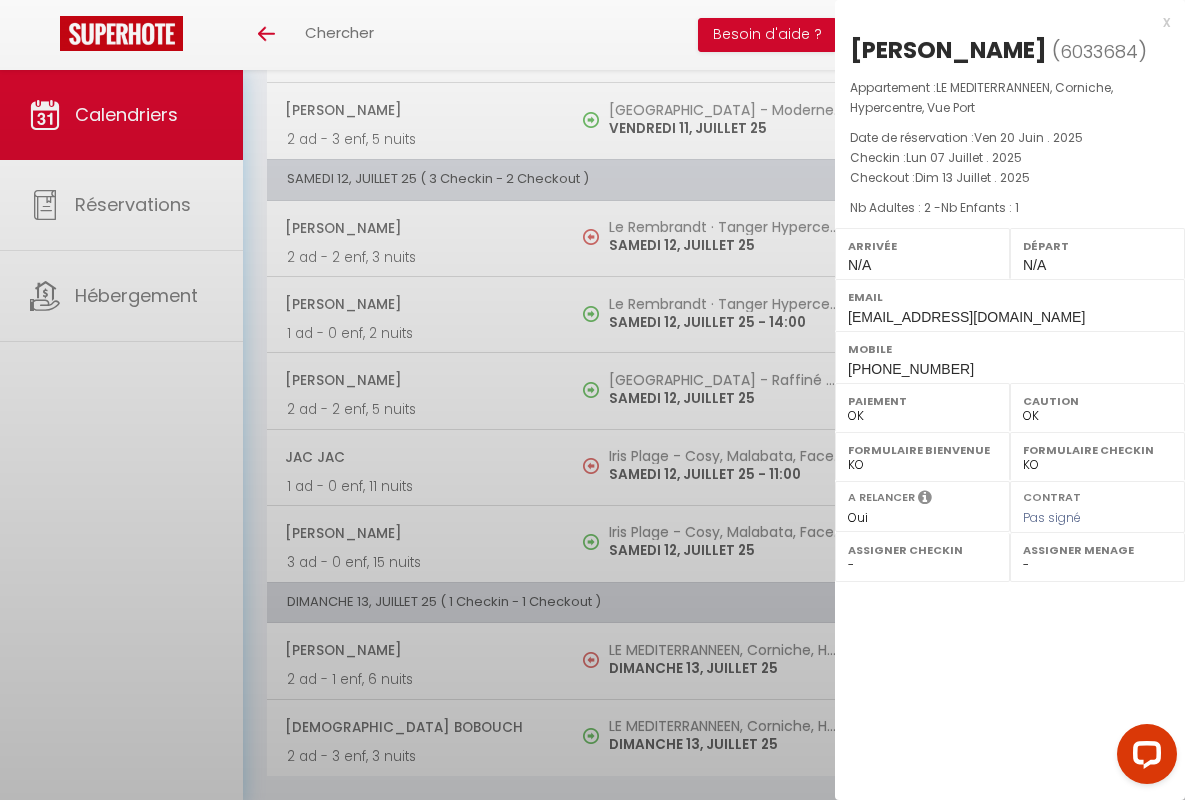 click on "x" at bounding box center [1002, 22] 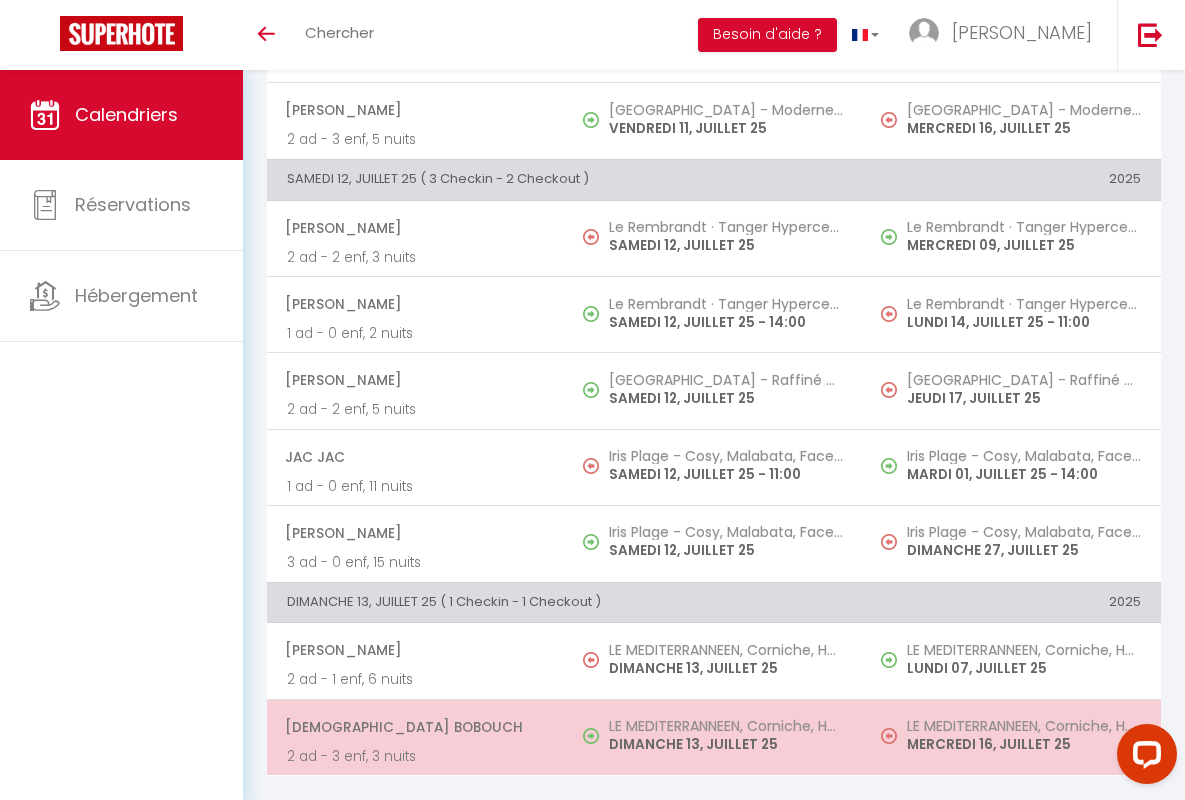 click on "[DEMOGRAPHIC_DATA] Bobouch" at bounding box center [415, 727] 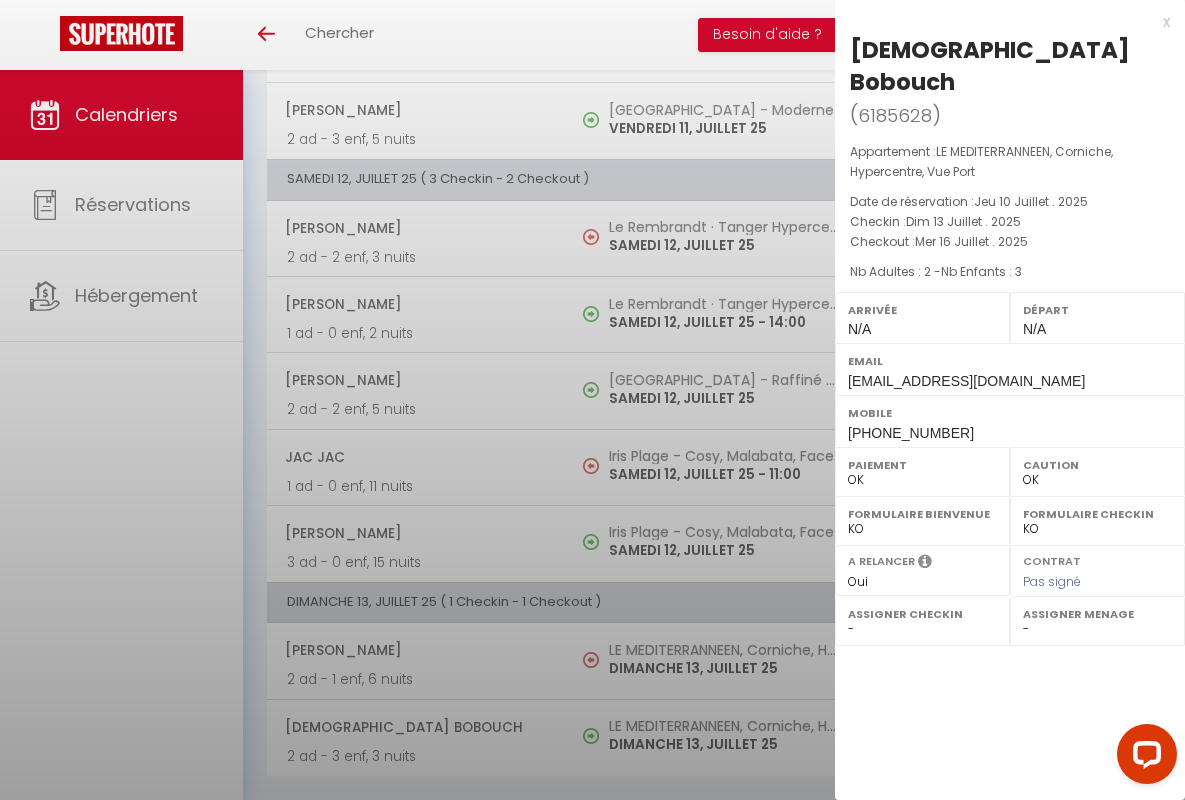 click on "x" at bounding box center (1002, 22) 